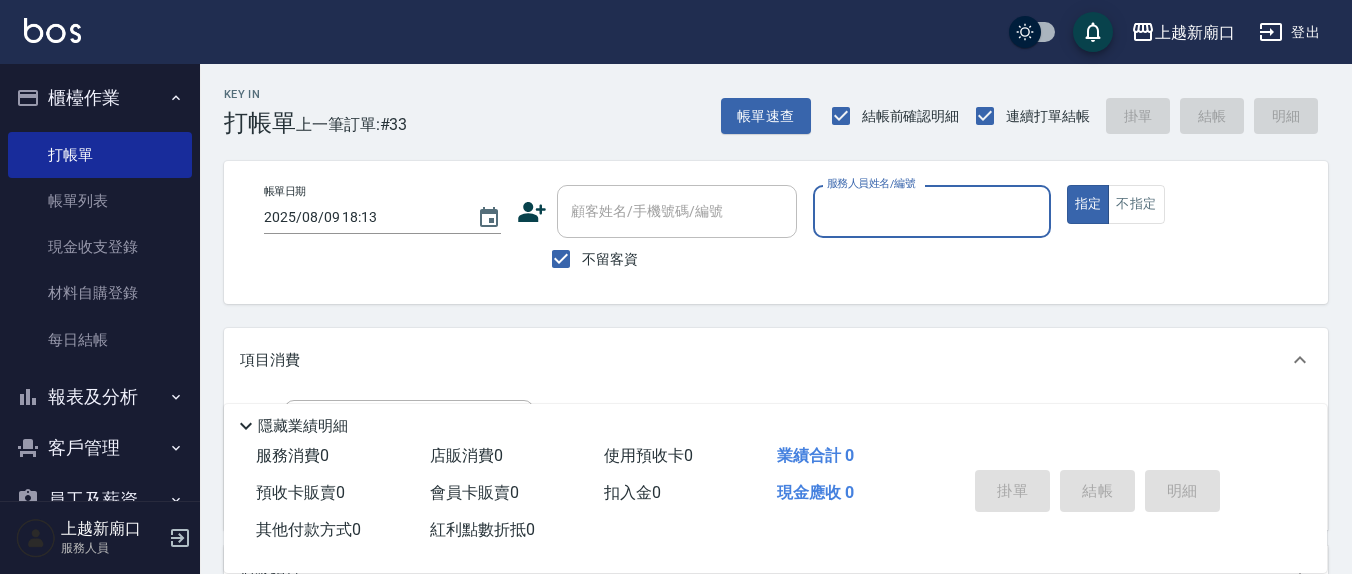scroll, scrollTop: 0, scrollLeft: 0, axis: both 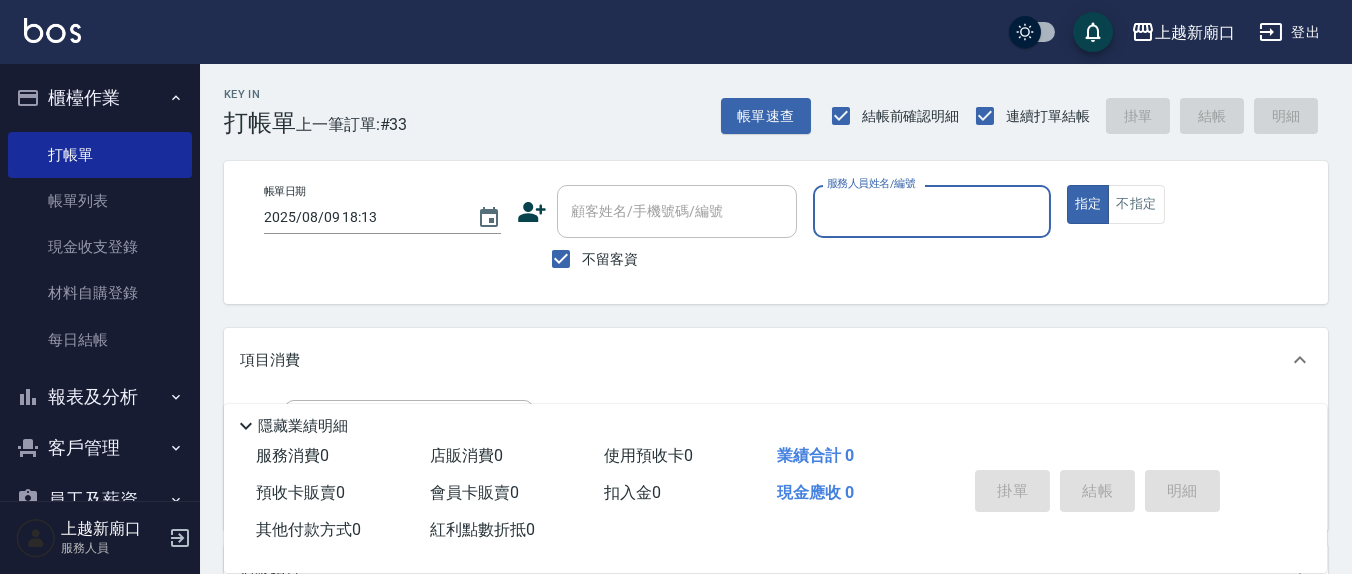 drag, startPoint x: 909, startPoint y: 188, endPoint x: 899, endPoint y: 150, distance: 39.293766 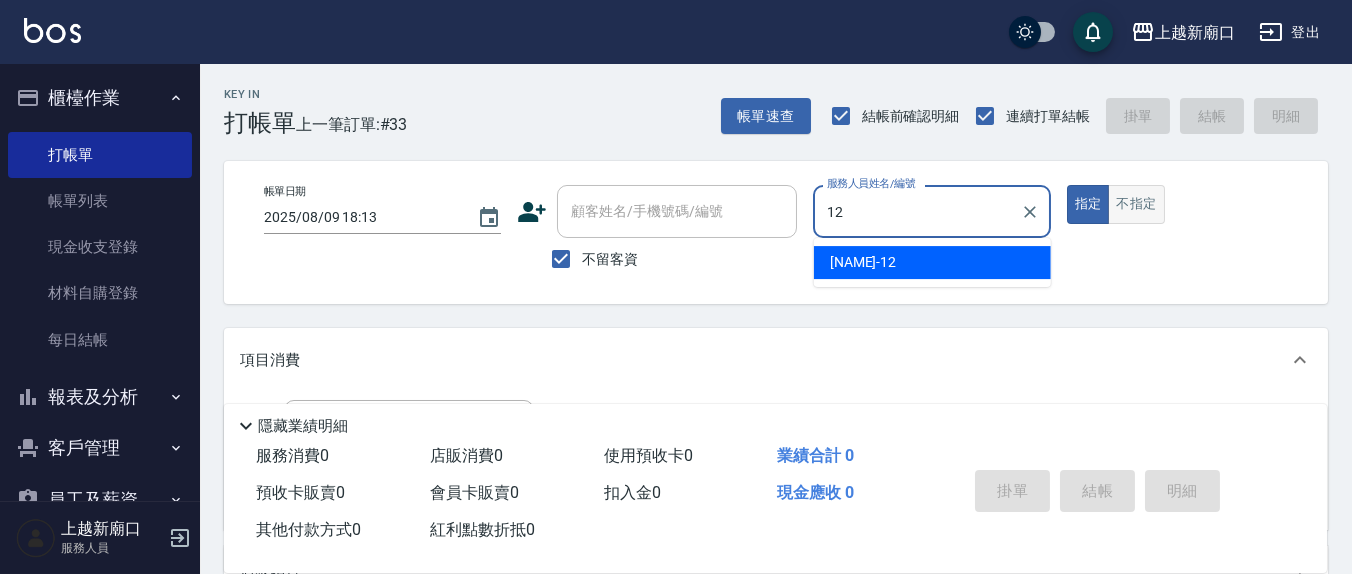 type on "12" 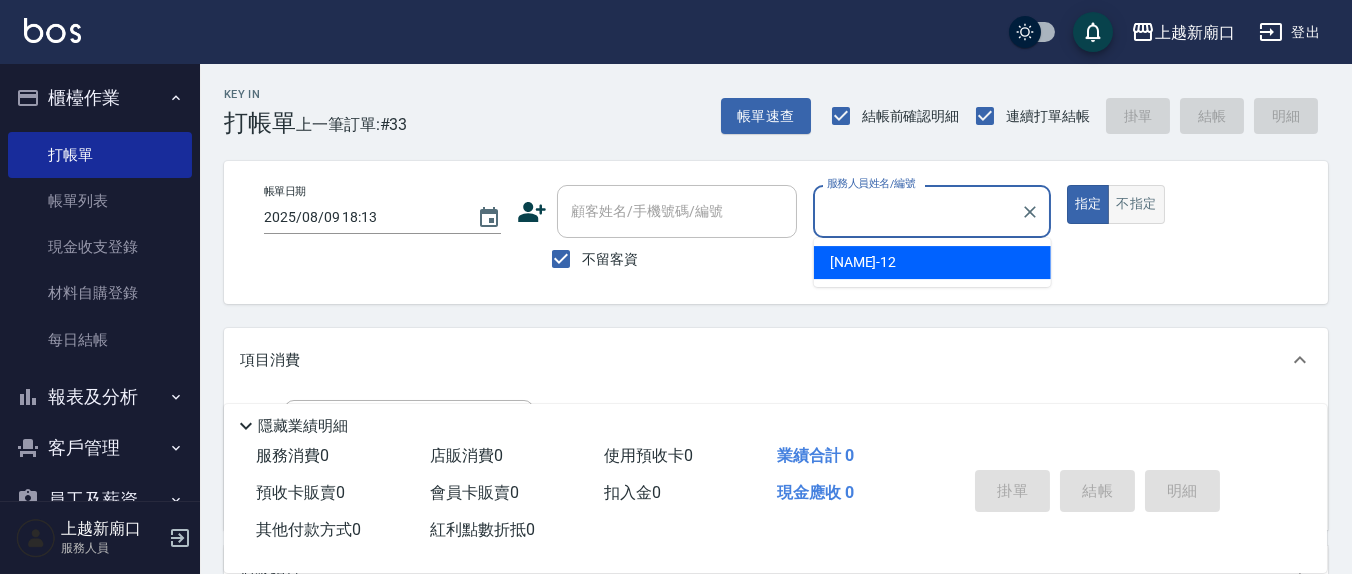 click on "不指定" at bounding box center [1136, 204] 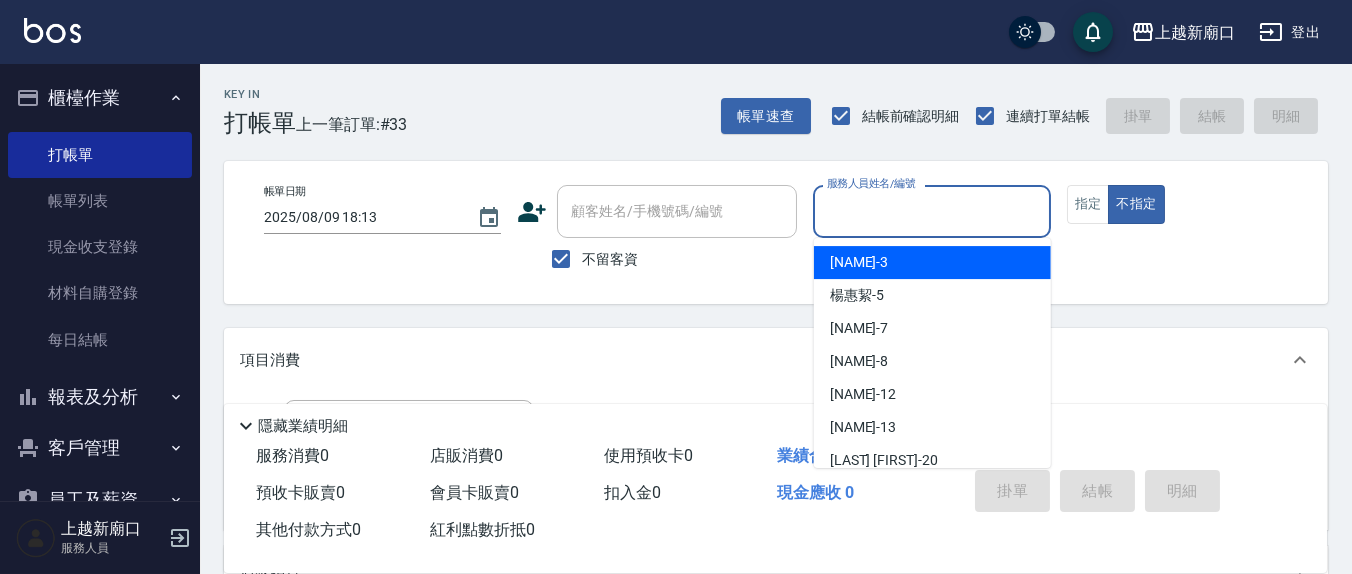 click on "服務人員姓名/編號" at bounding box center (931, 211) 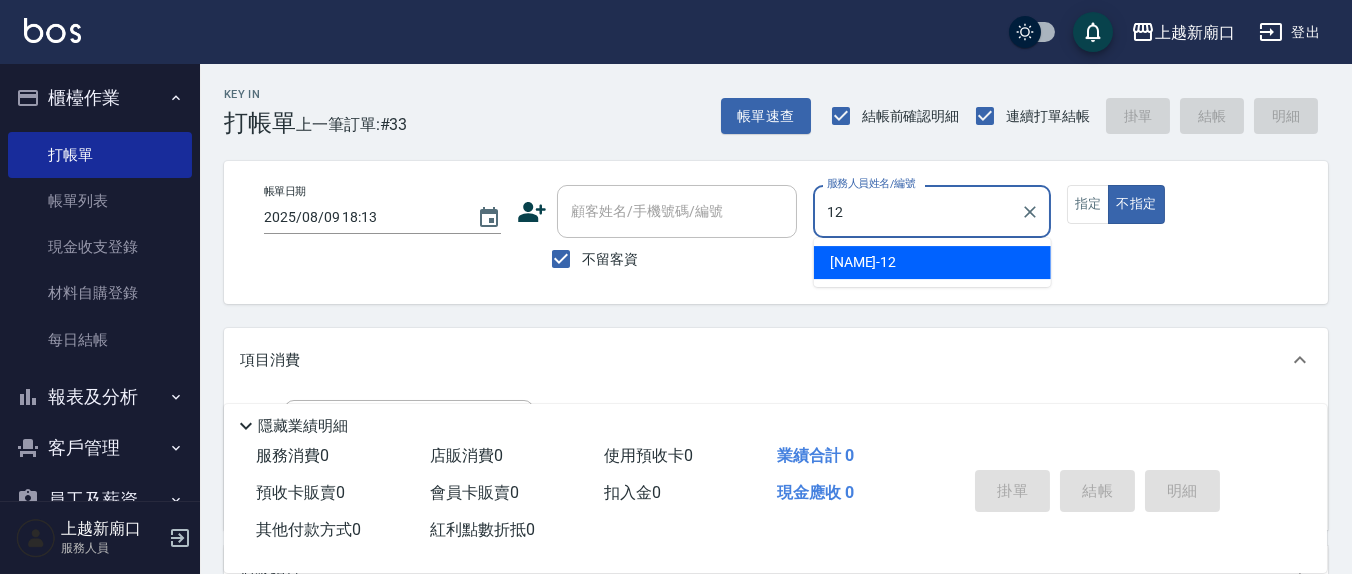 type on "12" 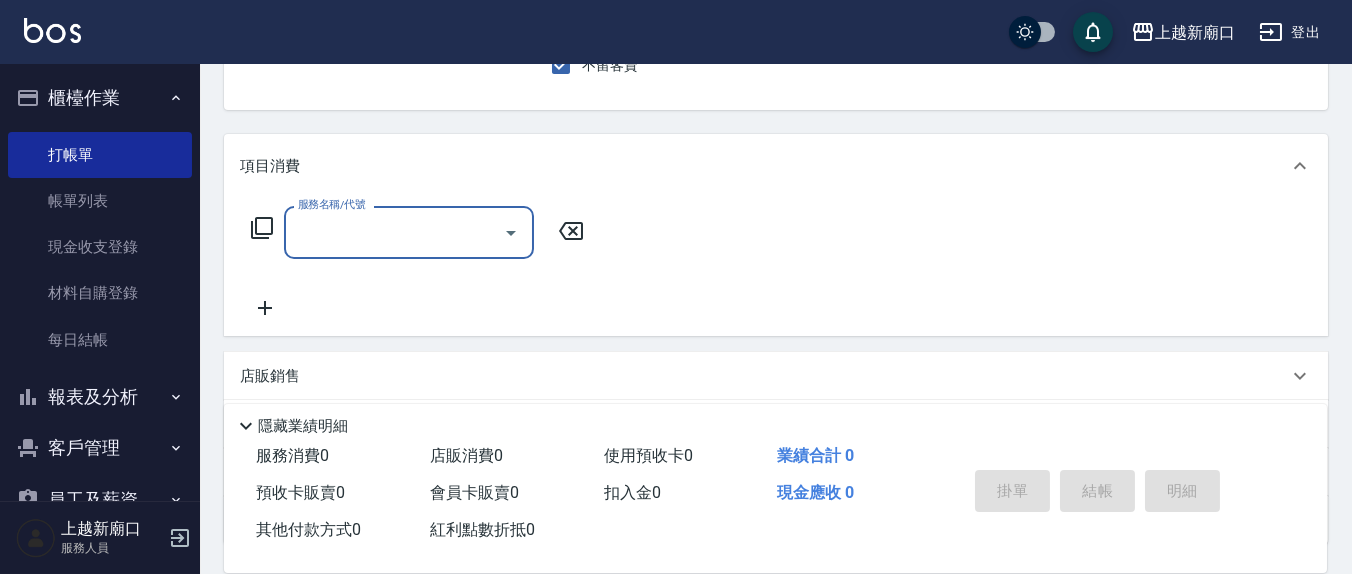 scroll, scrollTop: 208, scrollLeft: 0, axis: vertical 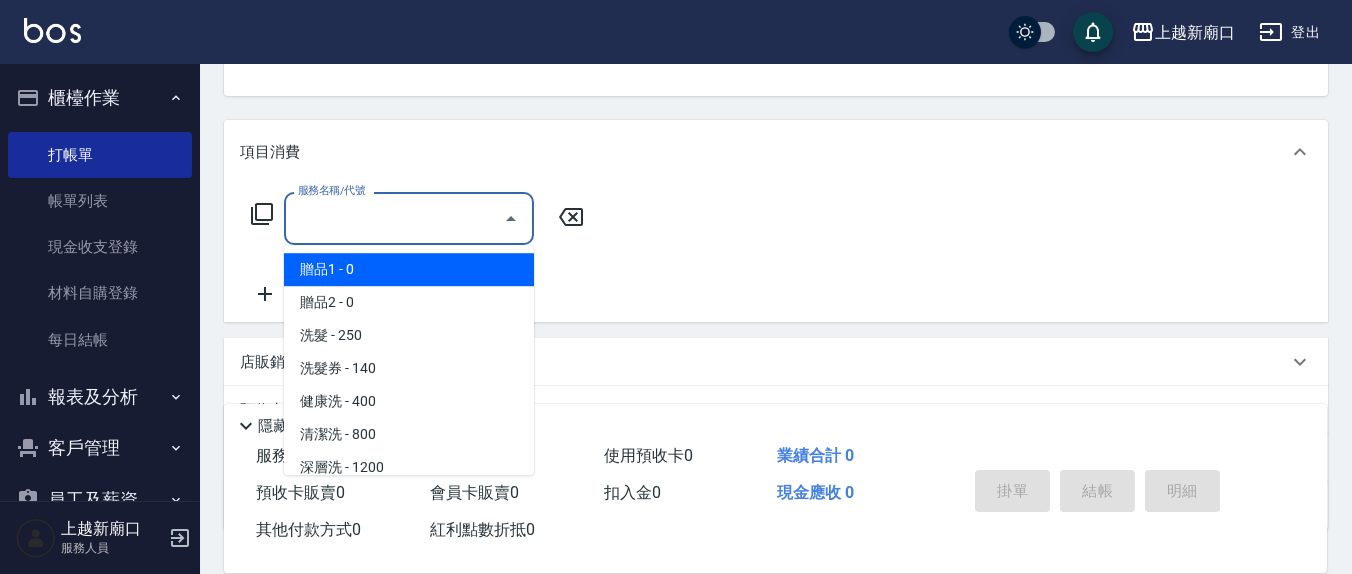 click on "服務名稱/代號" at bounding box center [394, 218] 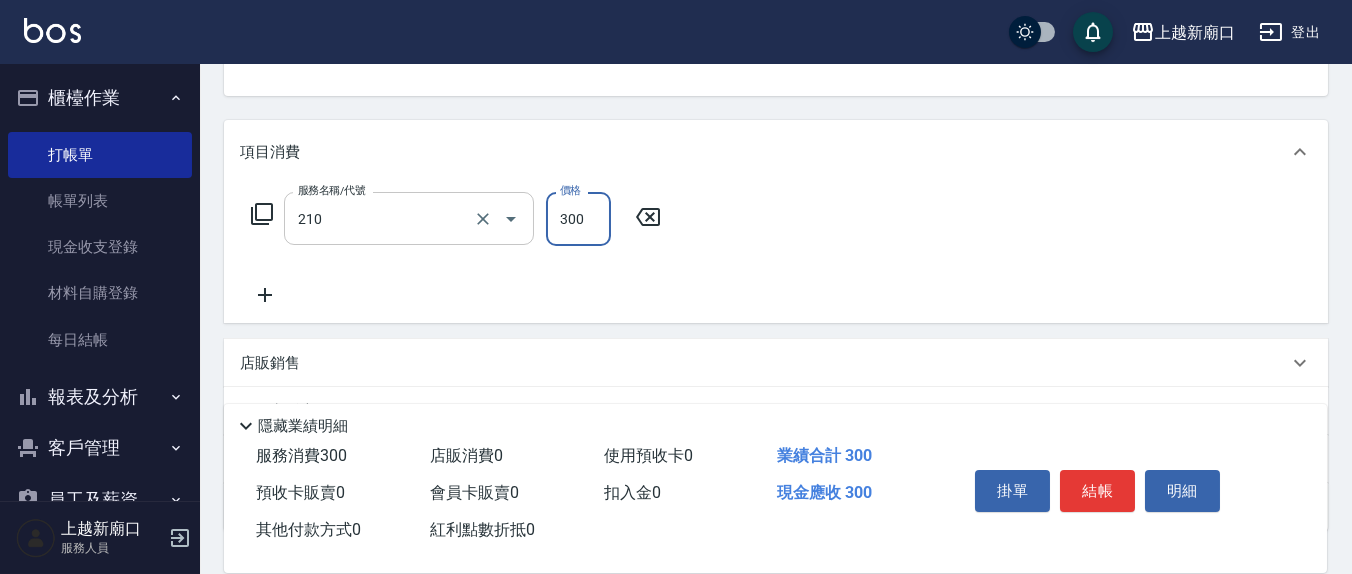 type on "歐娜洗髮精(210)" 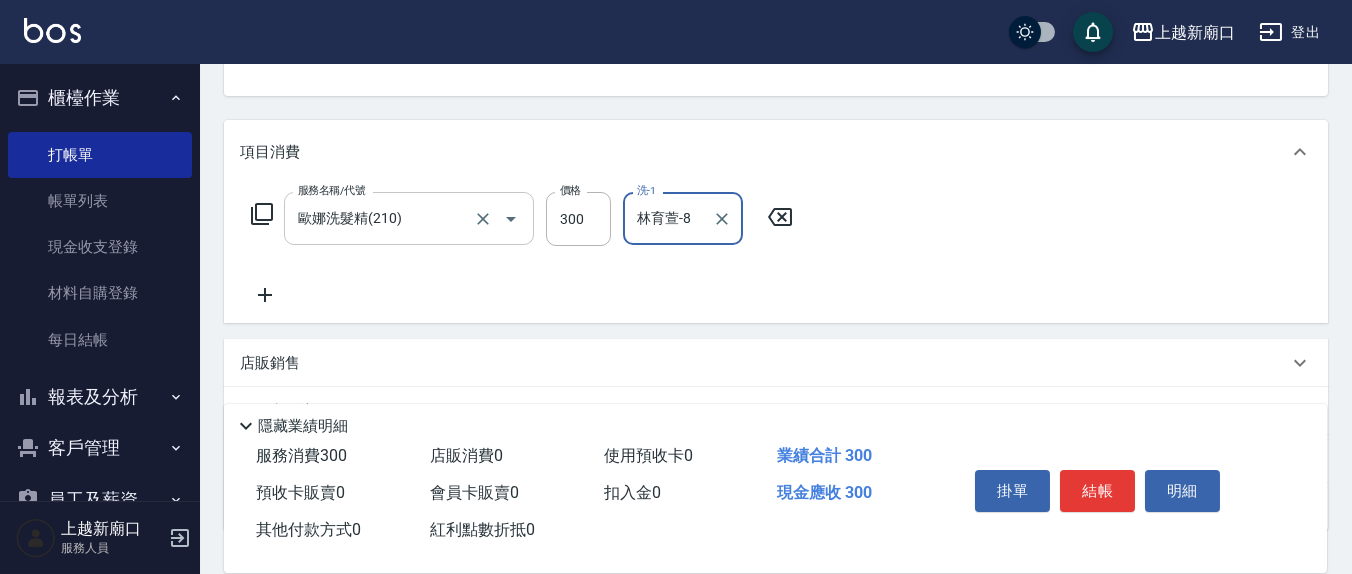 type on "林育萱-8" 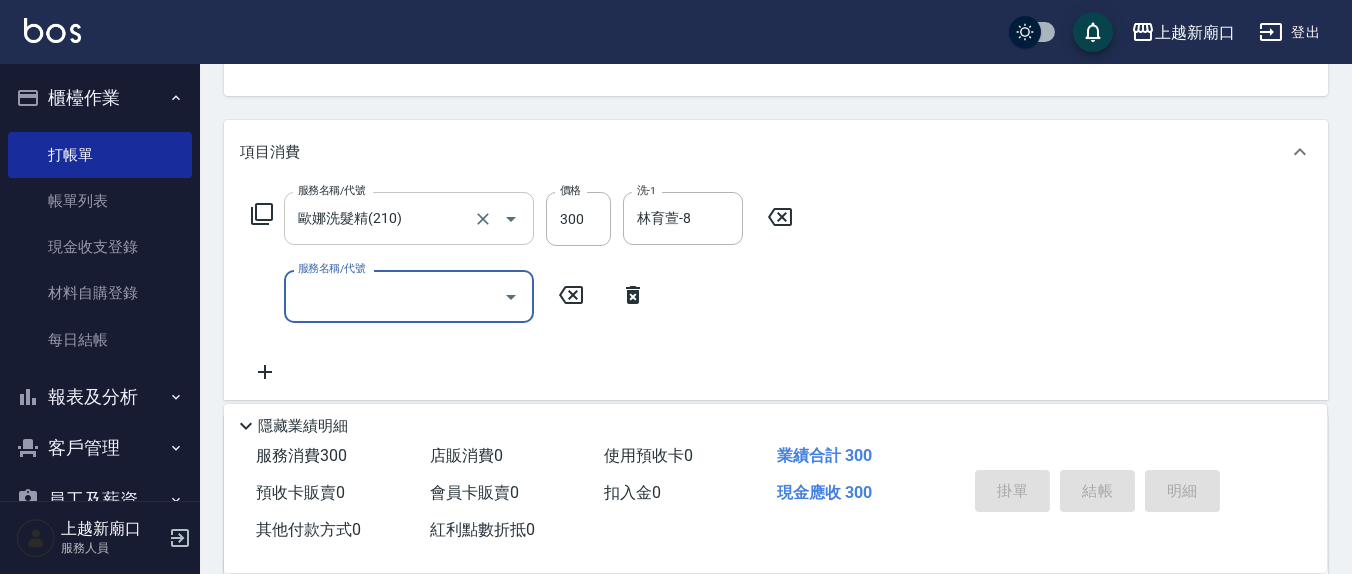 type on "2025/08/09 19:42" 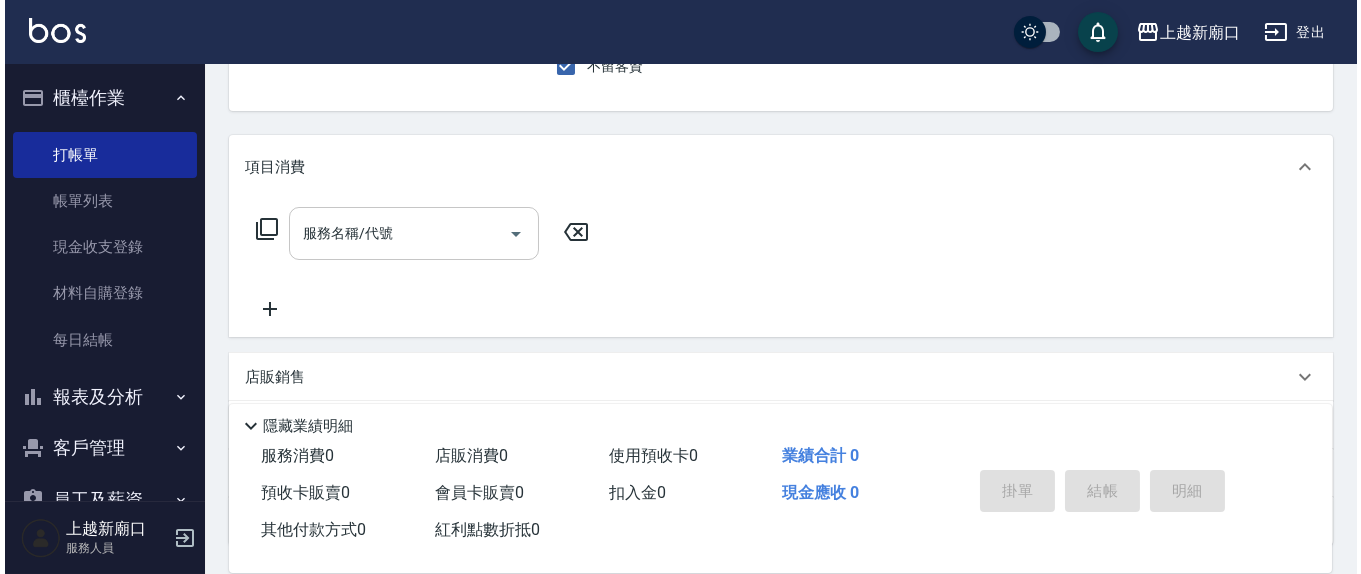scroll, scrollTop: 0, scrollLeft: 0, axis: both 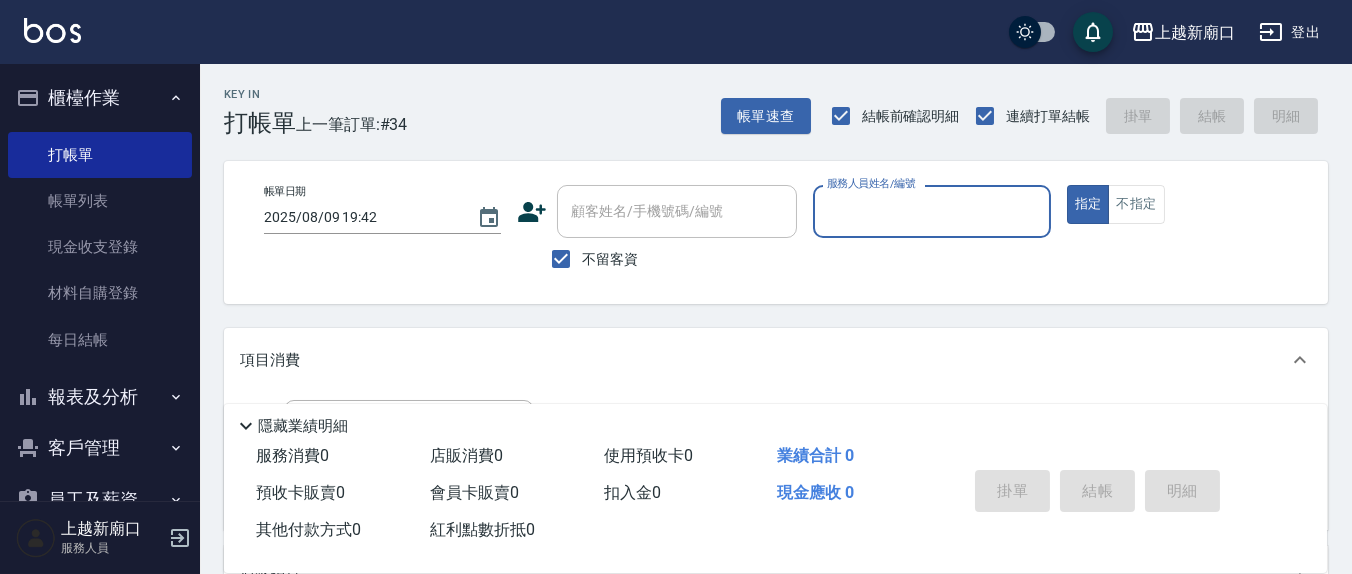 drag, startPoint x: 568, startPoint y: 258, endPoint x: 614, endPoint y: 222, distance: 58.412327 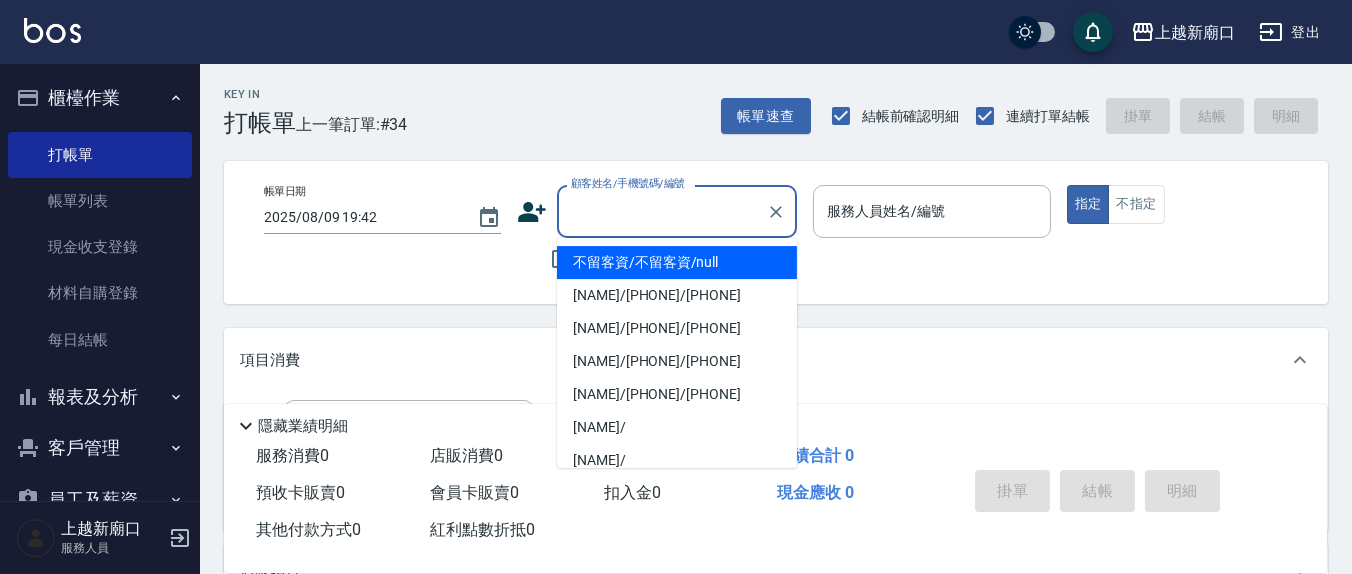 click on "顧客姓名/手機號碼/編號 顧客姓名/手機號碼/編號" at bounding box center (677, 211) 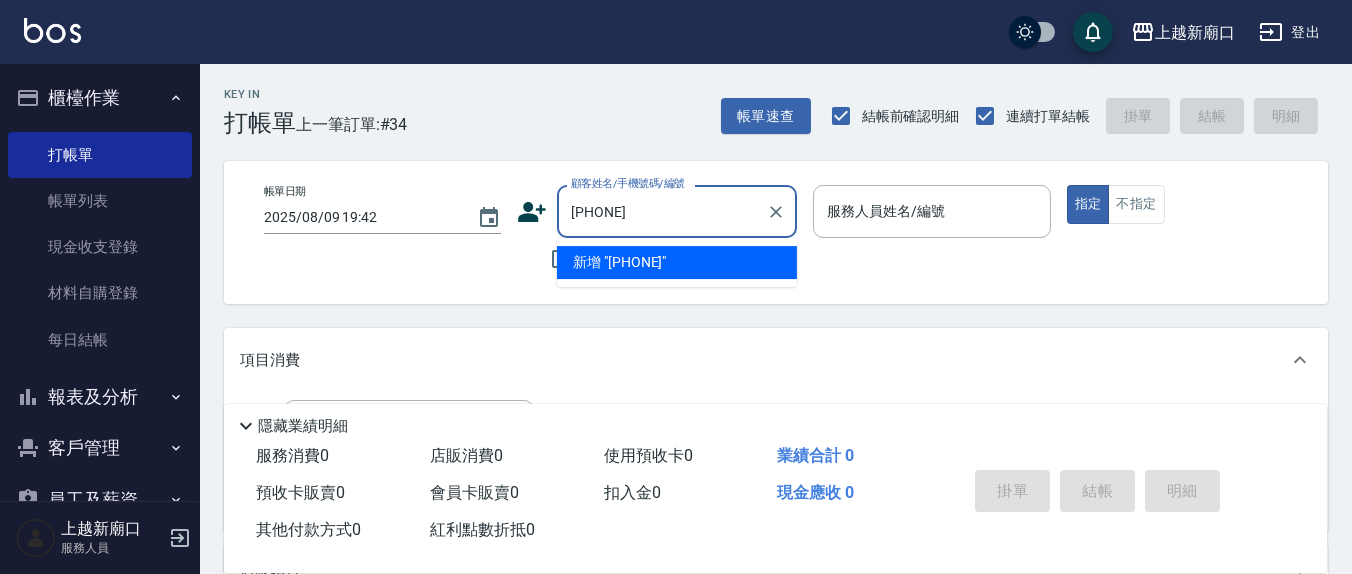 click on "新增 "[PHONE]"" at bounding box center [677, 262] 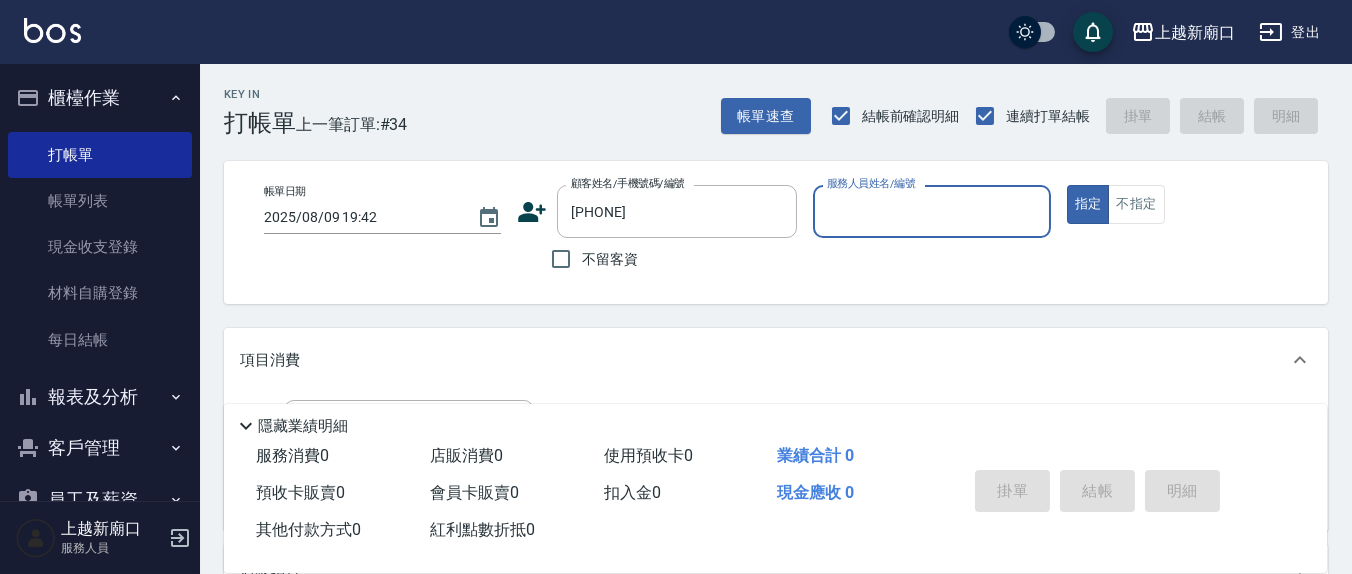 click 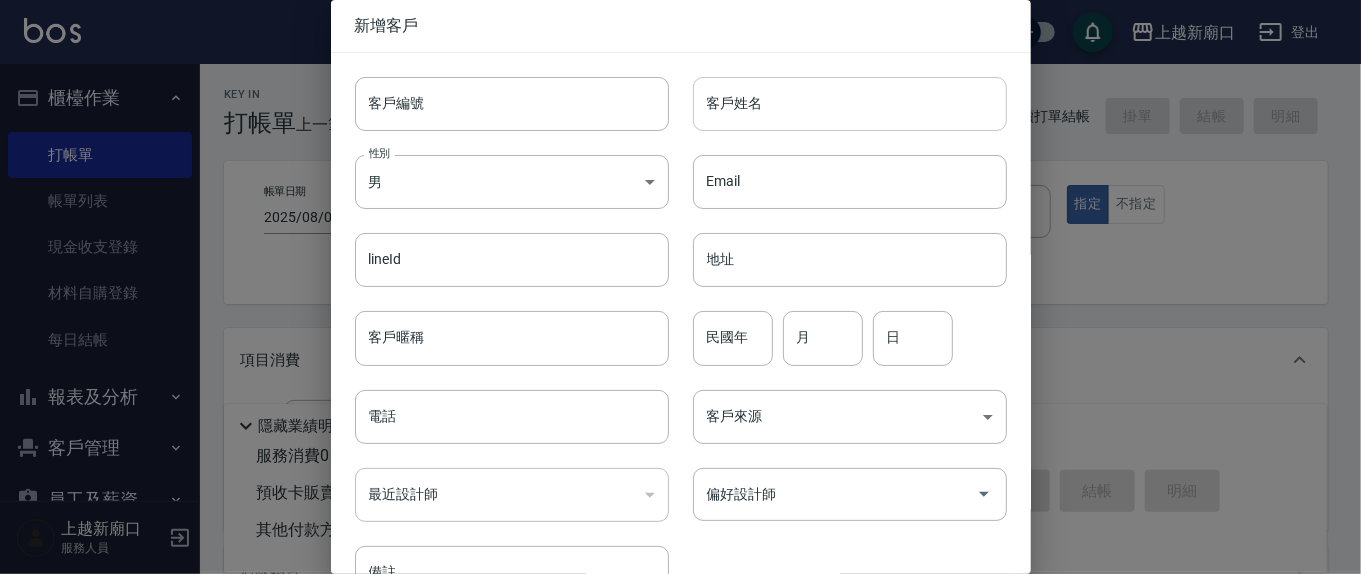 type on "[PHONE]" 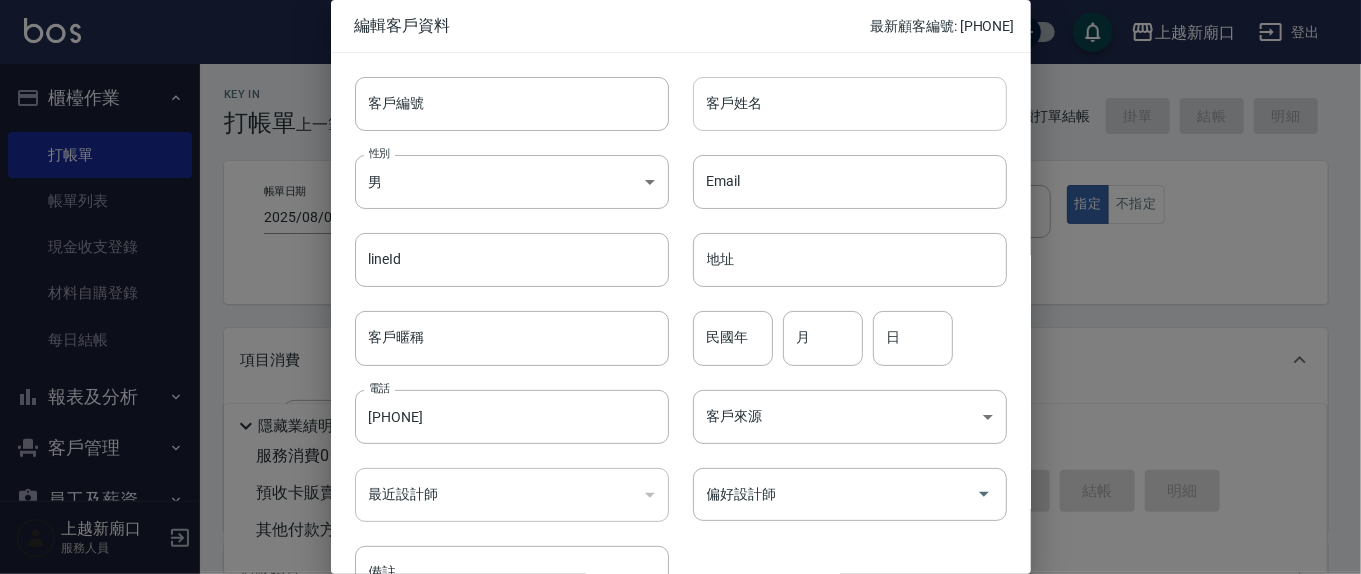click on "客戶姓名" at bounding box center [850, 104] 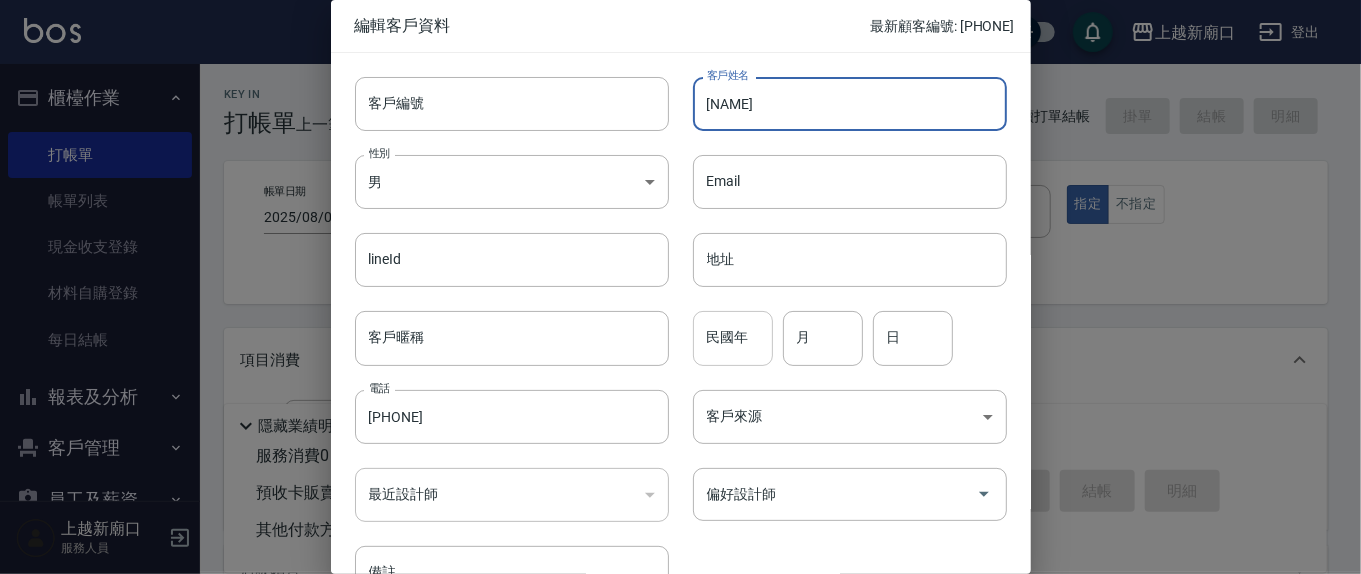 type on "[NAME]" 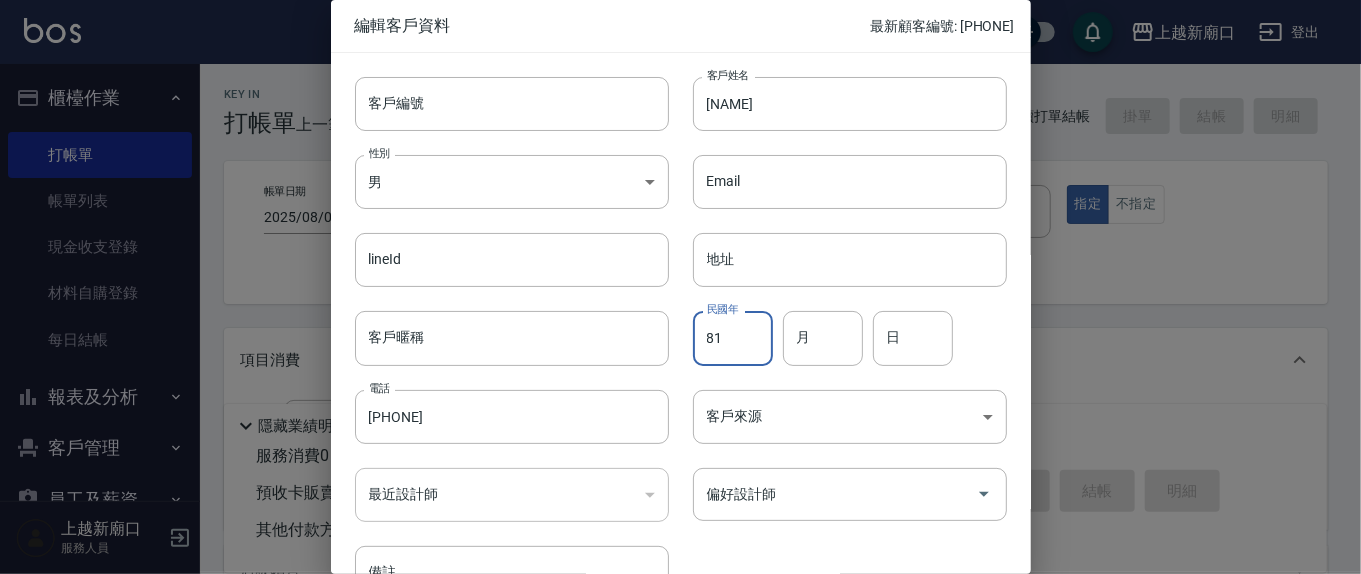type on "81" 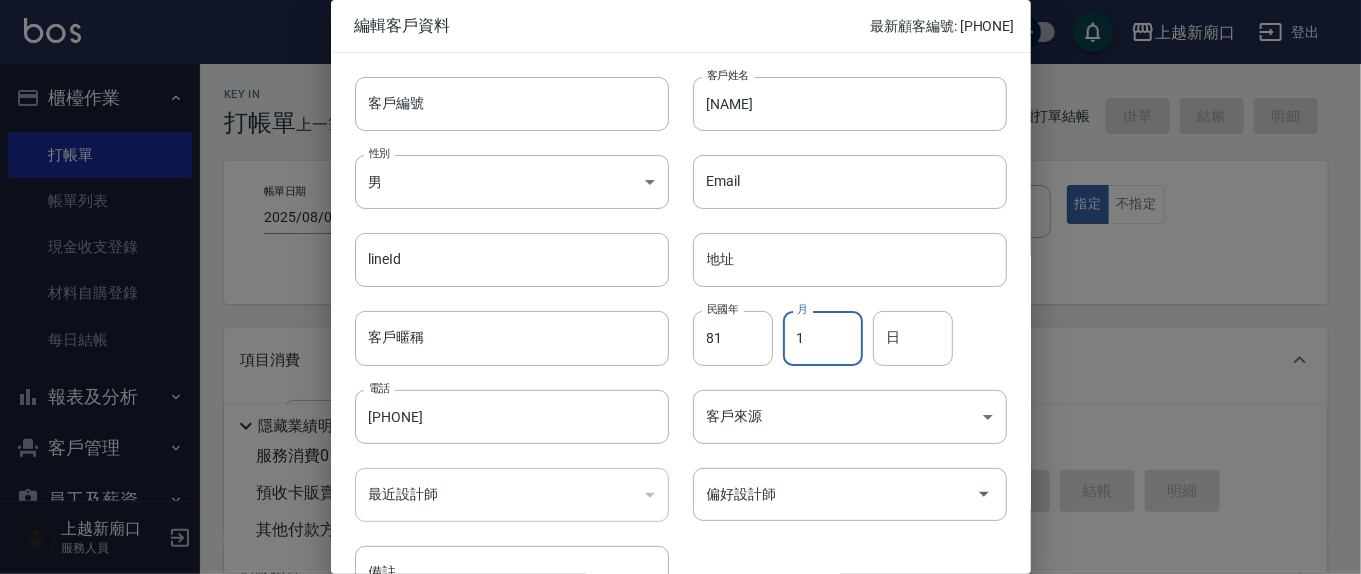type on "1" 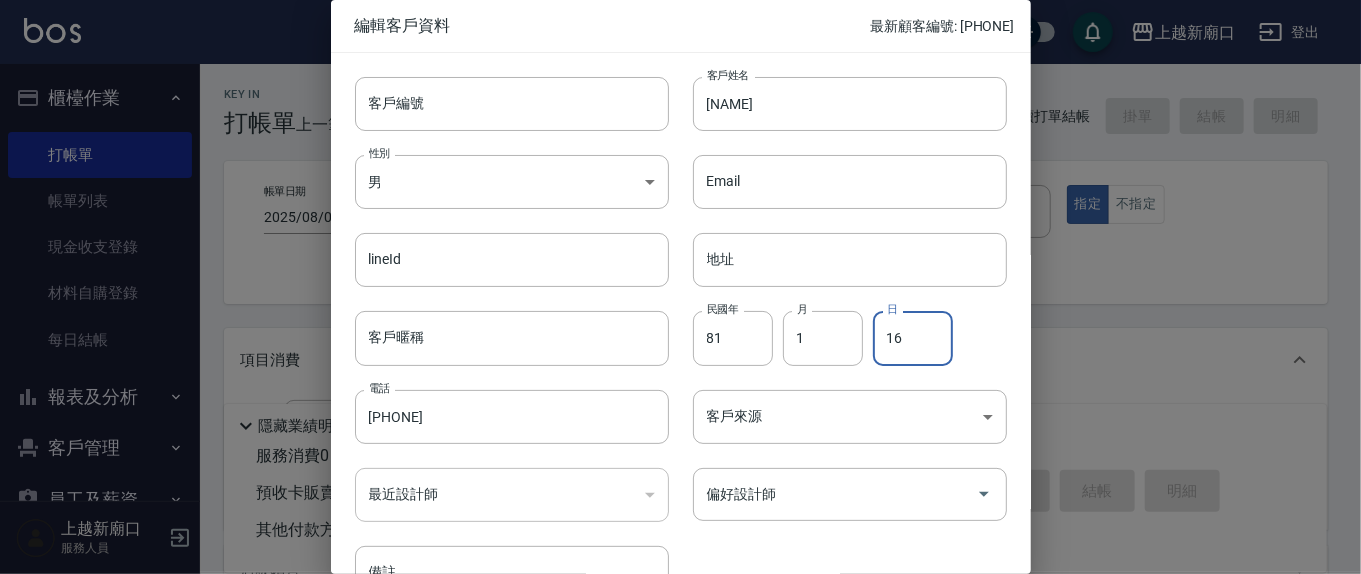 type on "16" 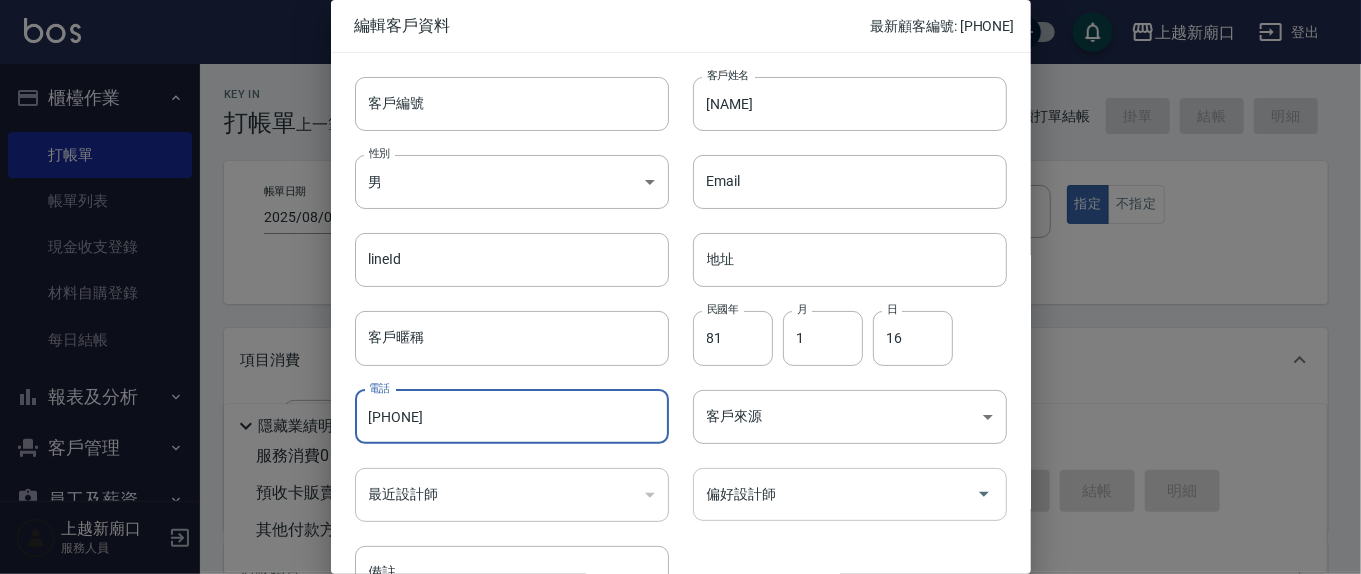 click on "偏好設計師" at bounding box center [835, 494] 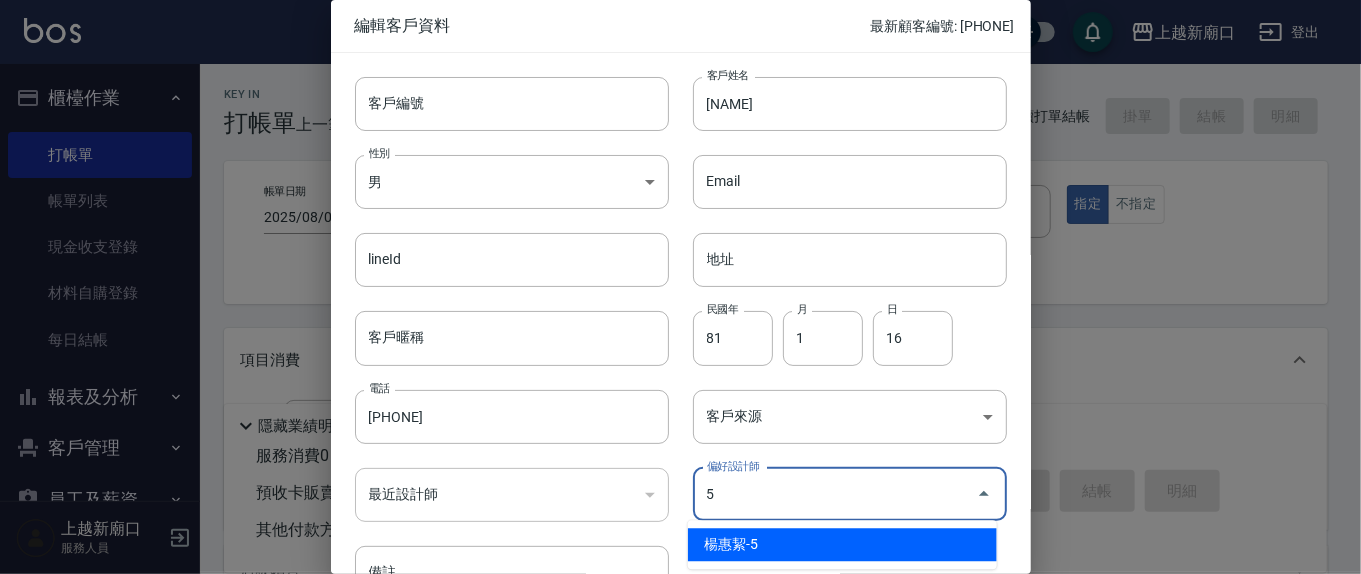 type on "楊惠絜" 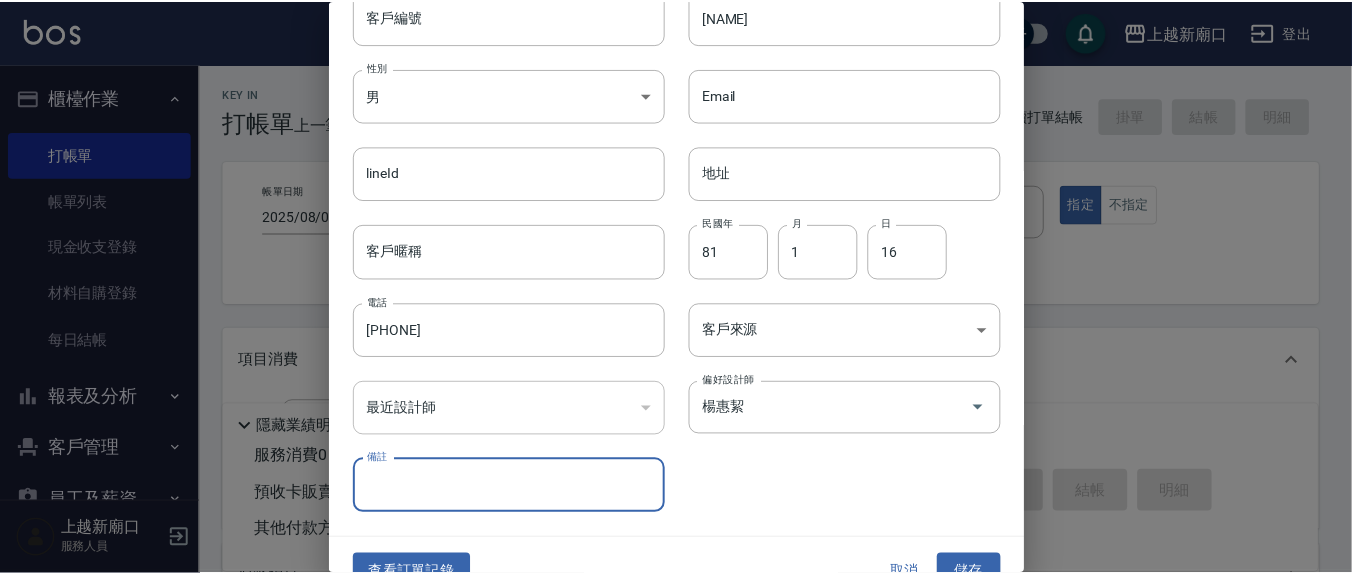 scroll, scrollTop: 118, scrollLeft: 0, axis: vertical 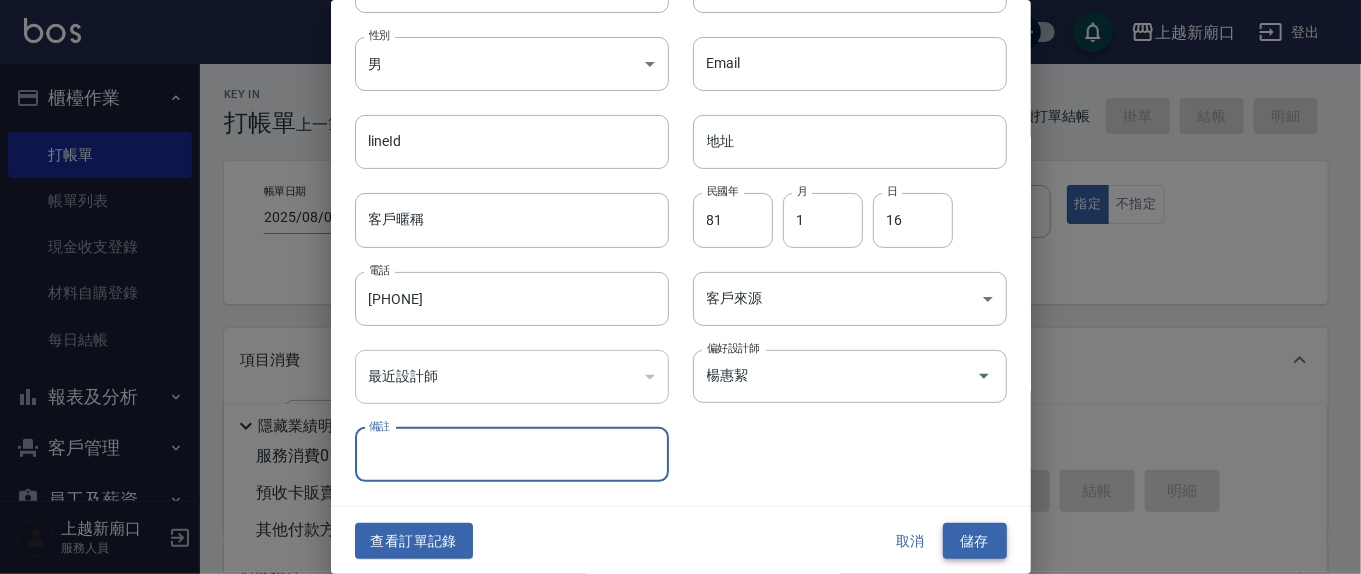 click on "儲存" at bounding box center (975, 541) 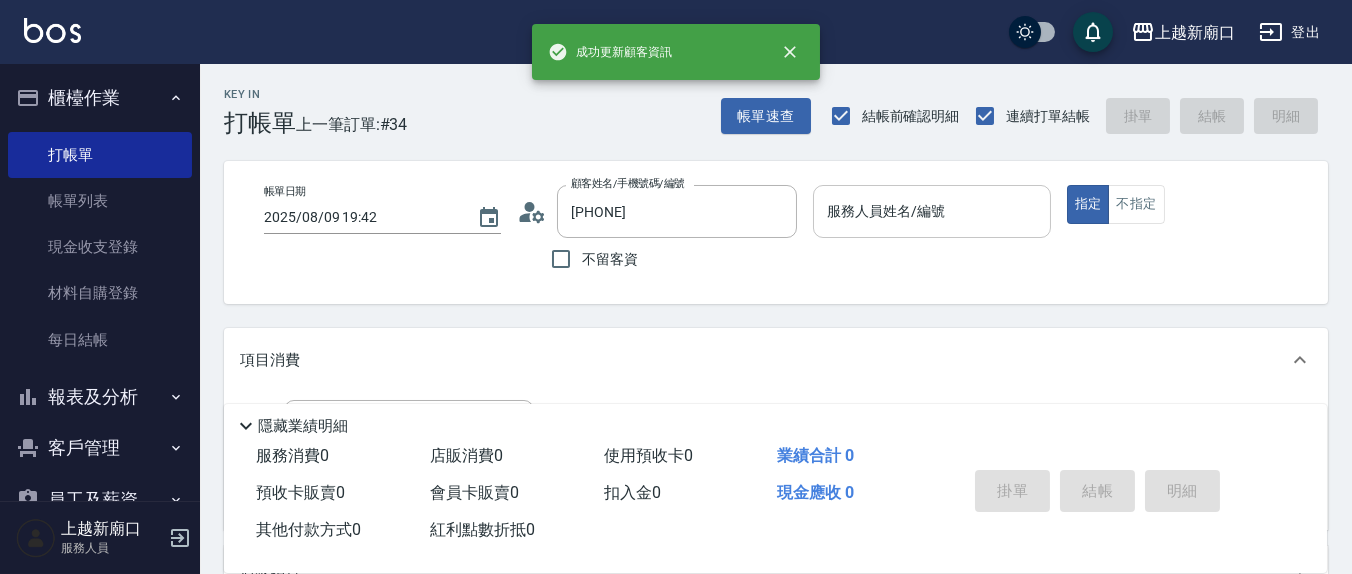 click on "服務人員姓名/編號" at bounding box center (931, 211) 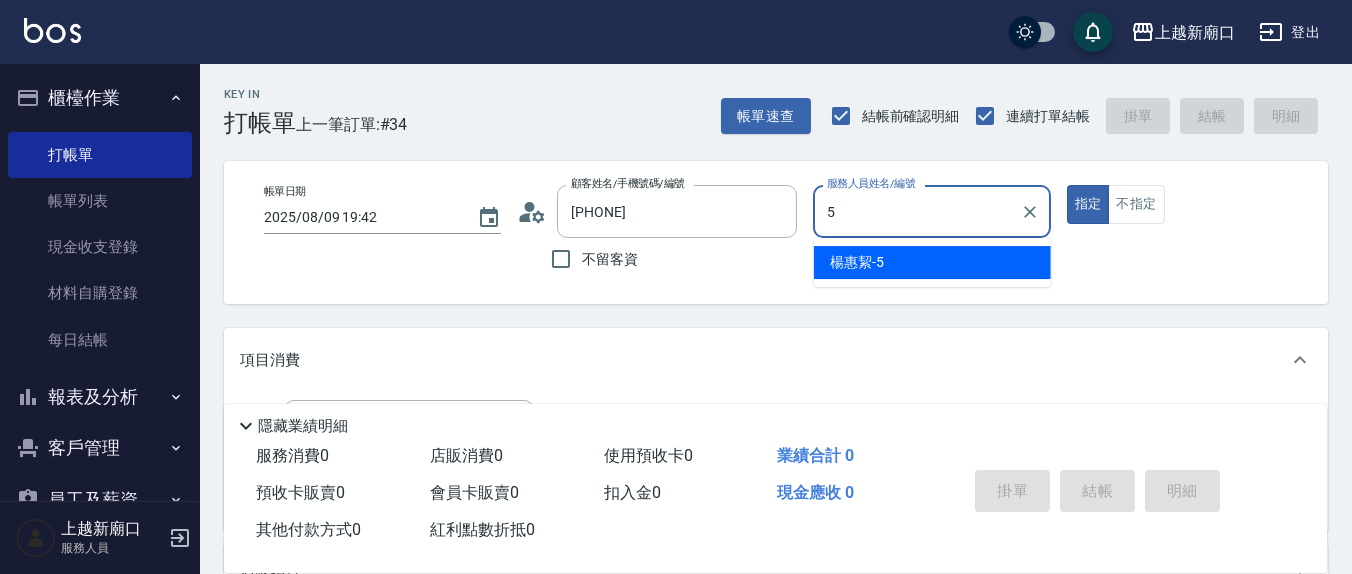 type on "5" 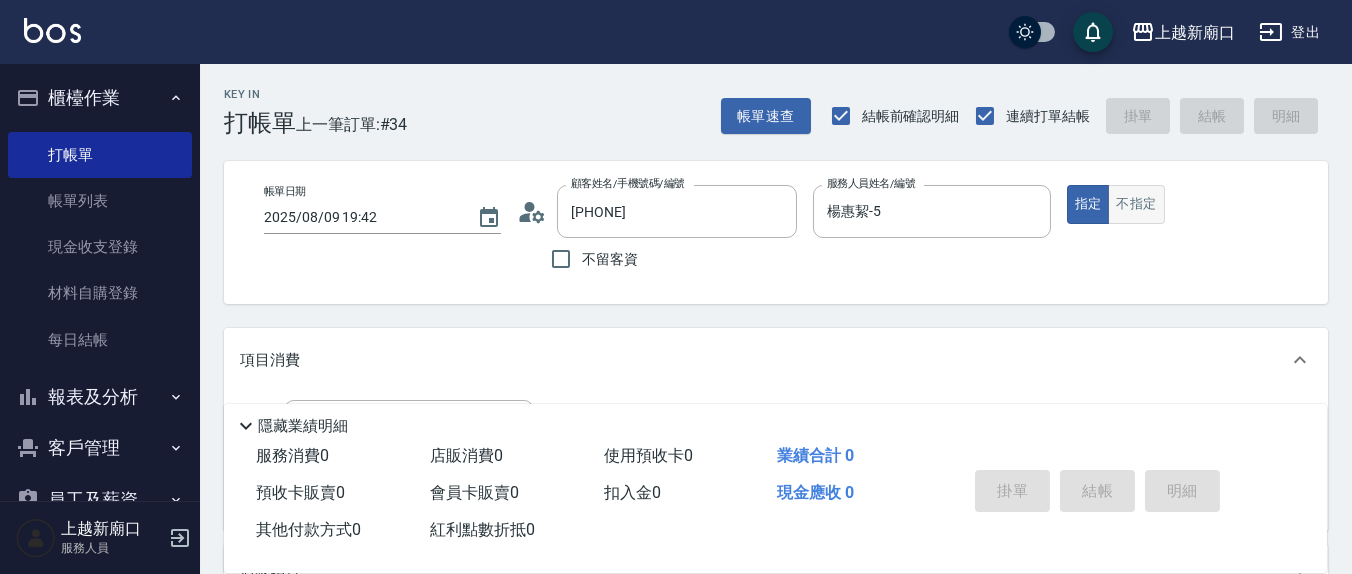 click on "不指定" at bounding box center (1136, 204) 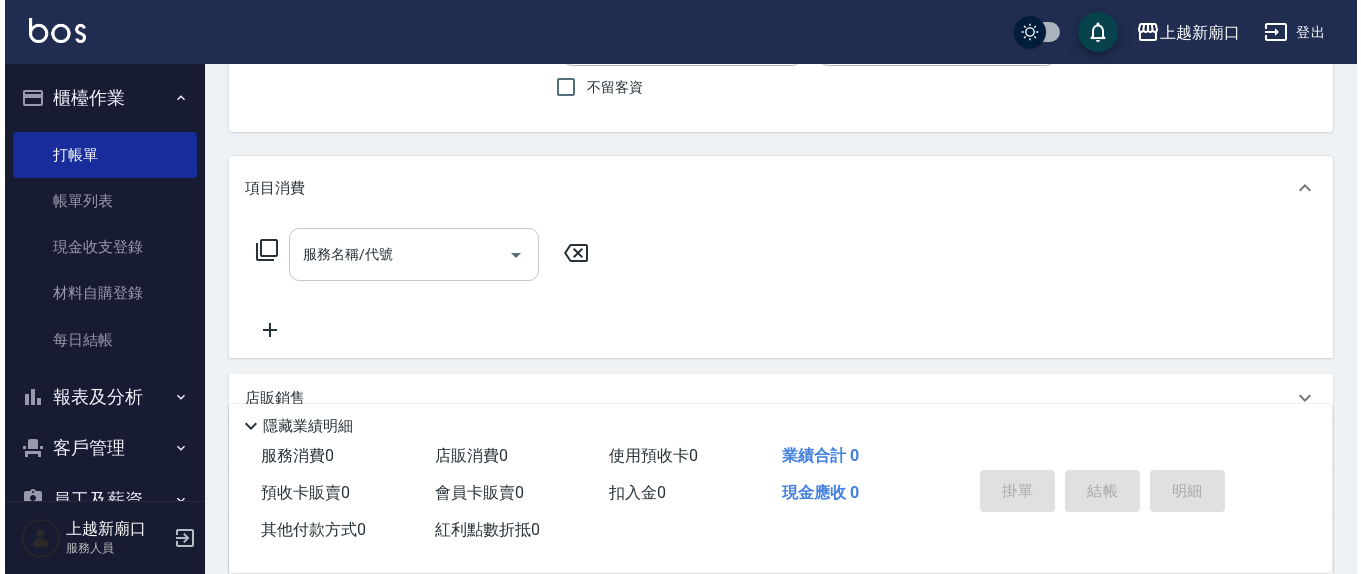 scroll, scrollTop: 208, scrollLeft: 0, axis: vertical 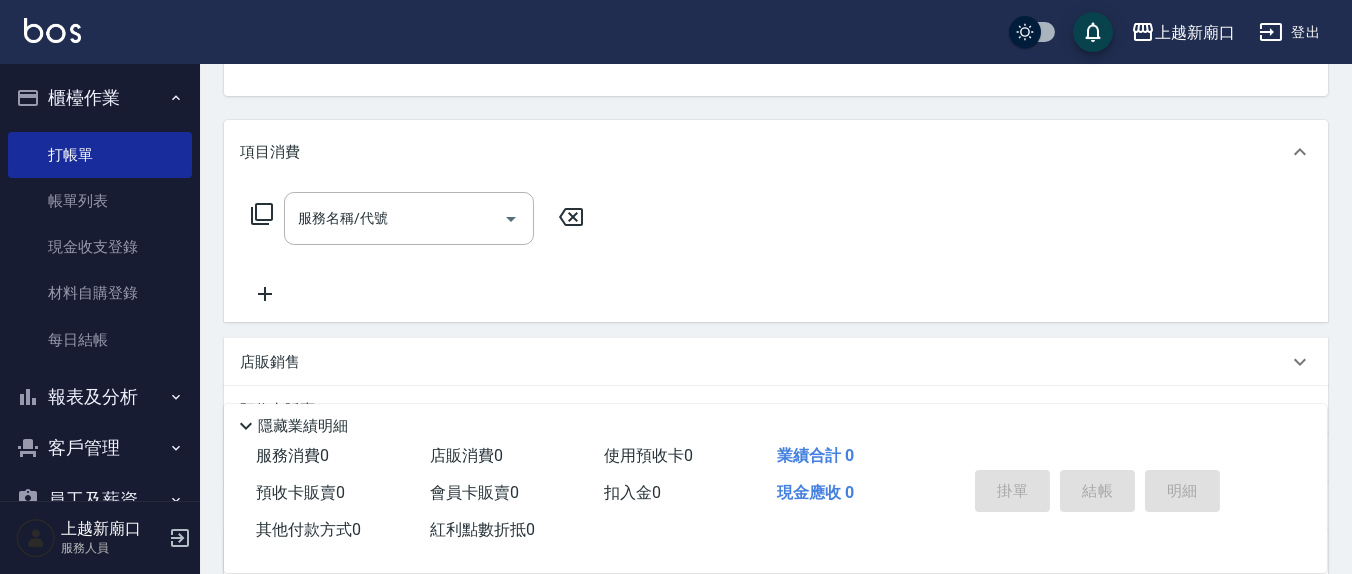 click 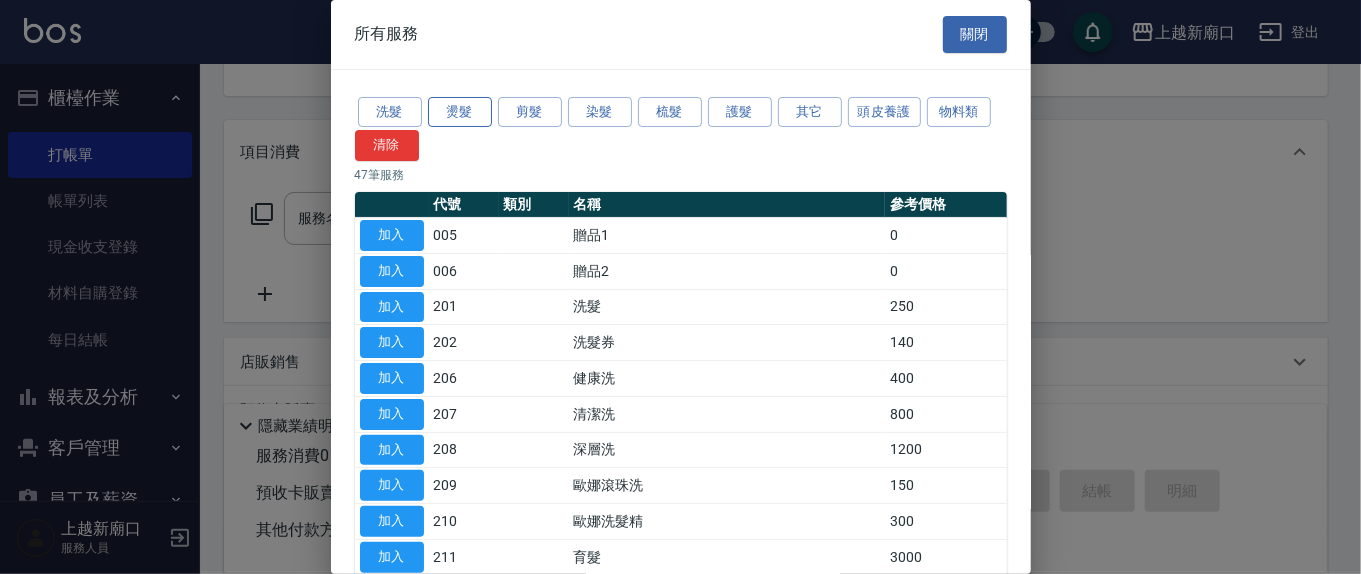 click on "燙髮" at bounding box center [460, 112] 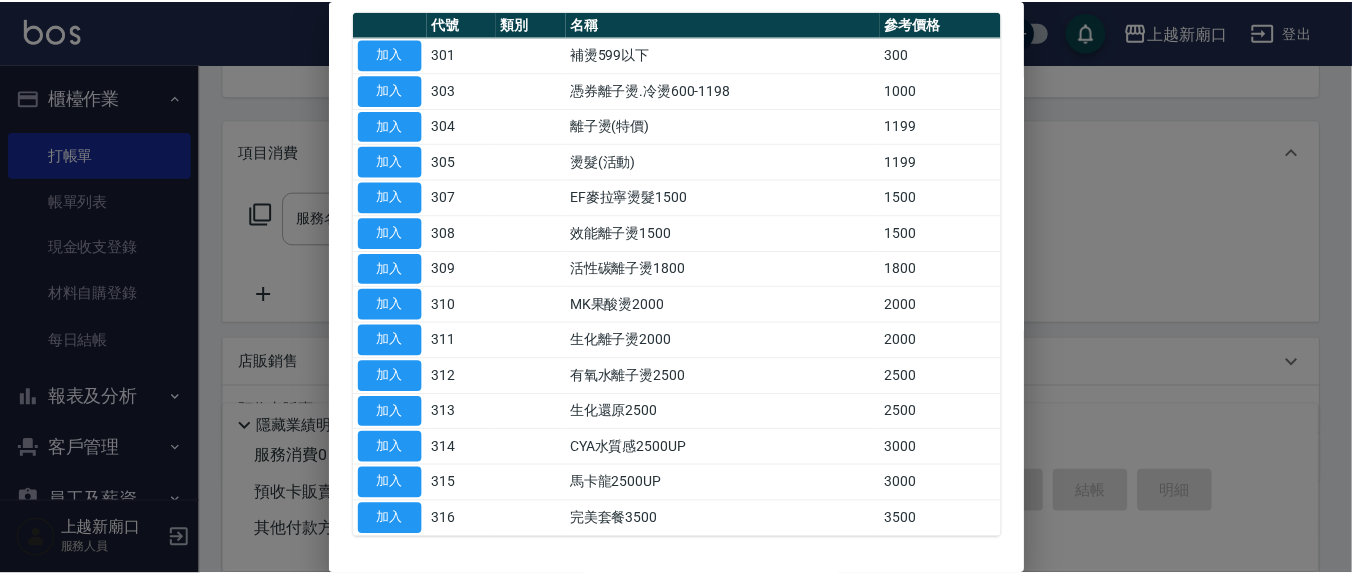 scroll, scrollTop: 208, scrollLeft: 0, axis: vertical 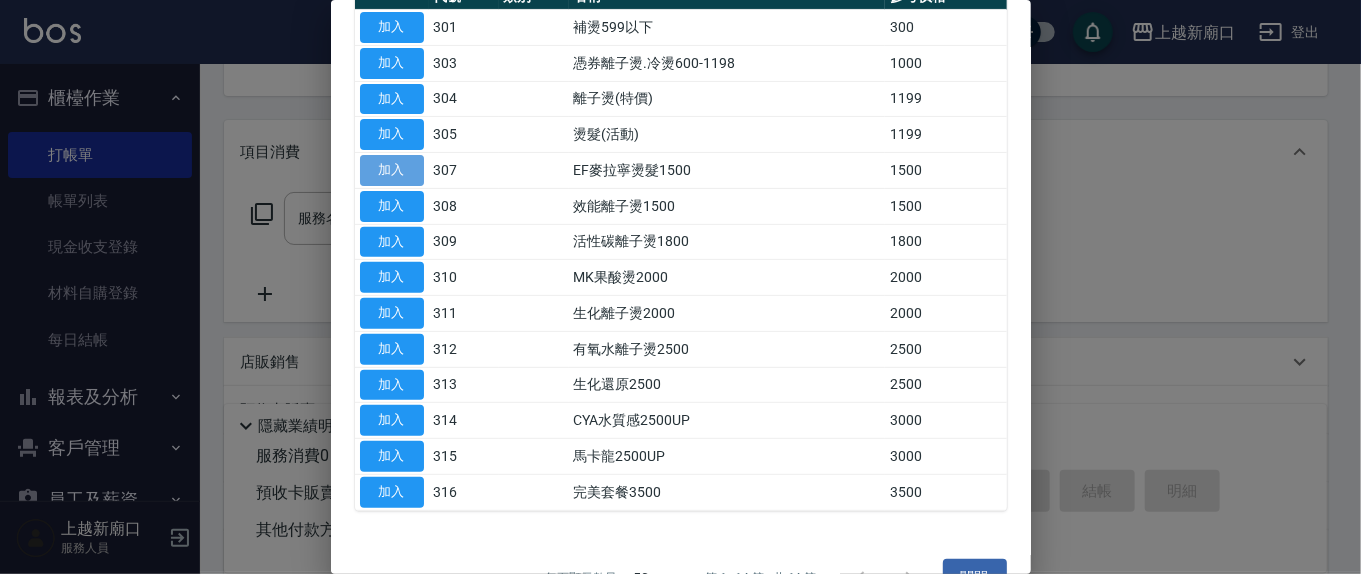 click on "加入" at bounding box center (392, 170) 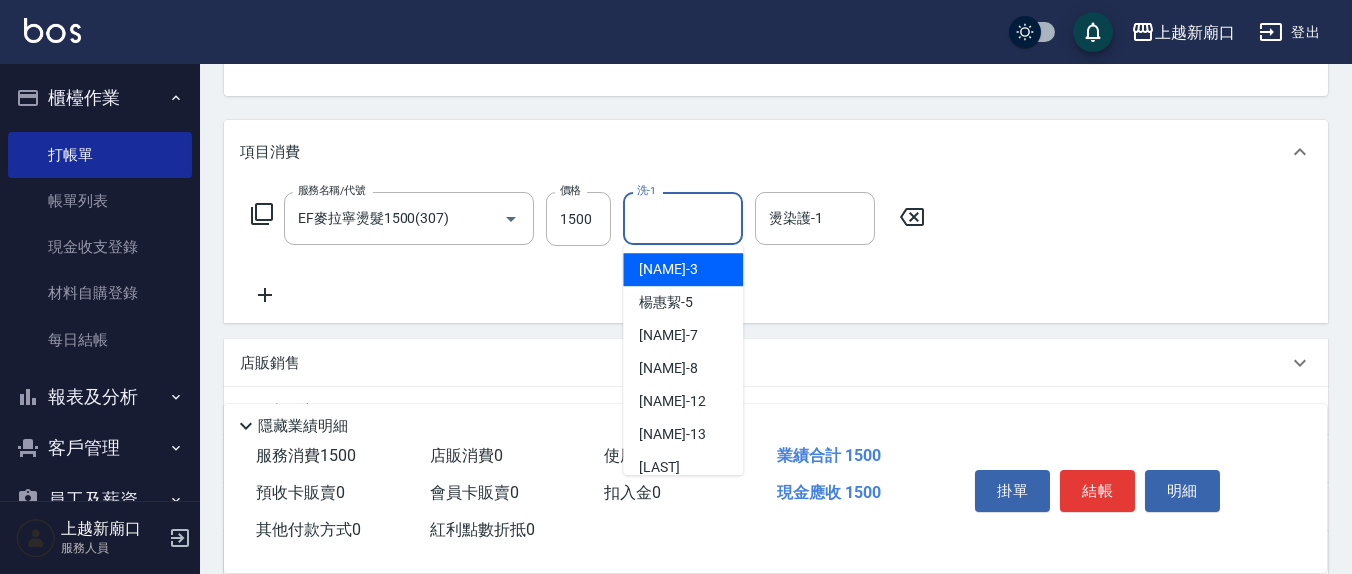 click on "洗-1" at bounding box center (683, 218) 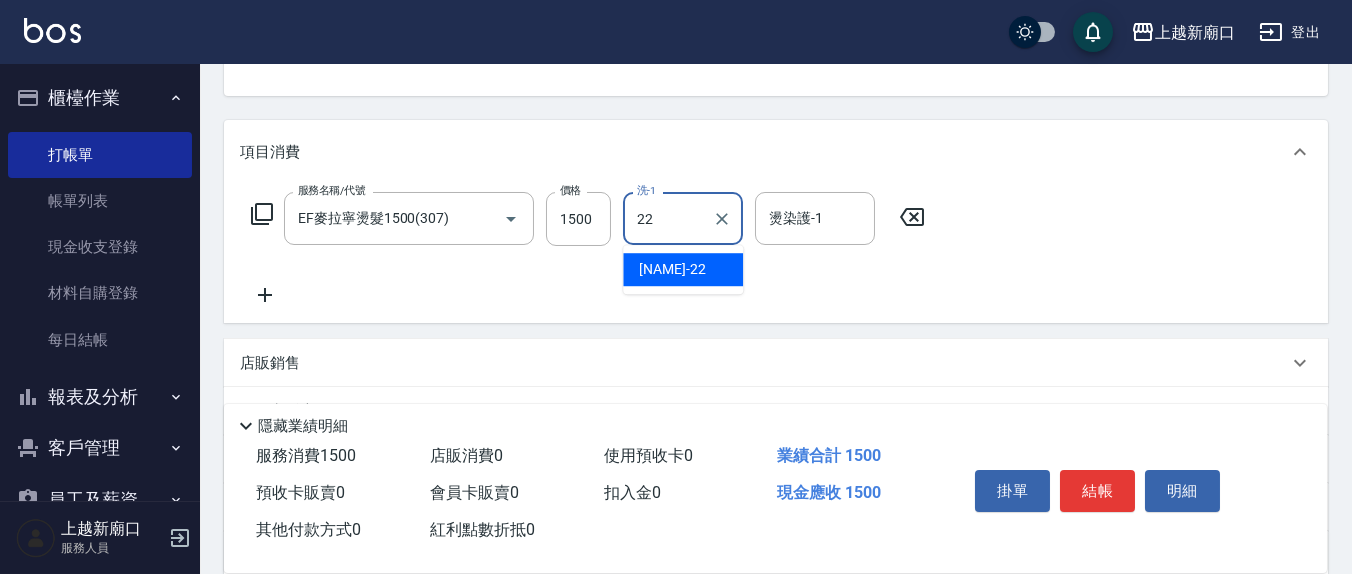 type on "[NAME]-22" 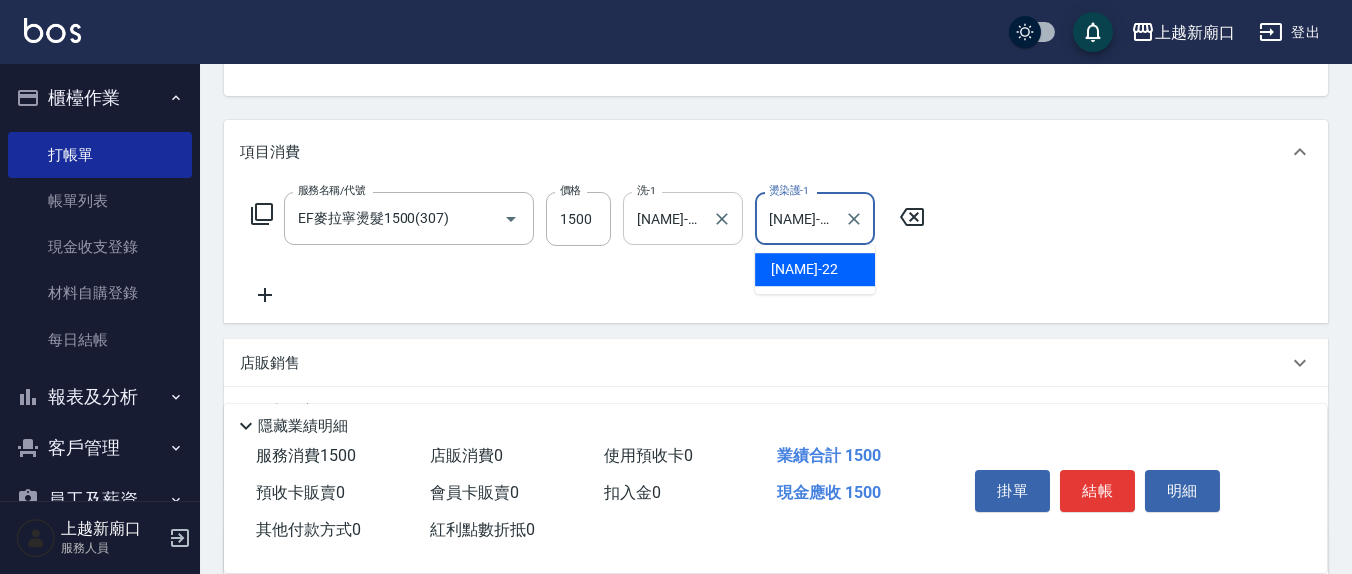 type on "[NAME]-22" 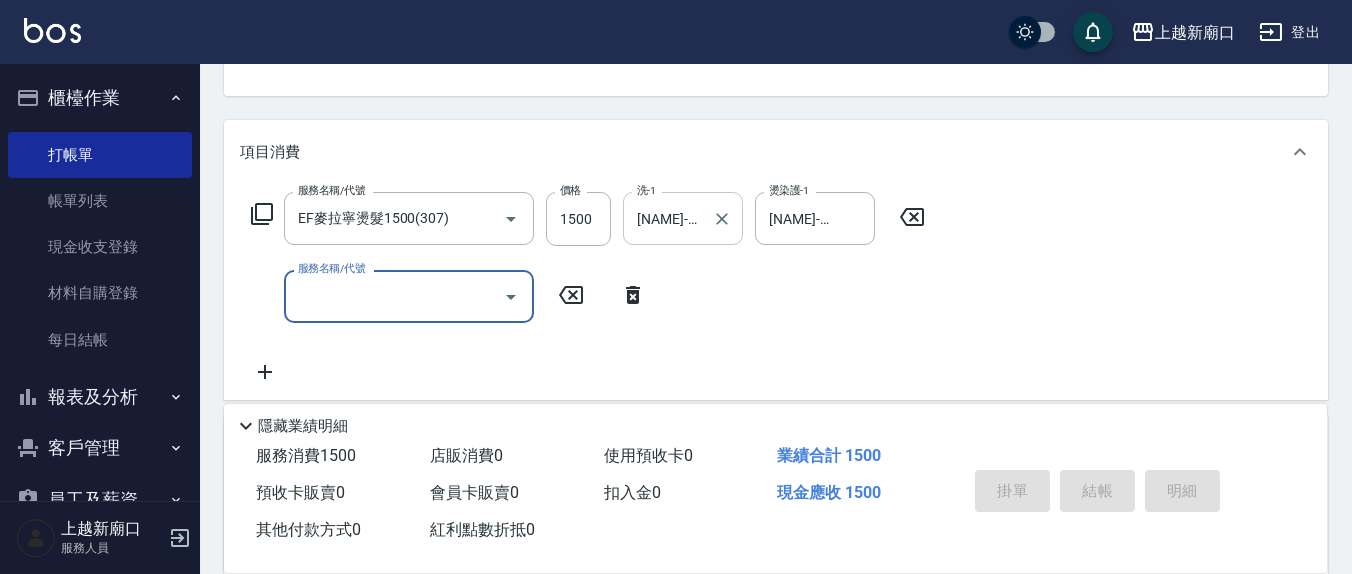 type 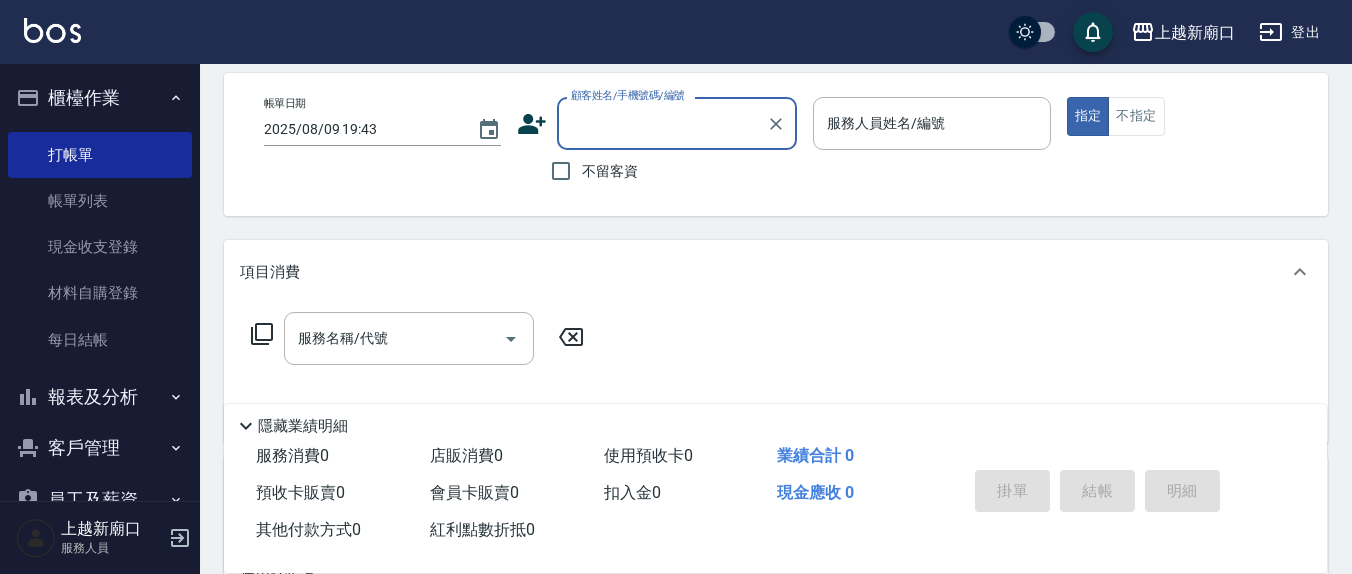 scroll, scrollTop: 0, scrollLeft: 0, axis: both 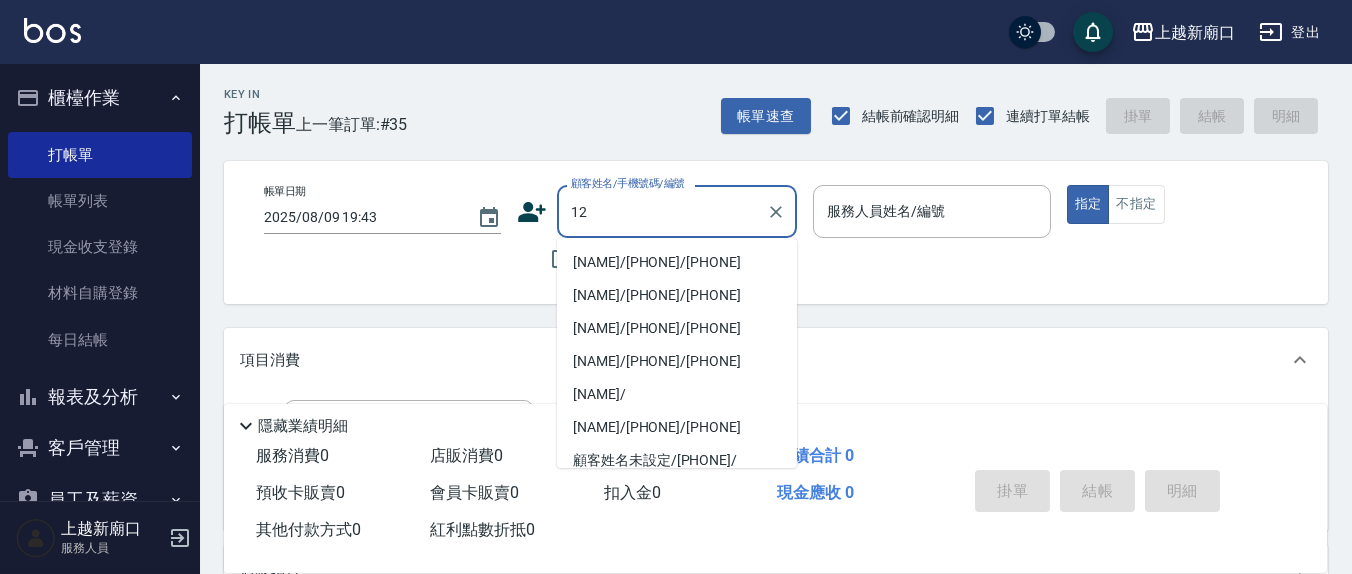 type on "12" 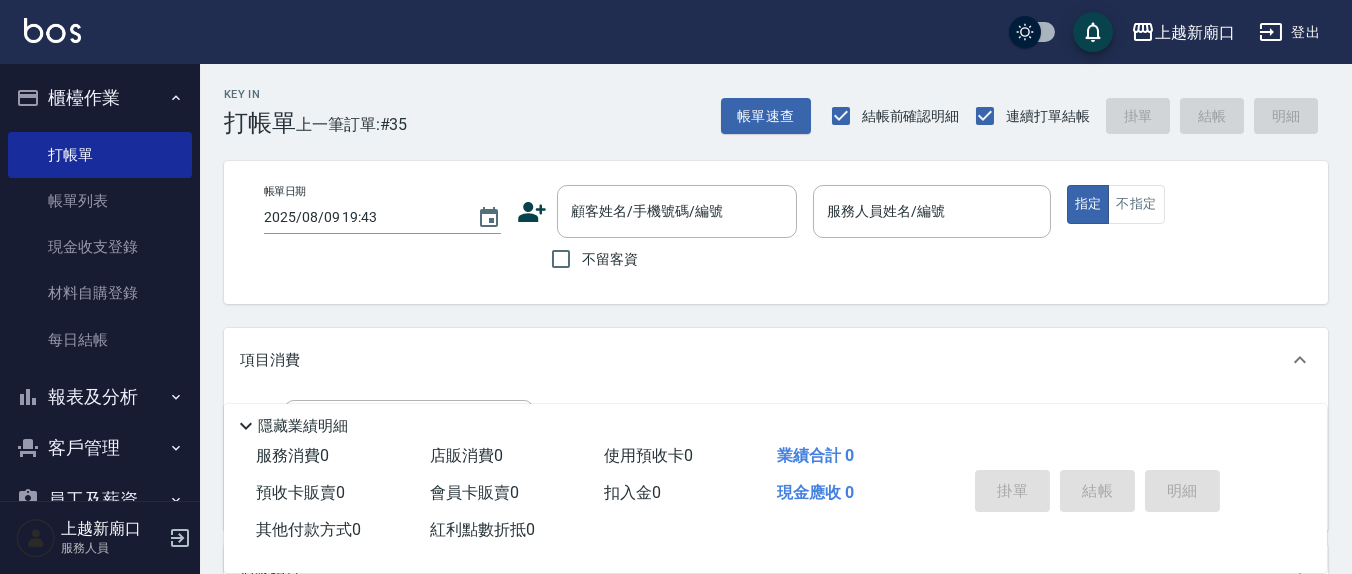 click on "Key In 打帳單 上一筆訂單:#35 帳單速查 結帳前確認明細 連續打單結帳 掛單 結帳 明細 帳單日期 2025/08/09 19:43 顧客姓名/手機號碼/編號 顧客姓名/手機號碼/編號 不留客資 服務人員姓名/編號 服務人員姓名/編號 指定 不指定 項目消費 服務名稱/代號 服務名稱/代號 店販銷售 服務人員姓名/編號 服務人員姓名/編號 商品代號/名稱 商品代號/名稱 預收卡販賣 卡券名稱/代號 卡券名稱/代號 使用預收卡 其他付款方式 其他付款方式 其他付款方式 備註及來源 備註 備註 訂單來源 ​ 訂單來源 隱藏業績明細 服務消費  0 店販消費  0 使用預收卡  0 業績合計   0 預收卡販賣  0 會員卡販賣  0 扣入金  0 現金應收   0 其他付款方式  0 紅利點數折抵  0 掛單 結帳 明細" at bounding box center (776, 519) 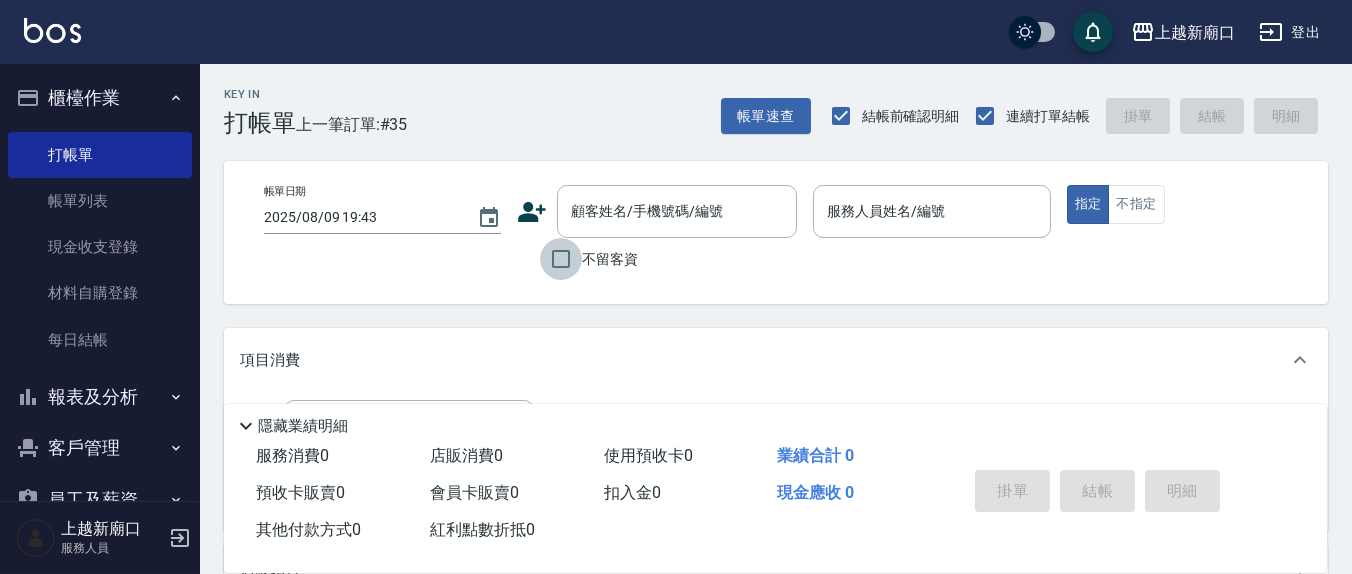 click on "不留客資" at bounding box center (561, 259) 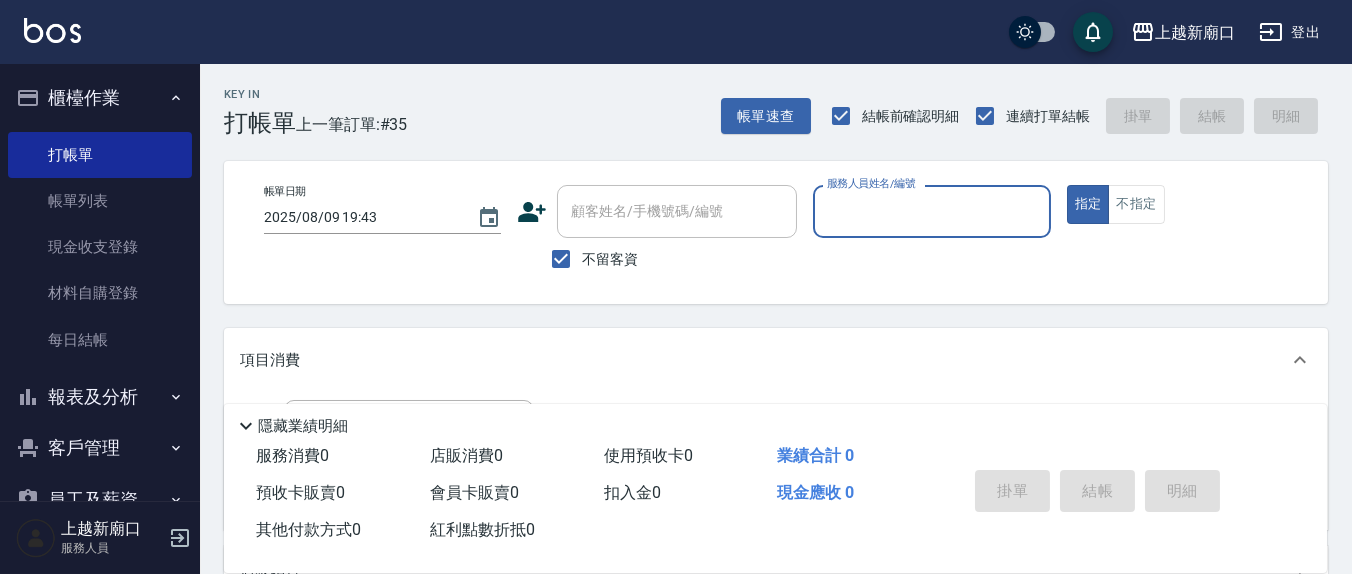 click on "服務人員姓名/編號" at bounding box center [931, 211] 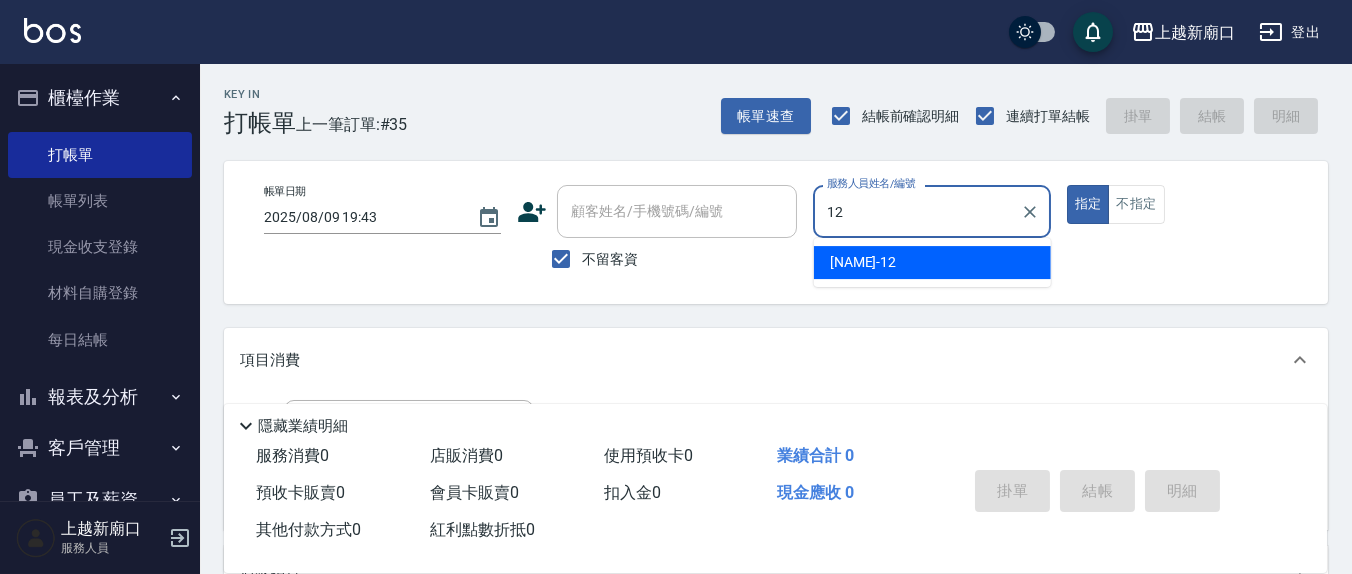 type on "呂桂花-12" 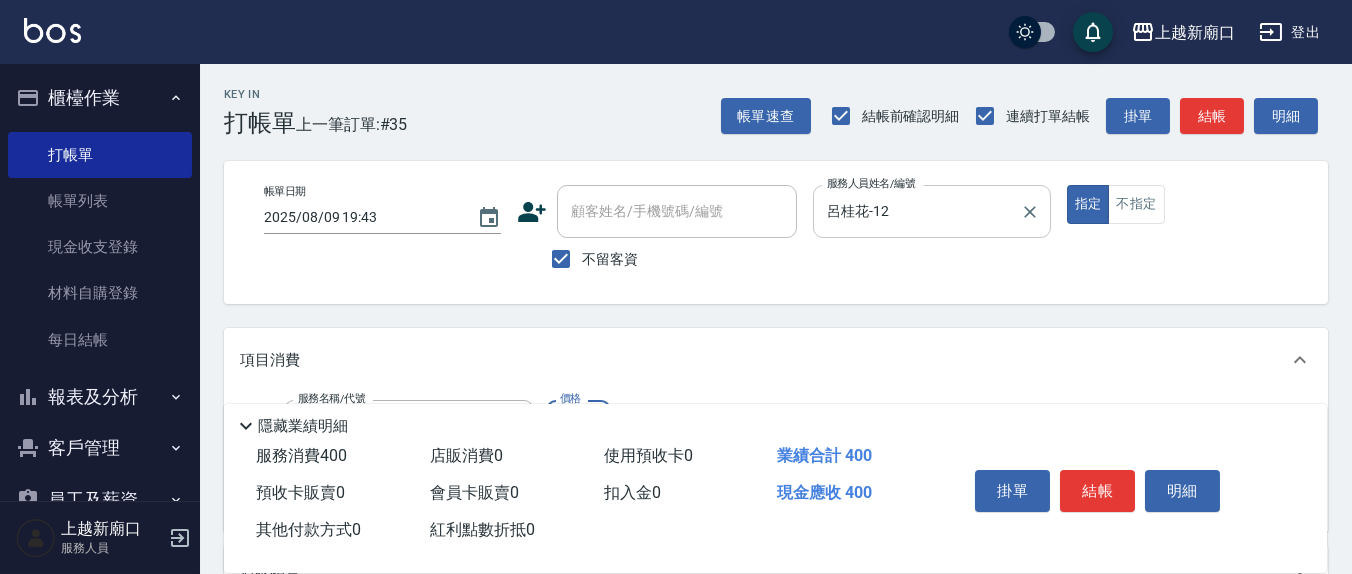 type on "剪髮(401)" 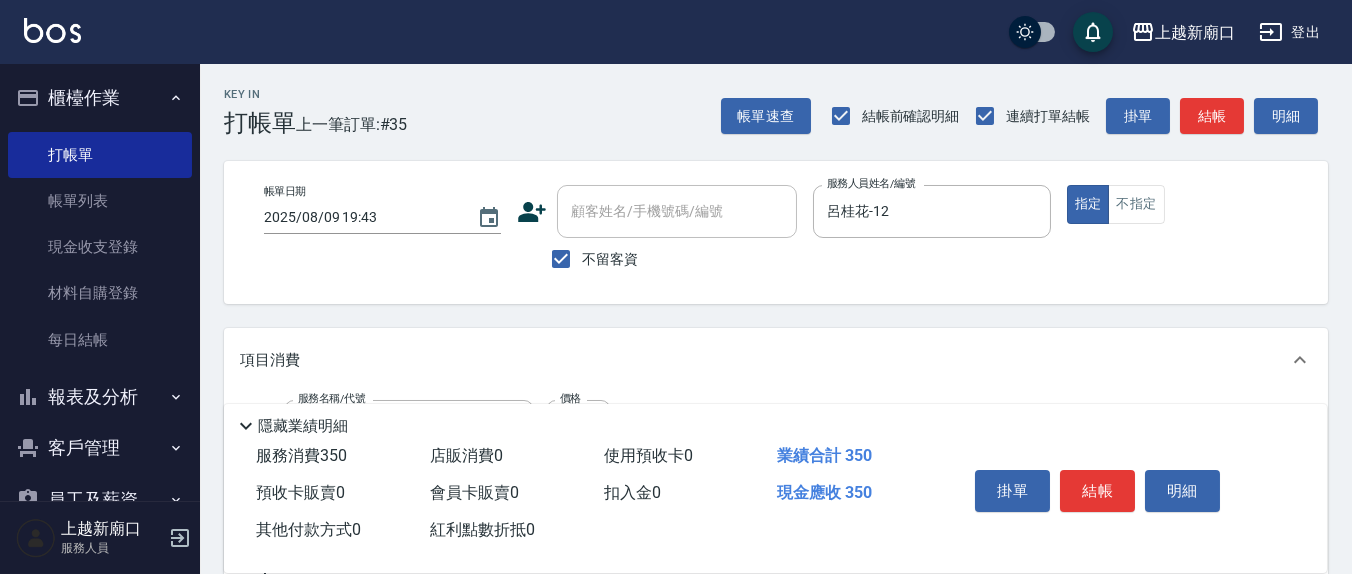 scroll, scrollTop: 208, scrollLeft: 0, axis: vertical 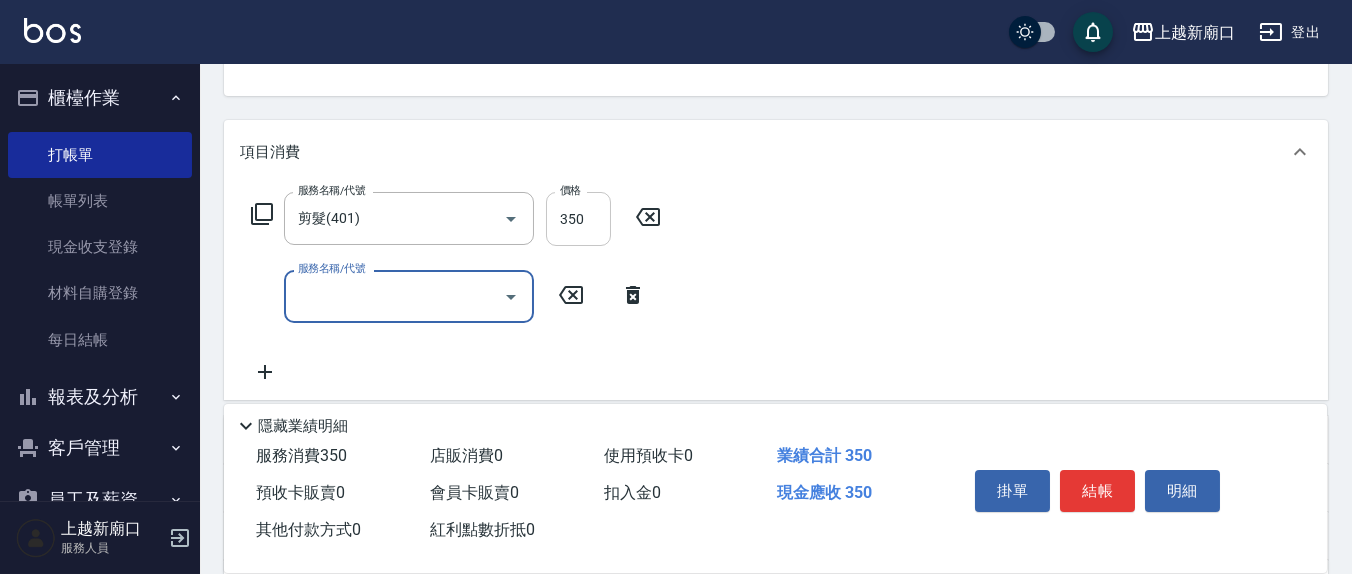 click on "350" at bounding box center [578, 219] 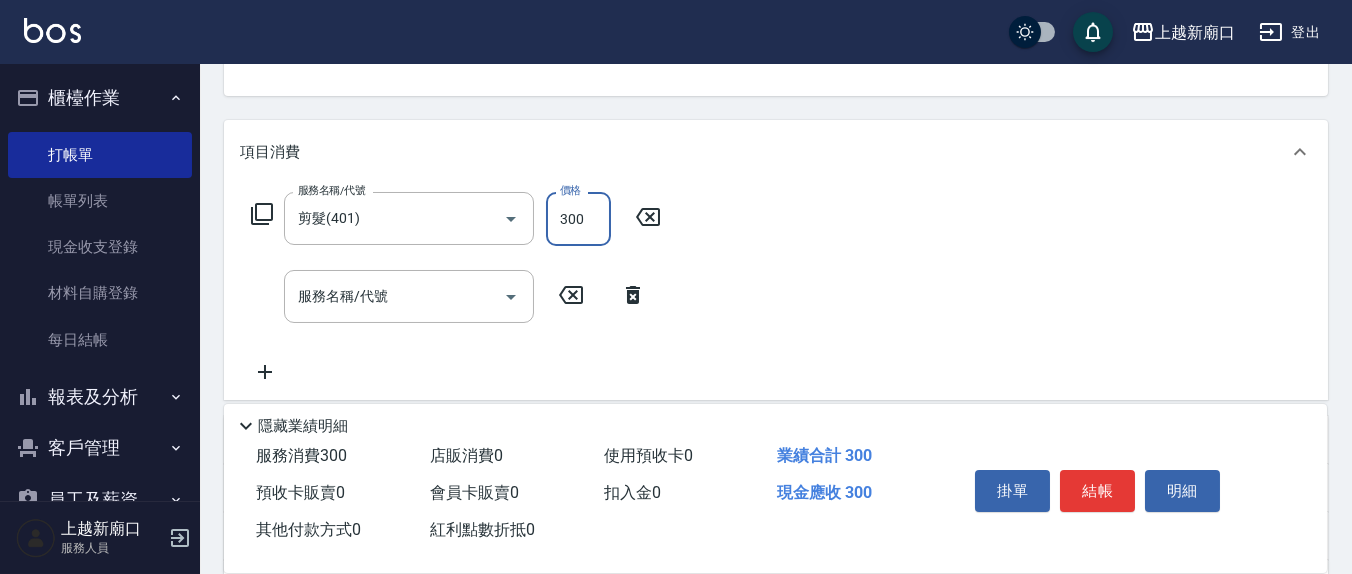 type on "300" 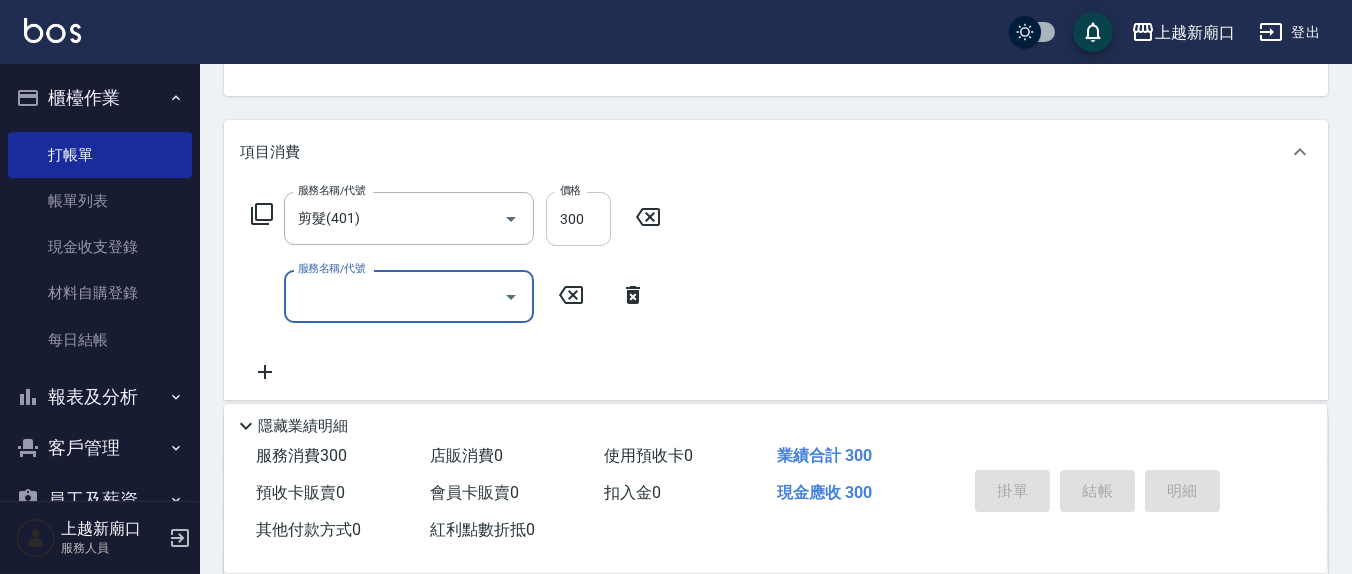 type on "2025/08/09 19:44" 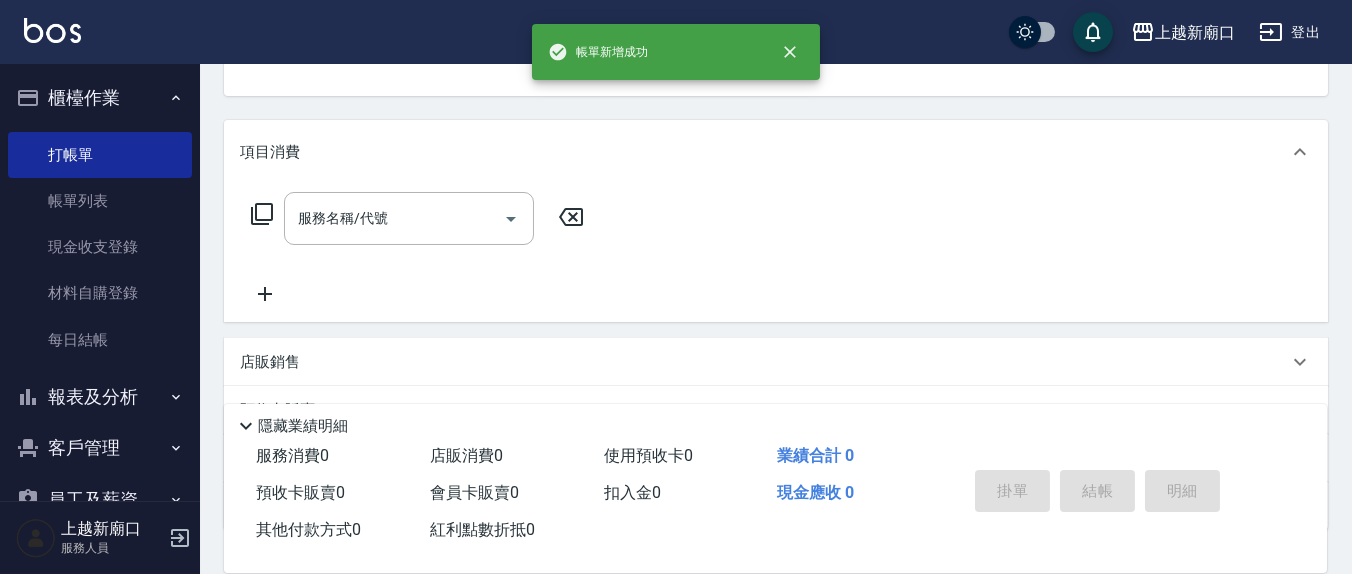scroll, scrollTop: 0, scrollLeft: 0, axis: both 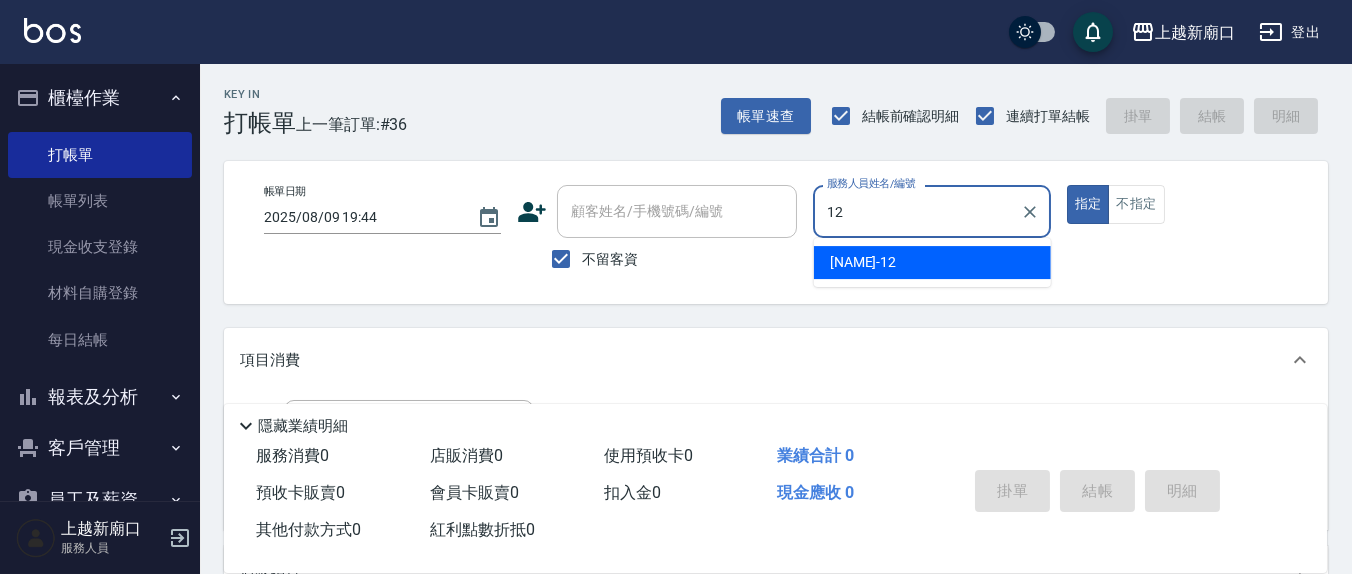 type on "呂桂花-12" 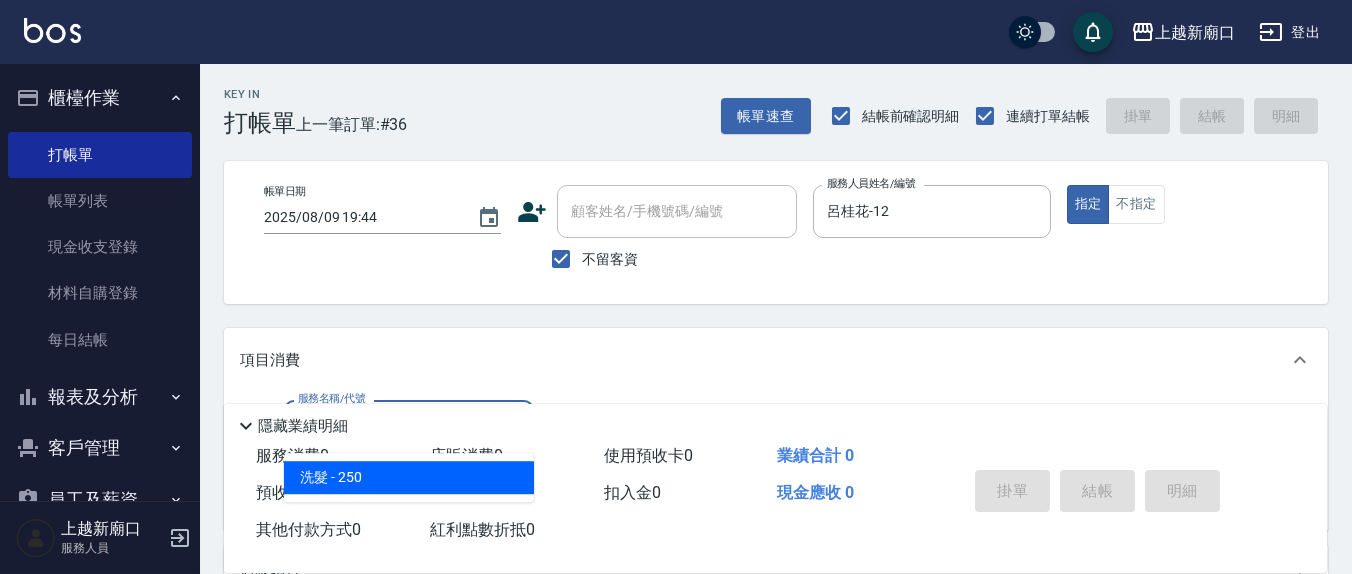 type on "洗髮(201)" 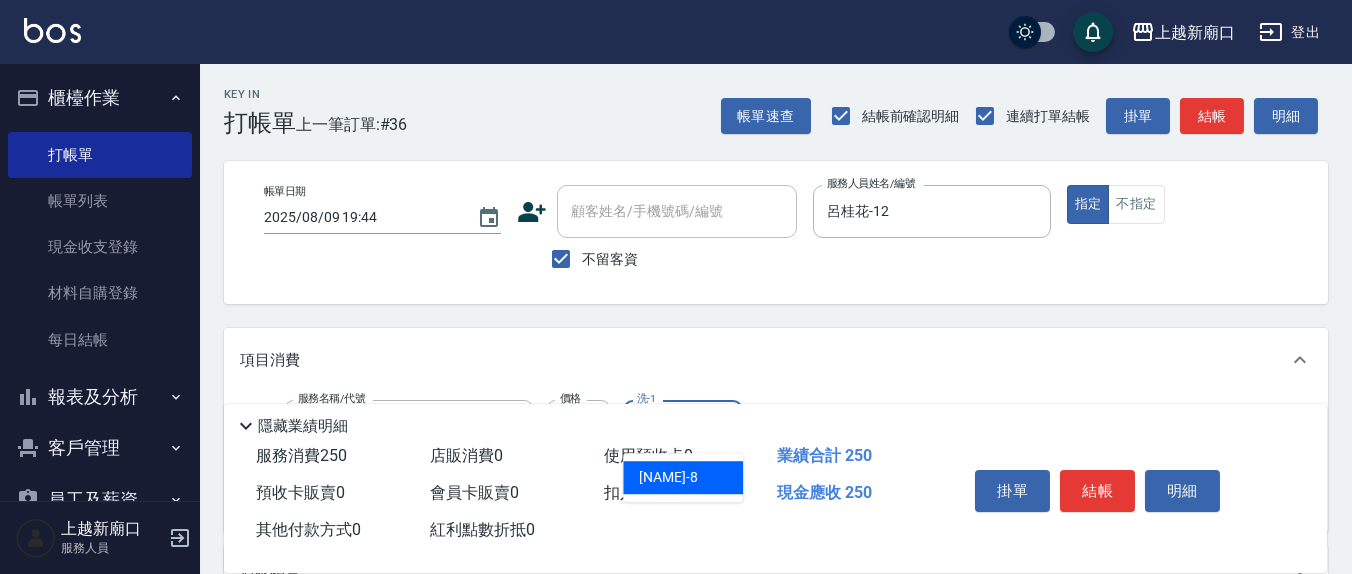 type on "林育萱-8" 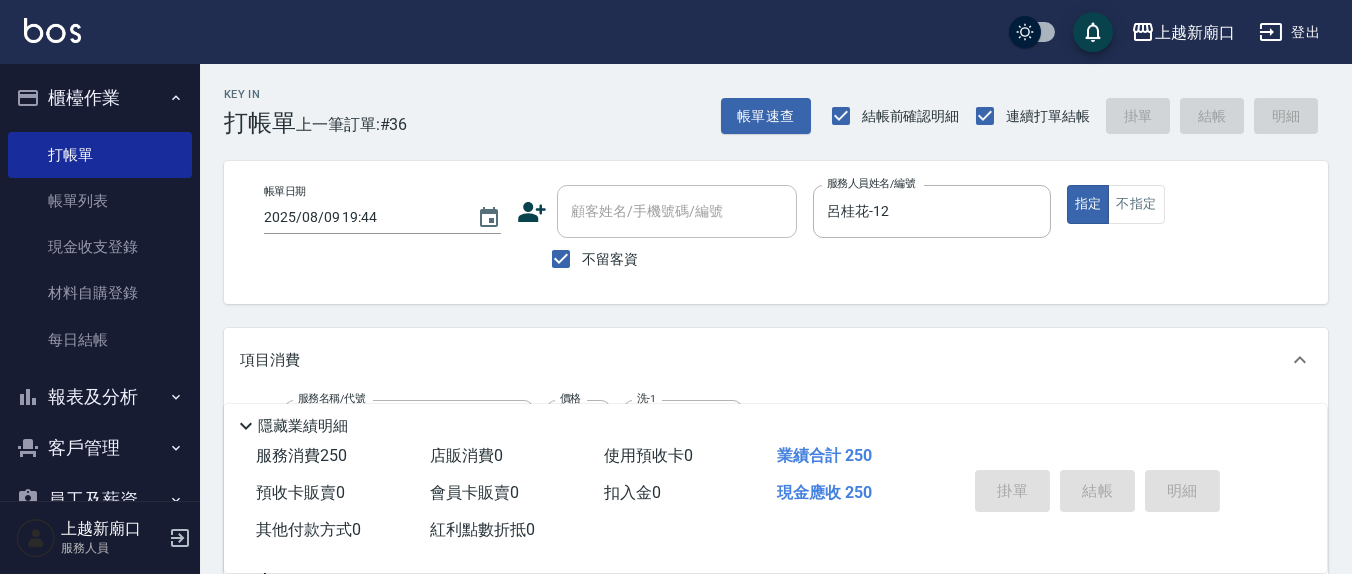type 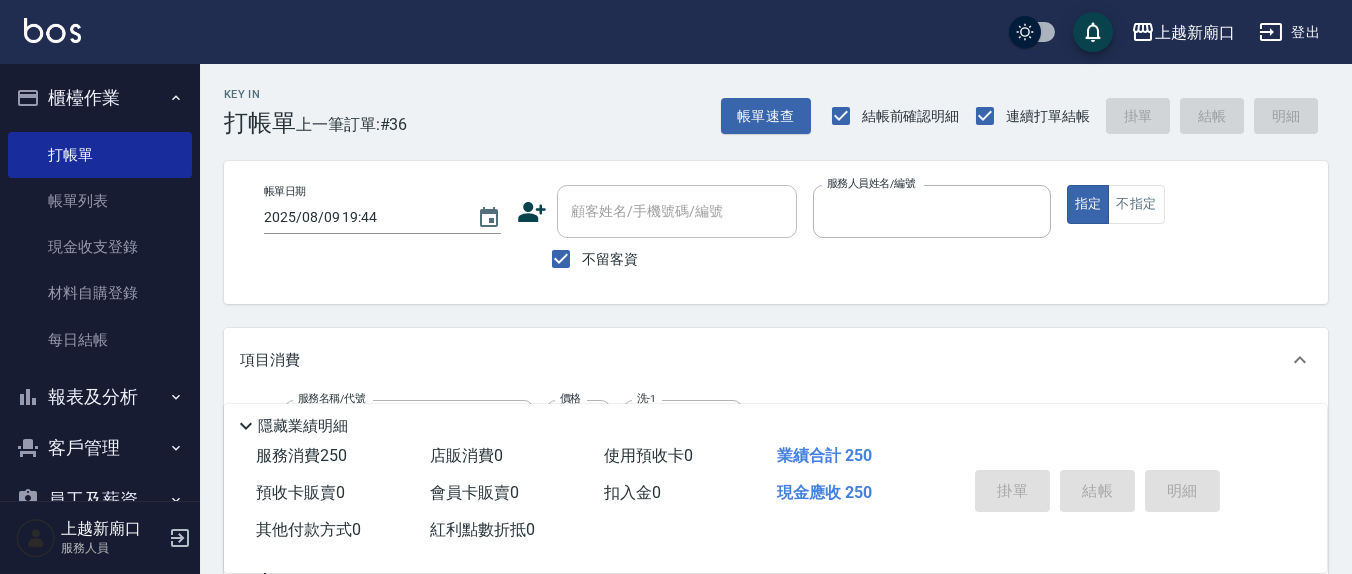type 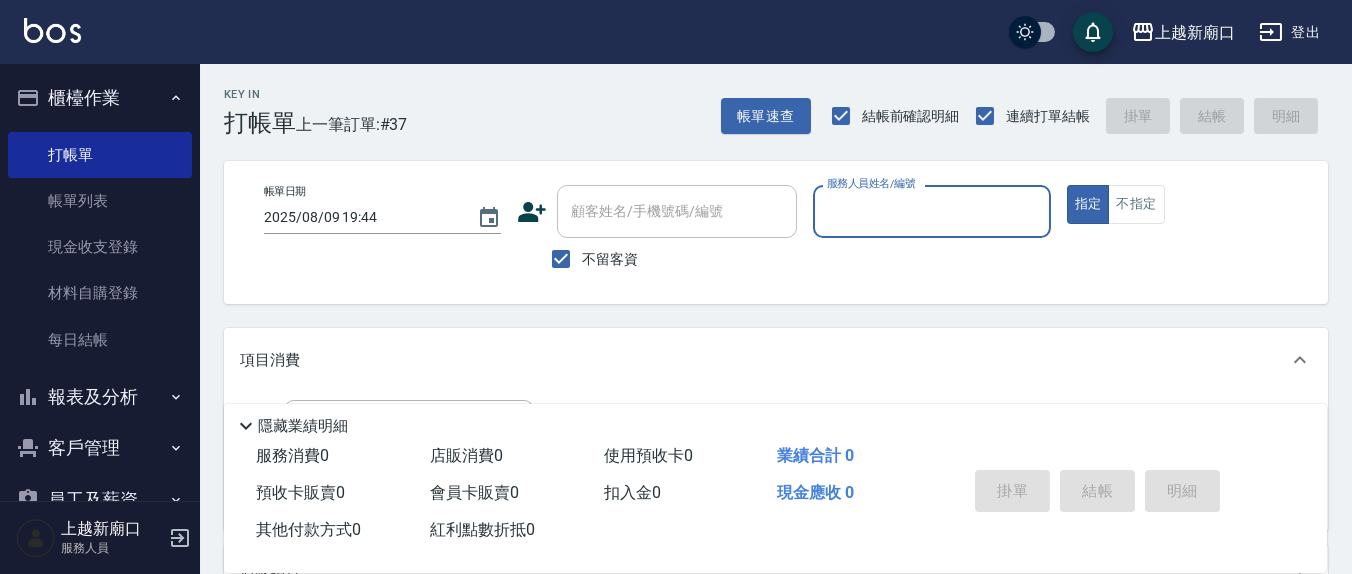 click on "服務人員姓名/編號" at bounding box center (931, 211) 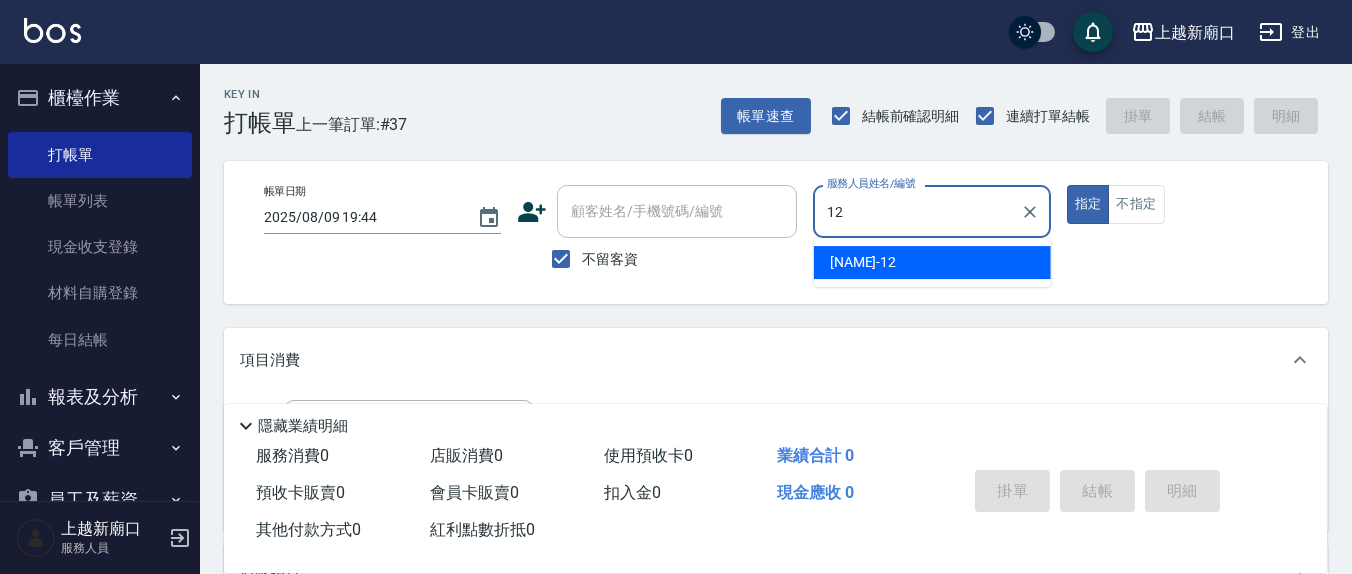 type on "呂桂花-12" 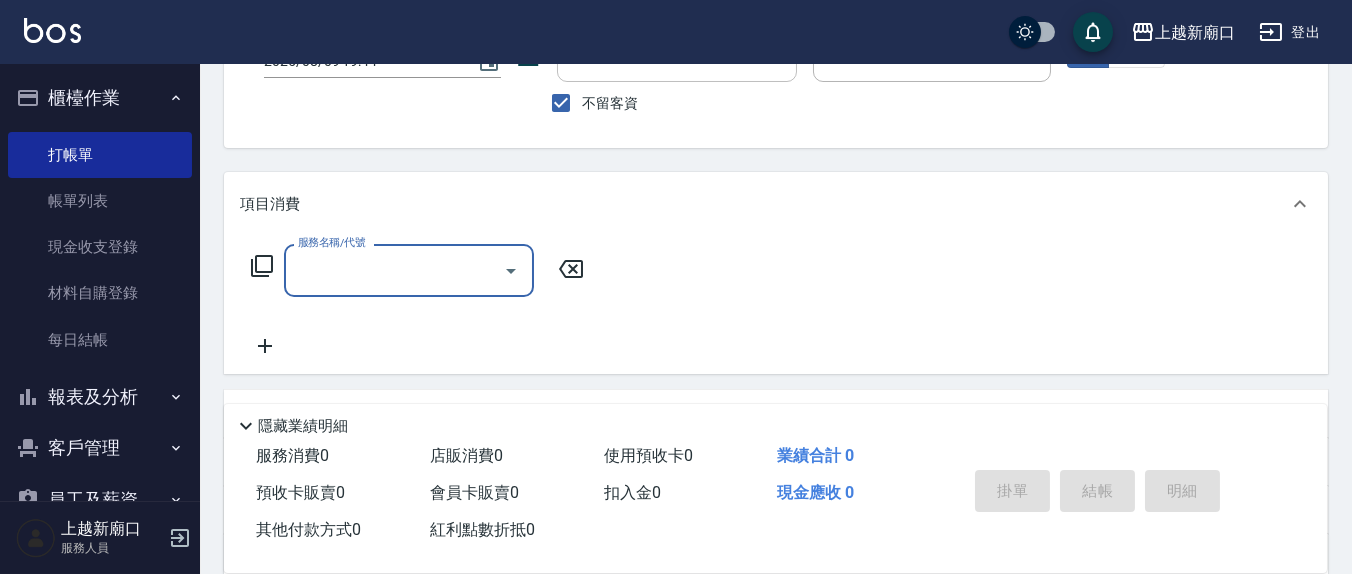 scroll, scrollTop: 208, scrollLeft: 0, axis: vertical 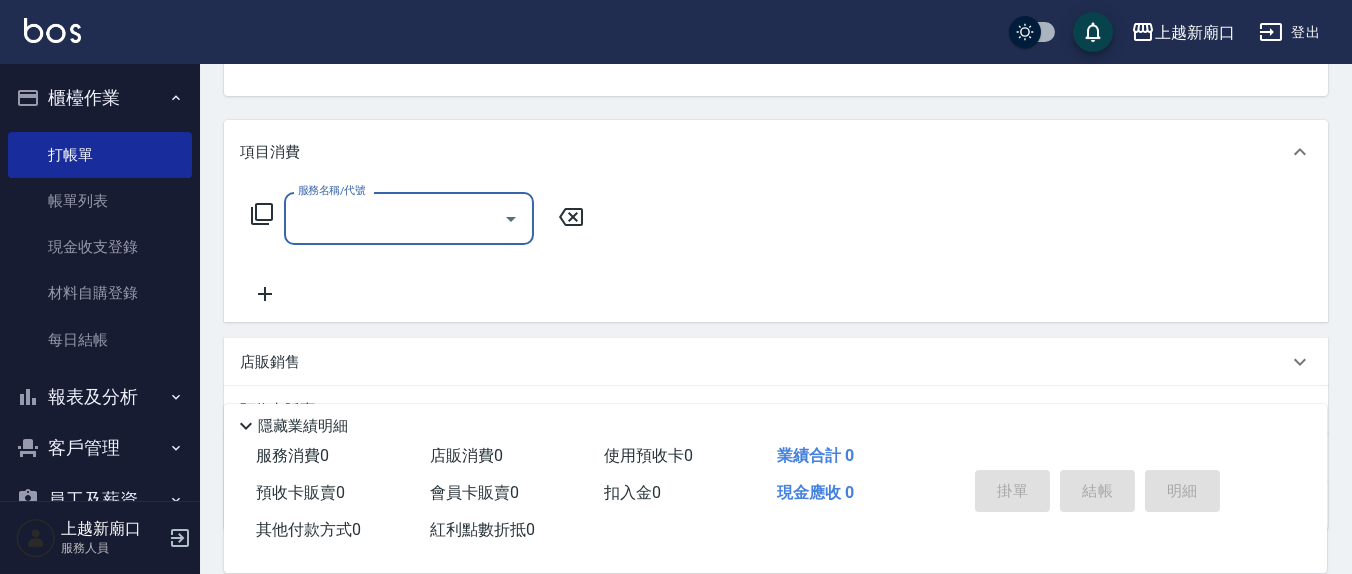 click on "服務名稱/代號" at bounding box center (394, 218) 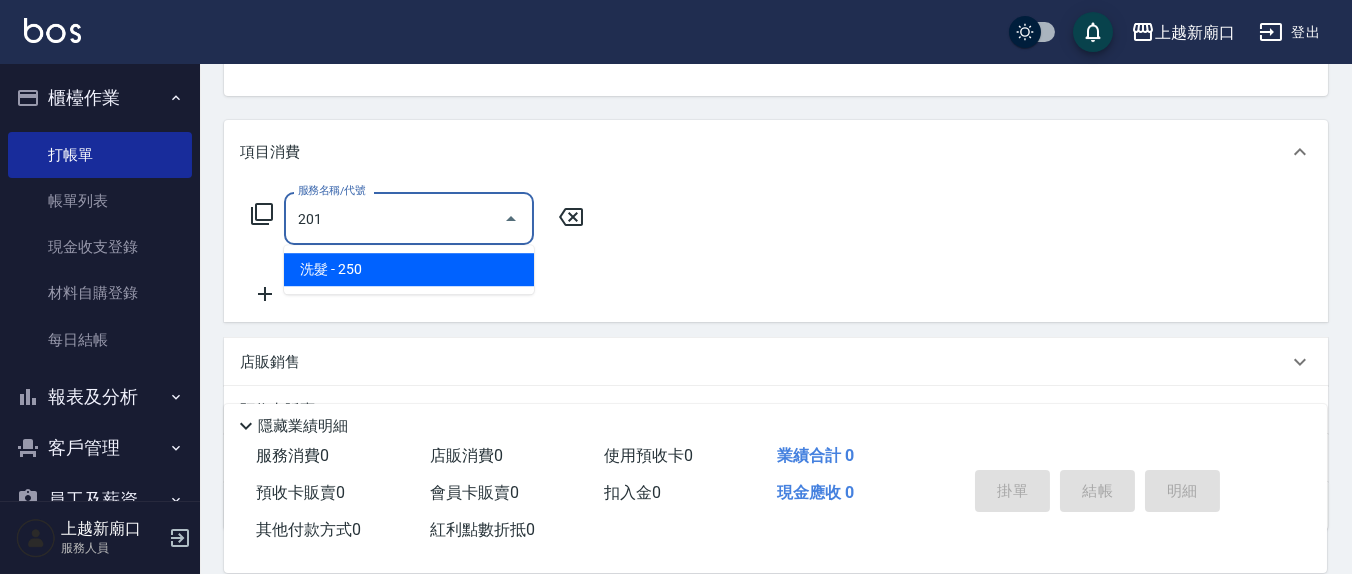 type on "洗髮(201)" 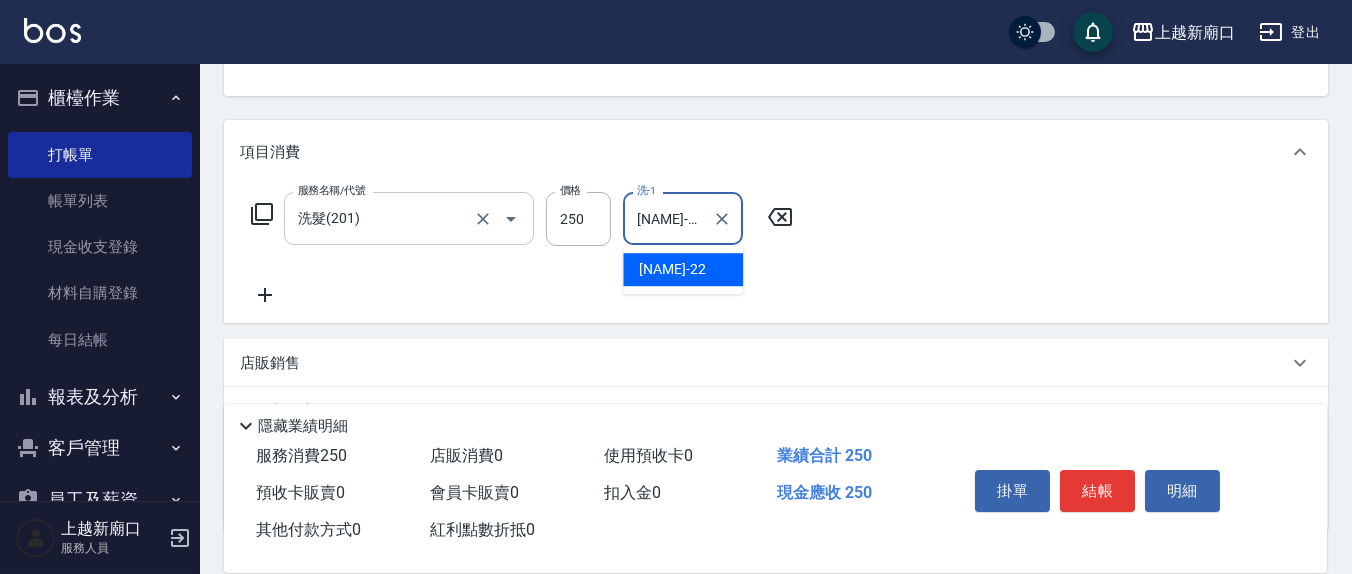 type on "[NAME]-22" 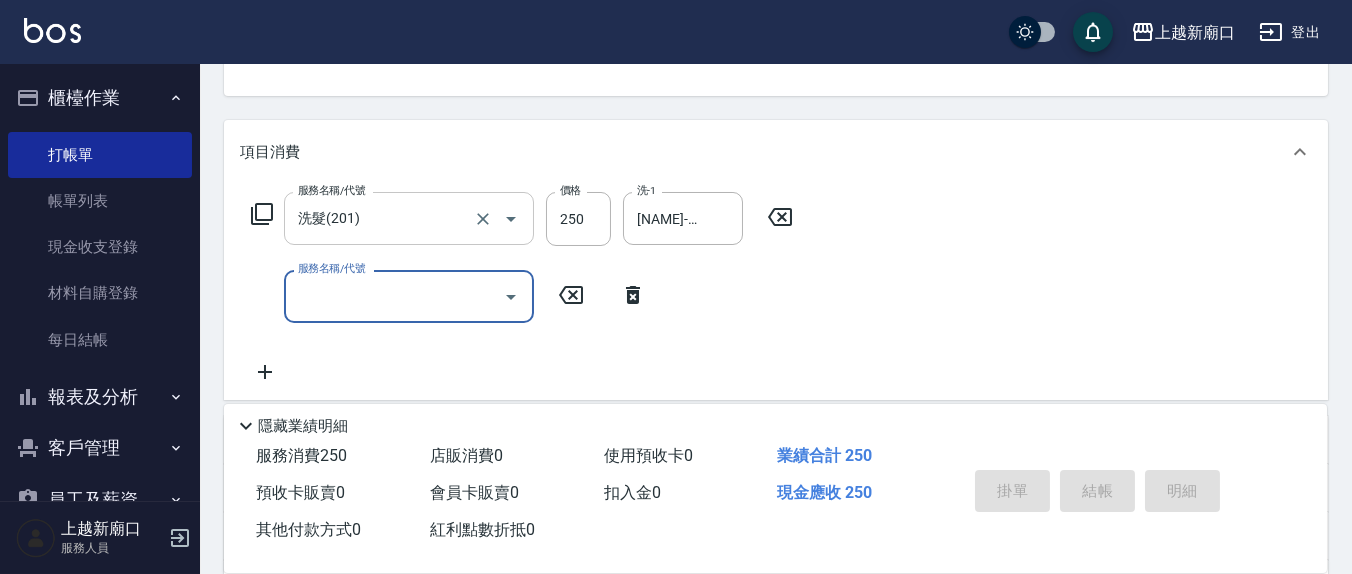 type 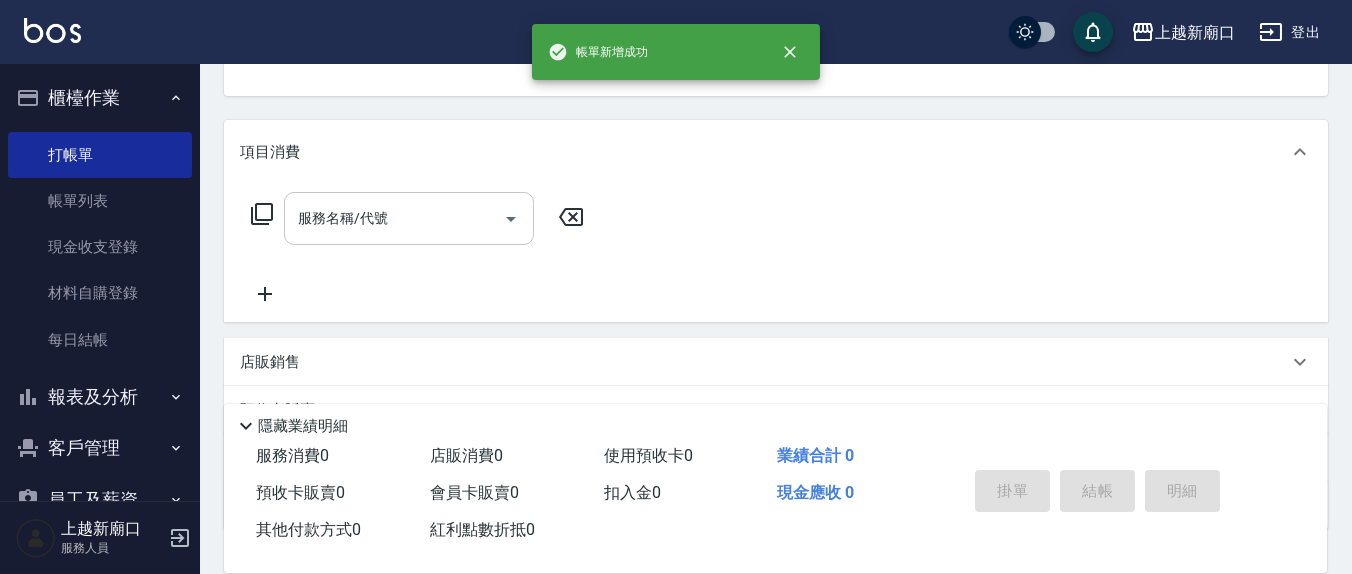 scroll, scrollTop: 185, scrollLeft: 0, axis: vertical 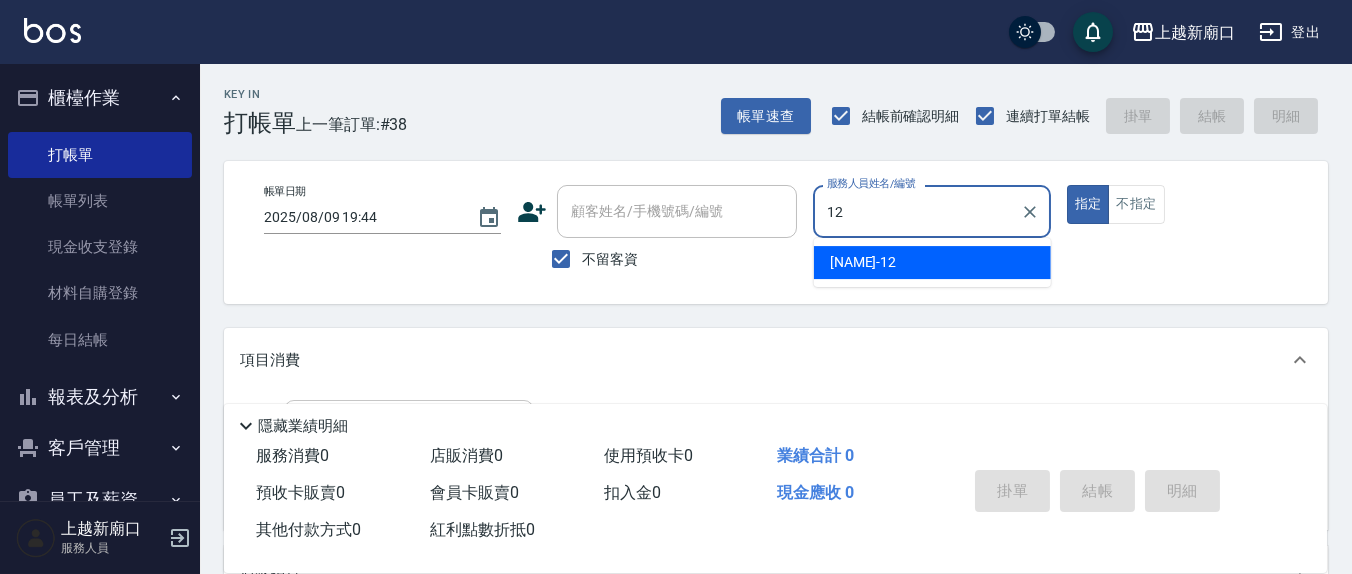 type on "呂桂花-12" 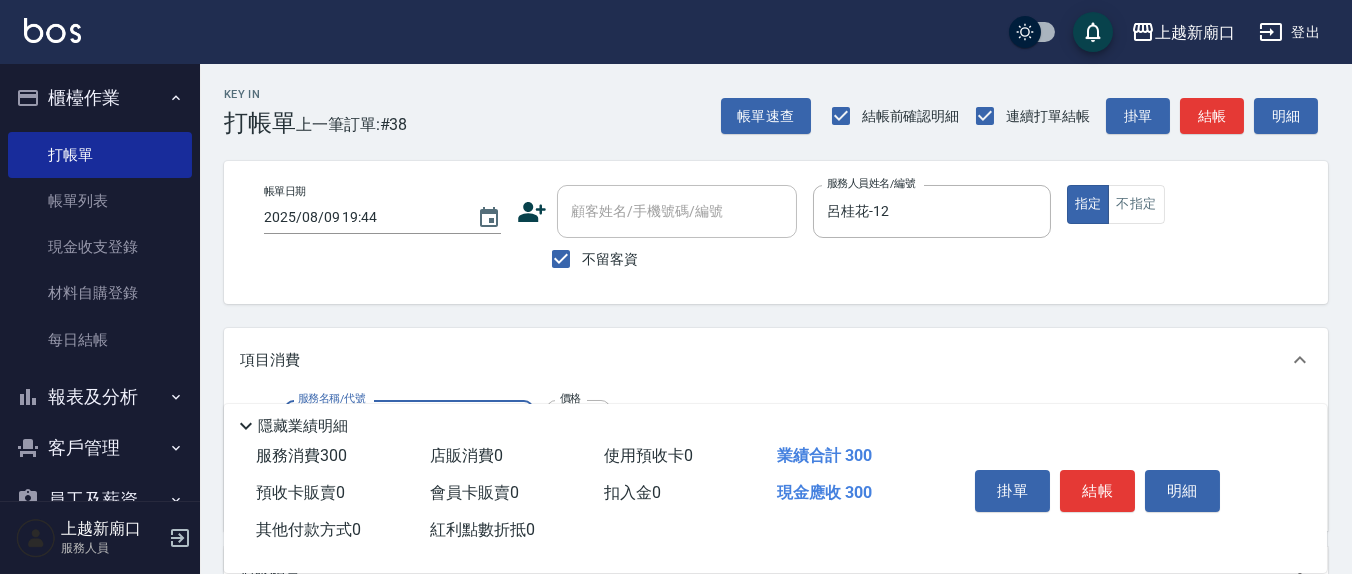 type on "歐娜洗髮精(210)" 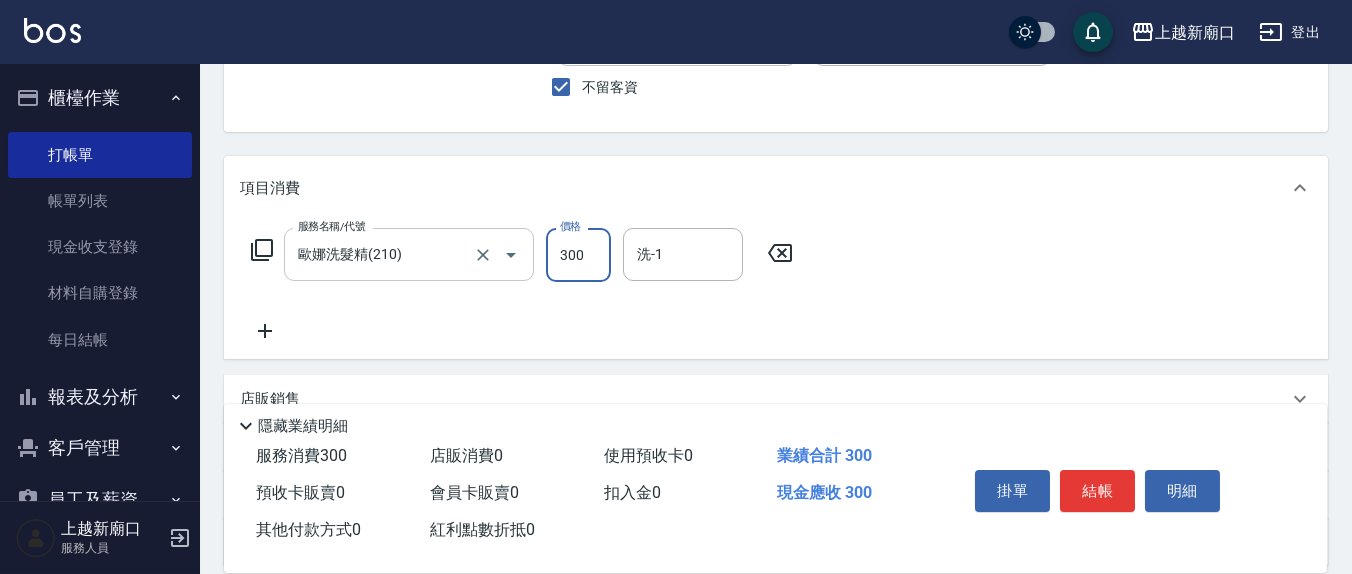 scroll, scrollTop: 208, scrollLeft: 0, axis: vertical 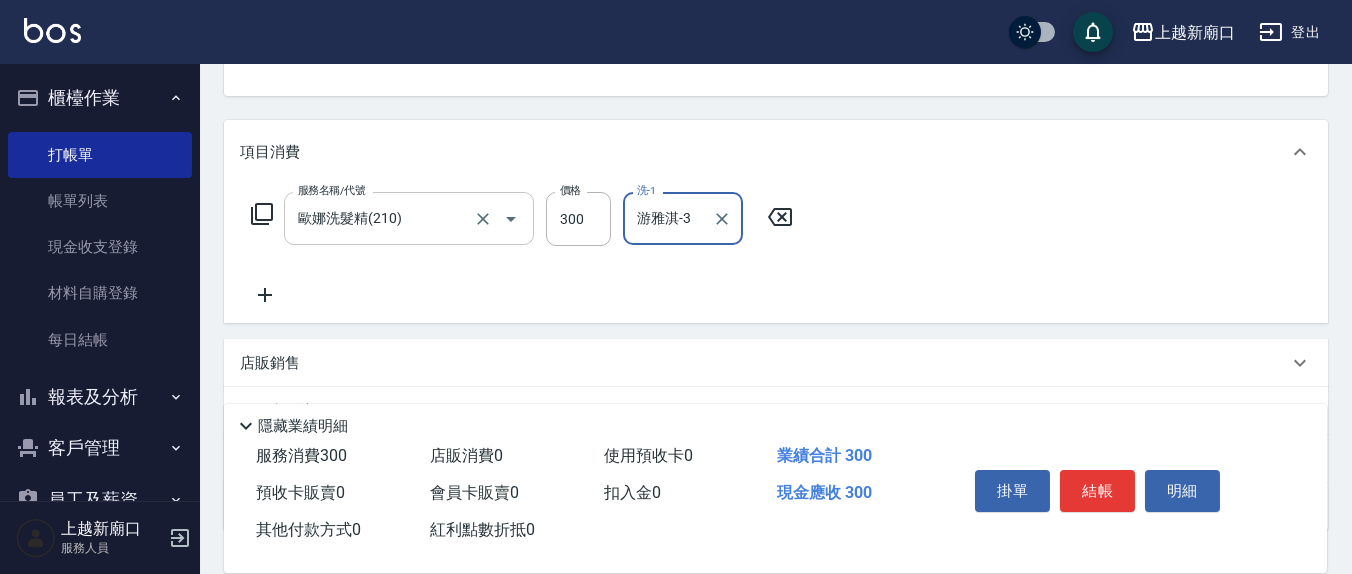 type on "游雅淇-3" 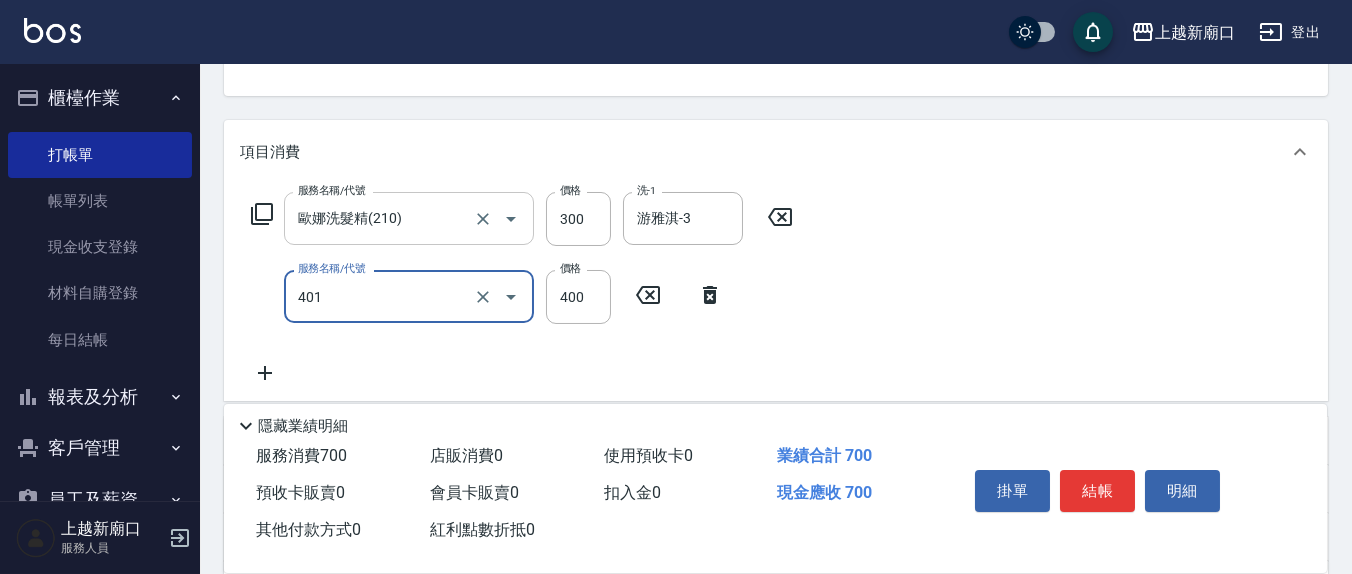 type on "剪髮(401)" 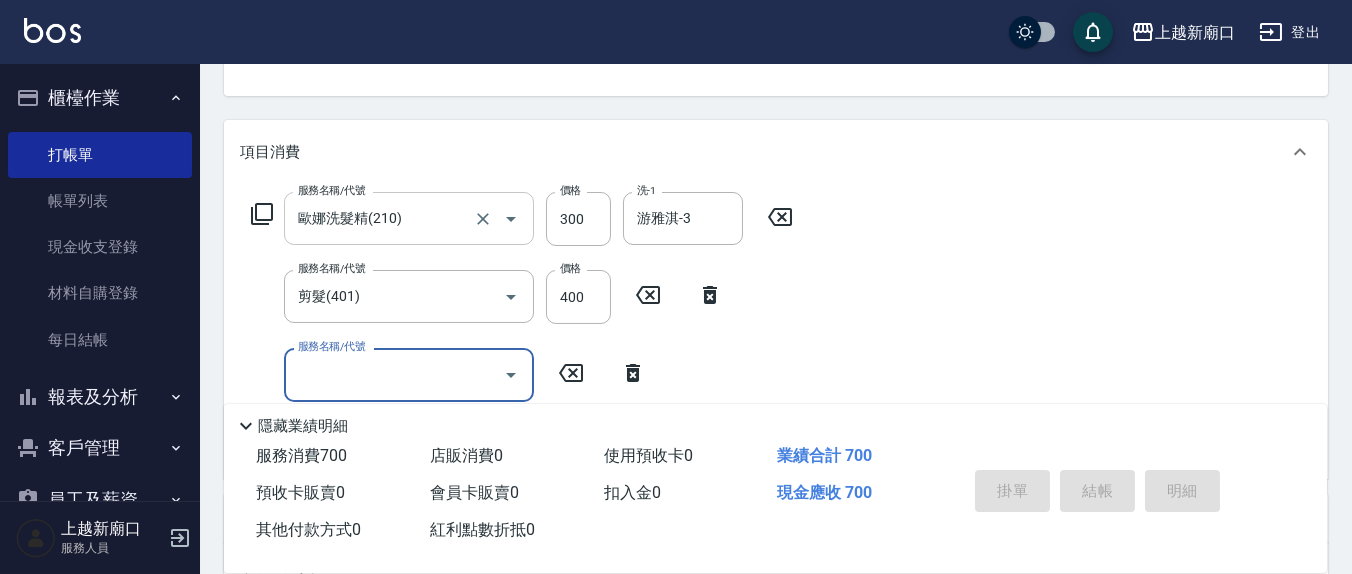 type 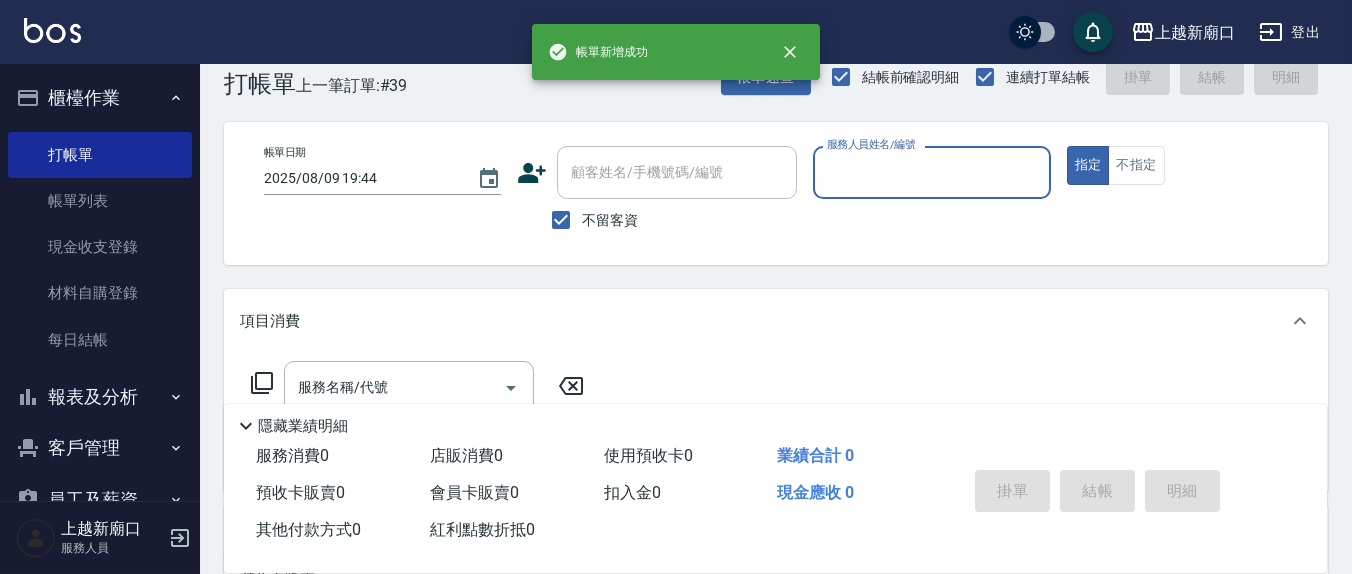 scroll, scrollTop: 0, scrollLeft: 0, axis: both 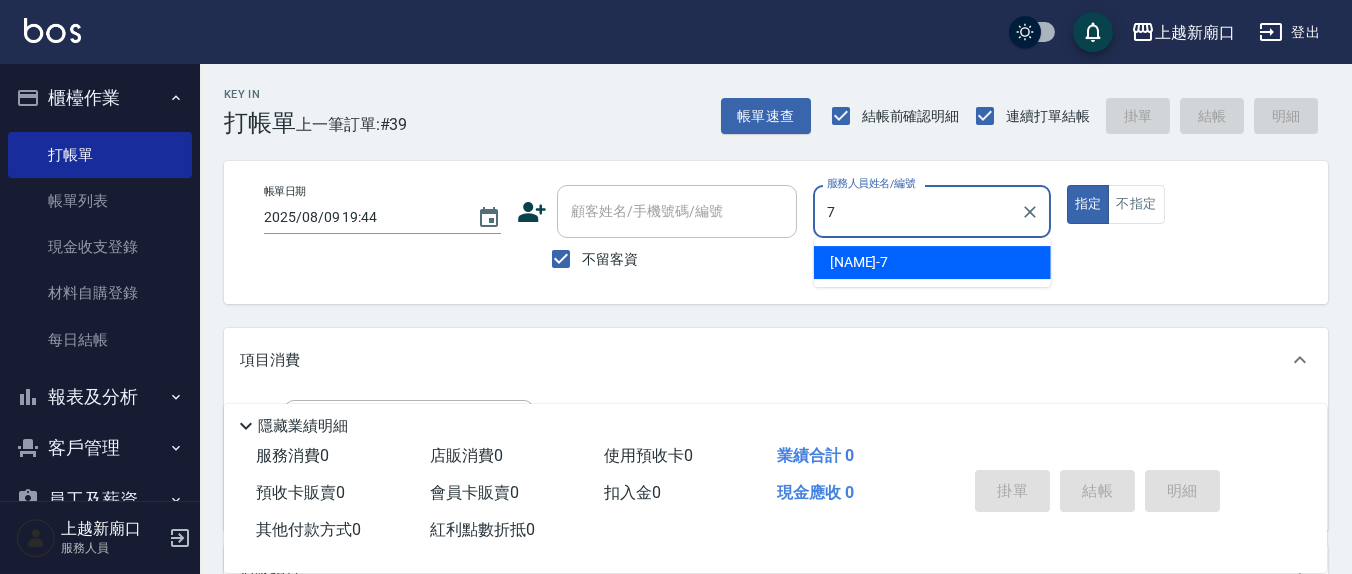type on "[NAME]-13" 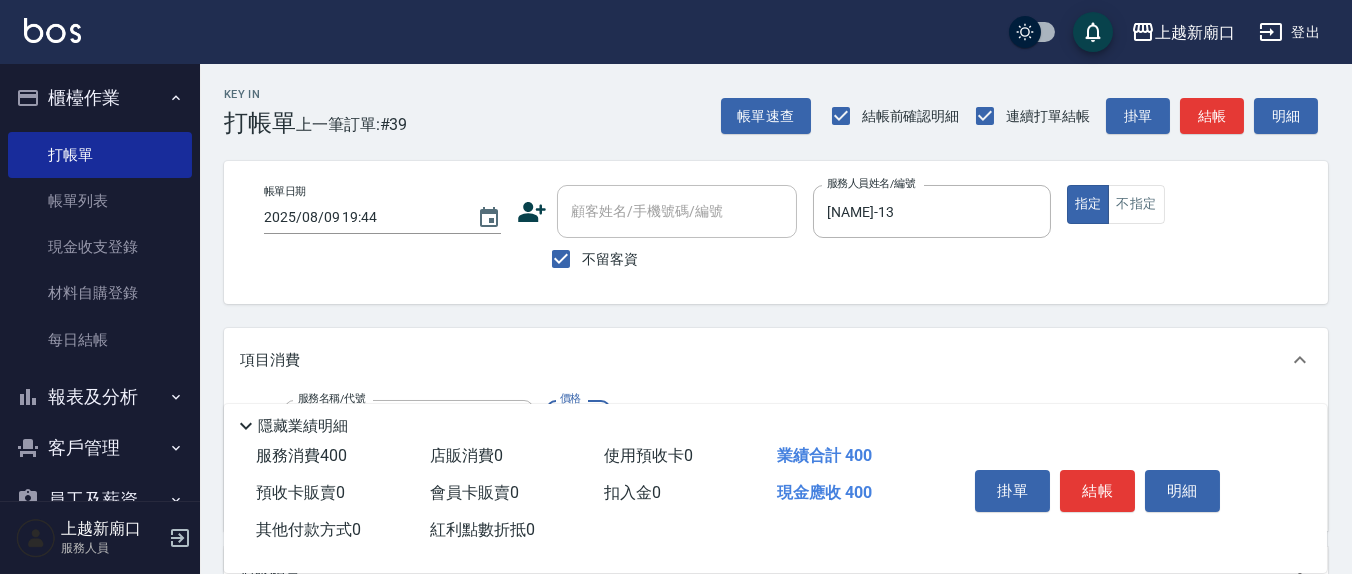 type on "剪髮(401)" 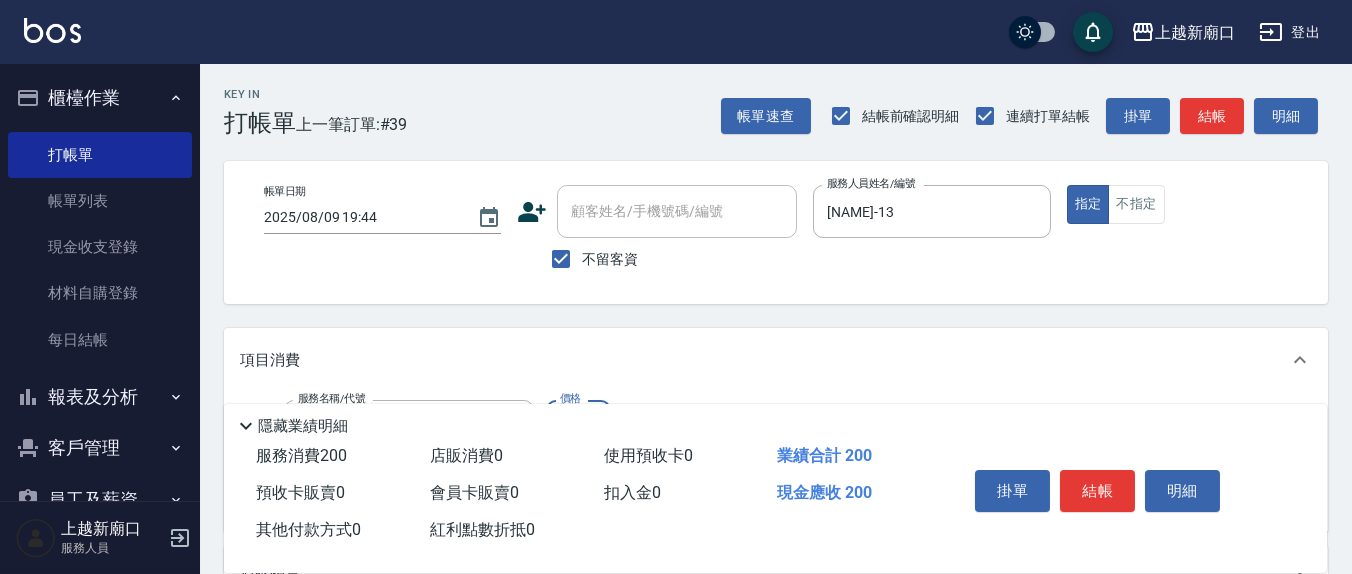 type on "200" 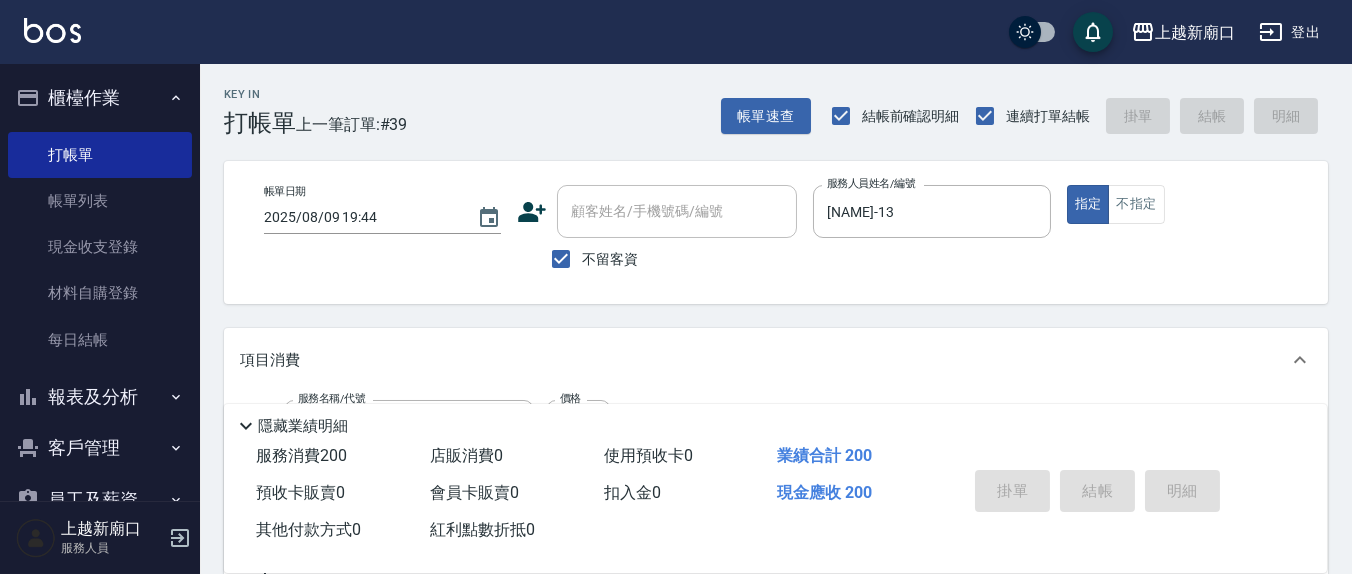 type on "2025/08/09 19:45" 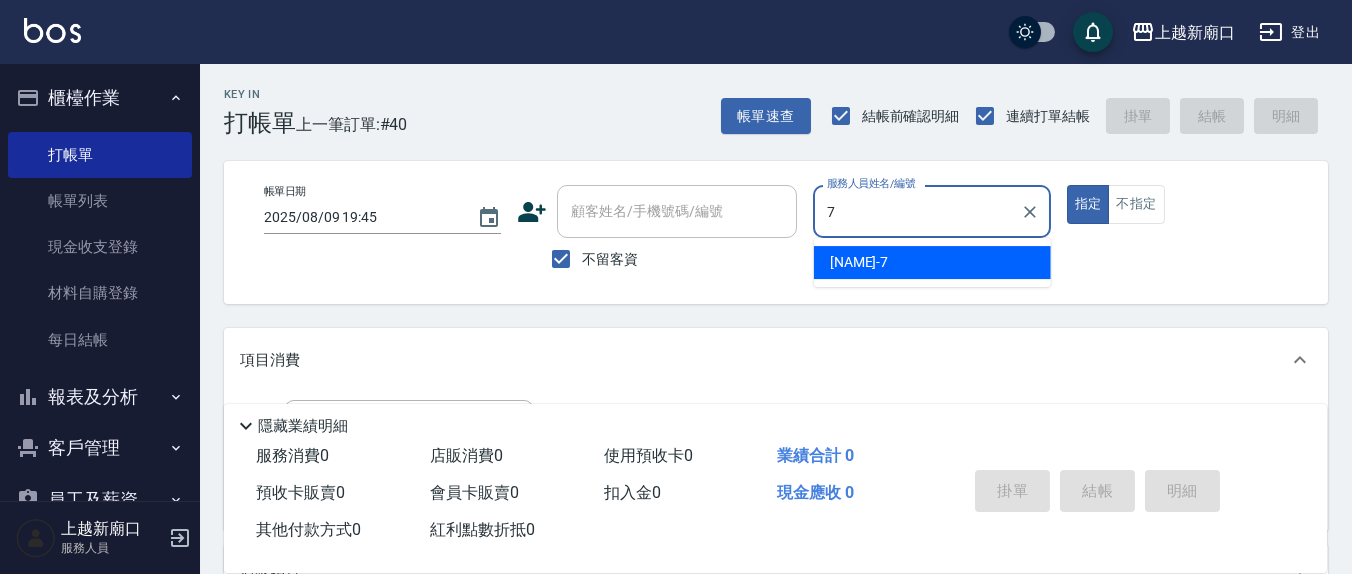 type on "[NAME]-13" 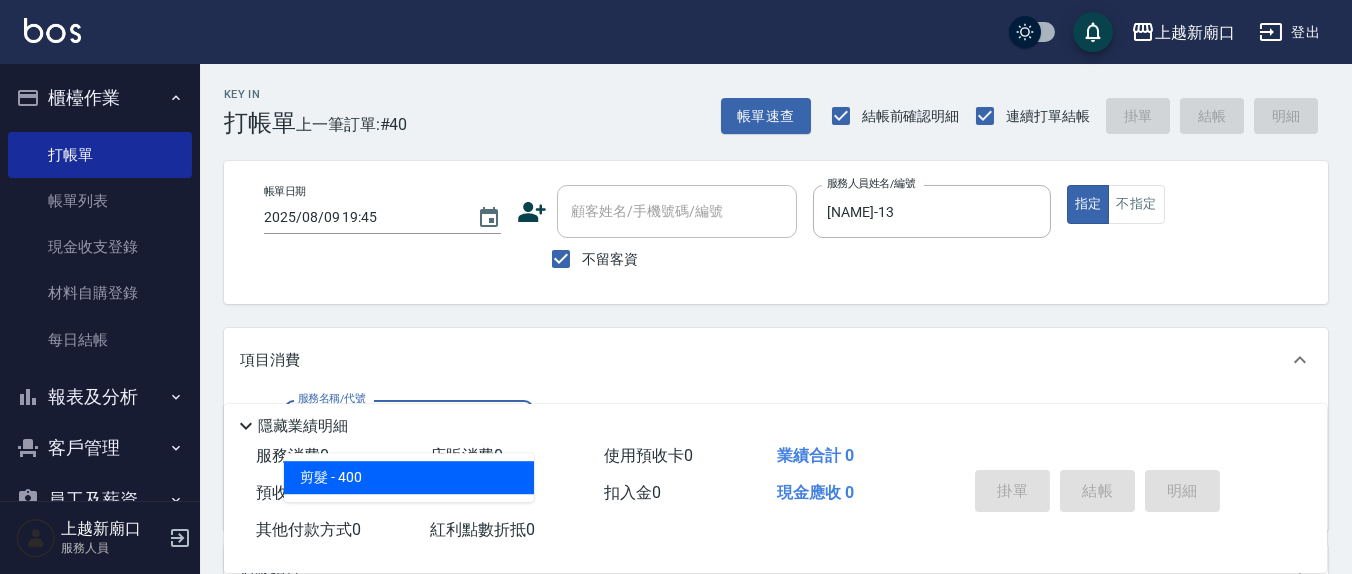 type on "剪髮(401)" 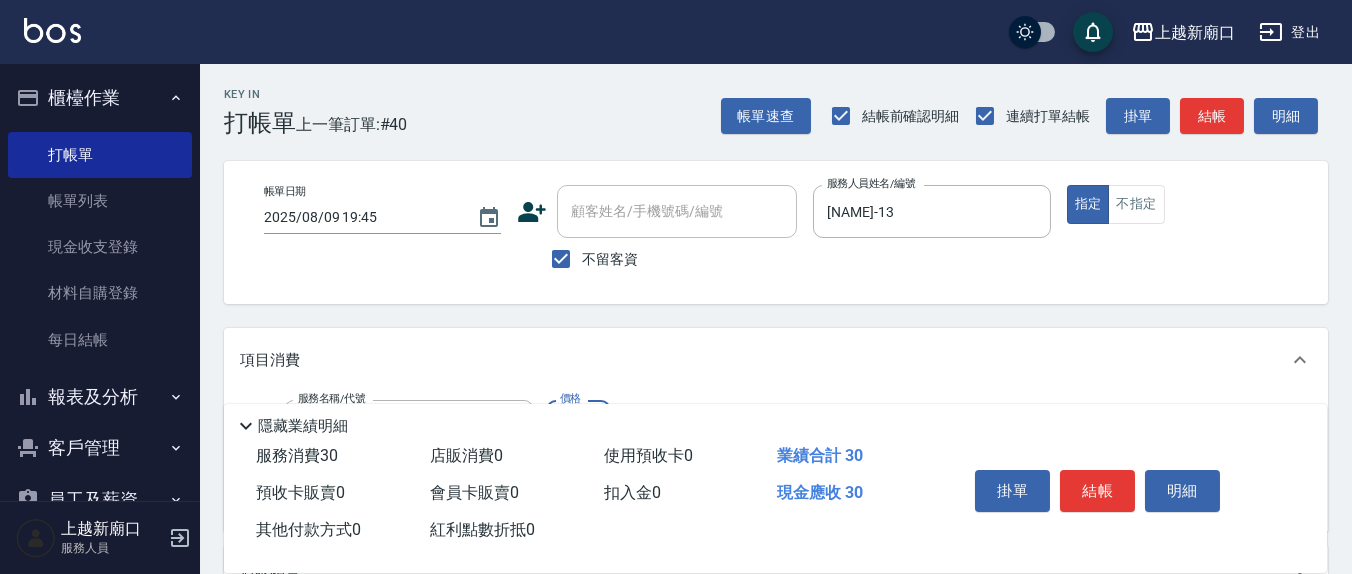 type on "300" 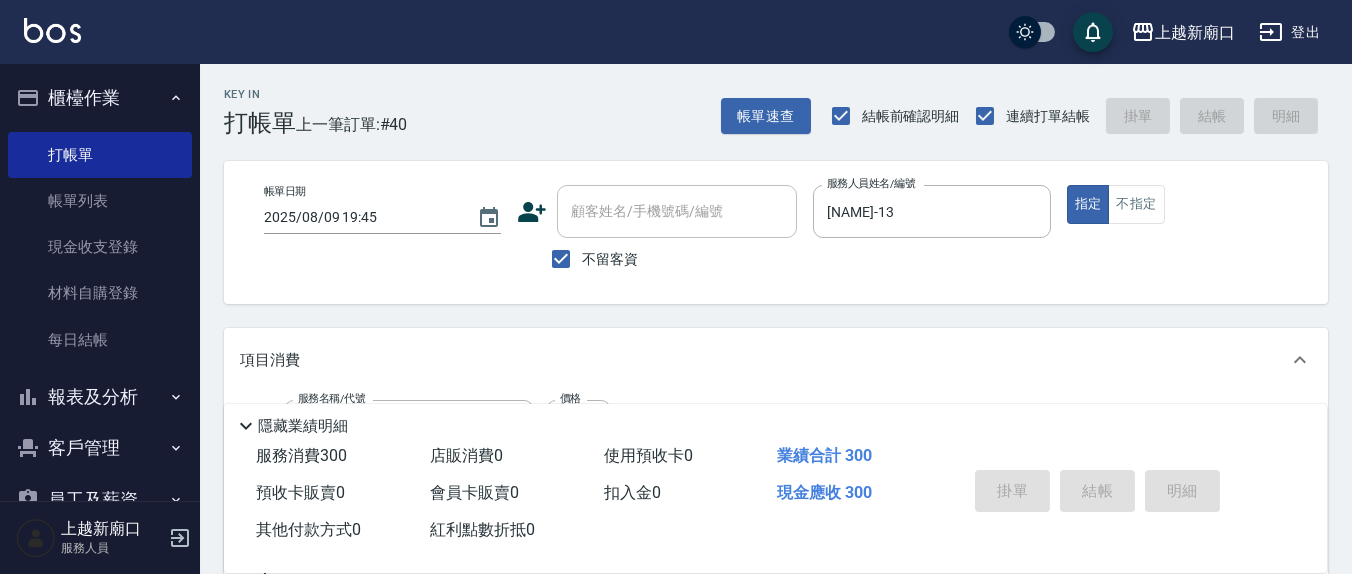 type 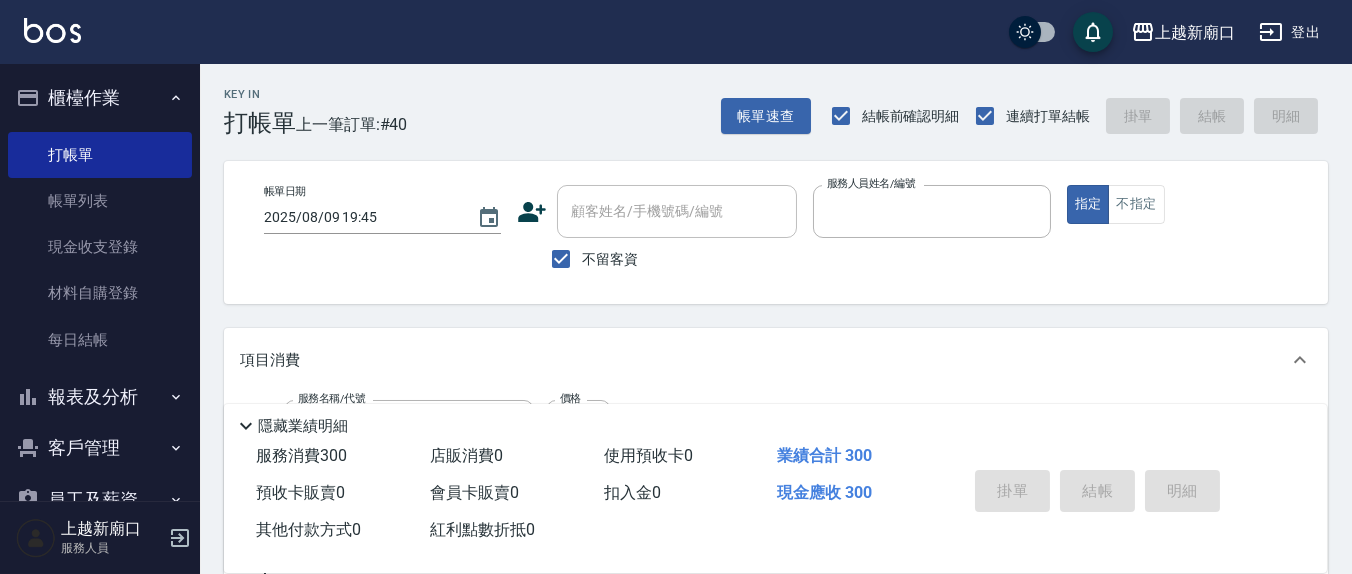 click on "指定" at bounding box center [1088, 204] 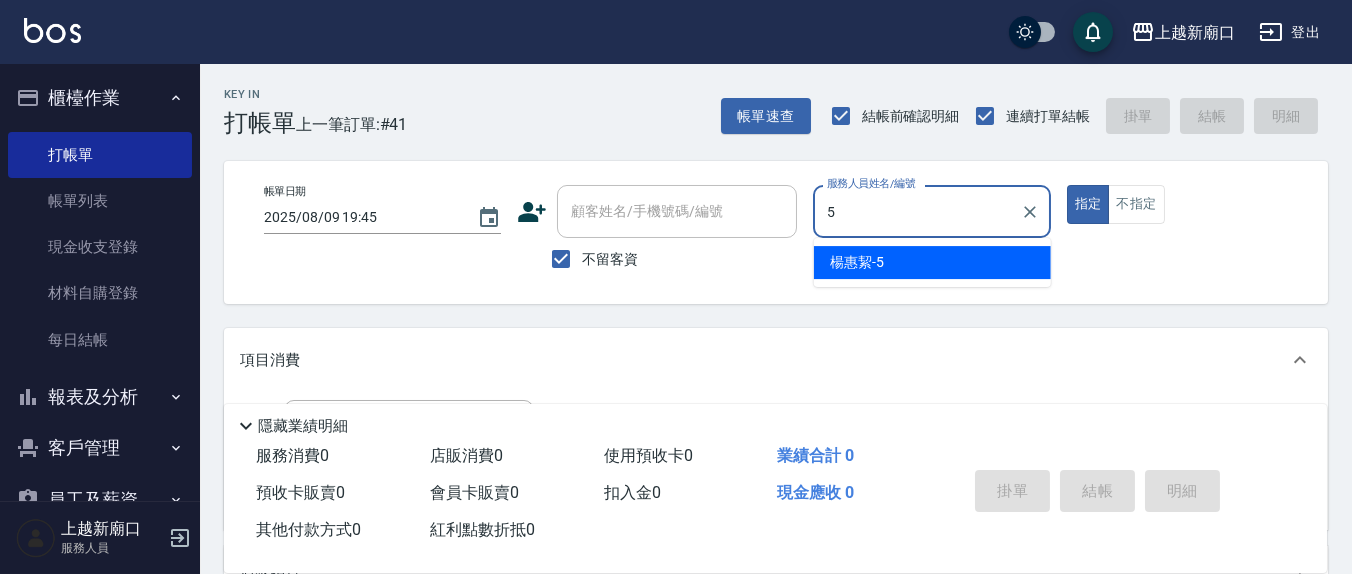 type on "楊惠絜-5" 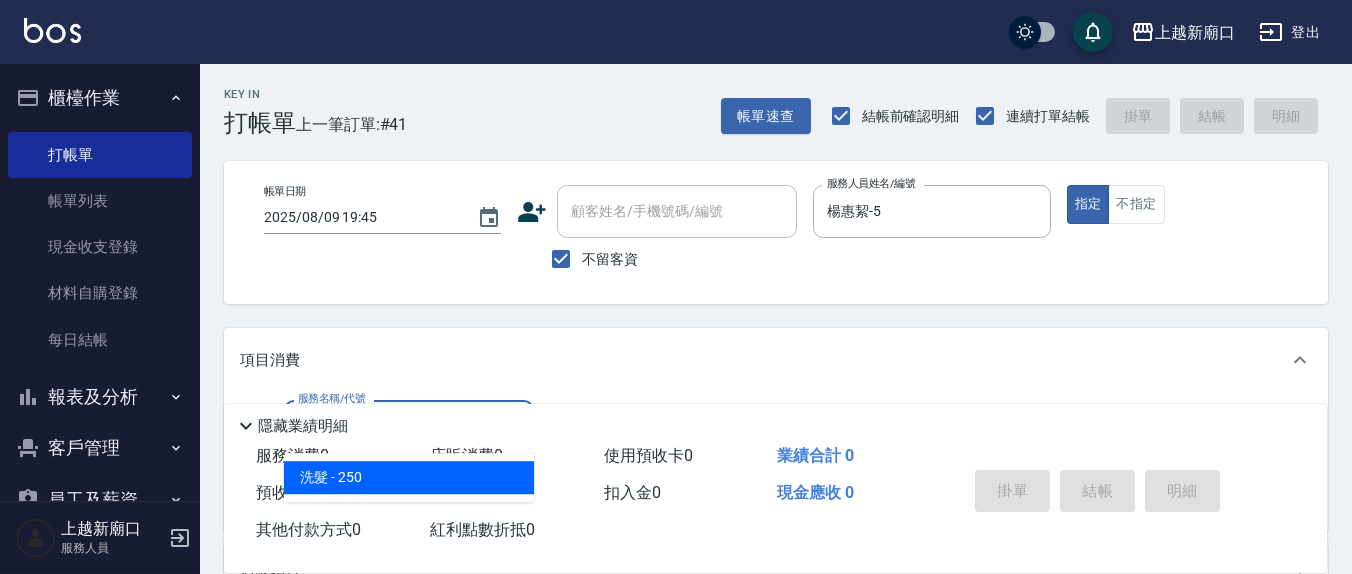 type on "洗髮(201)" 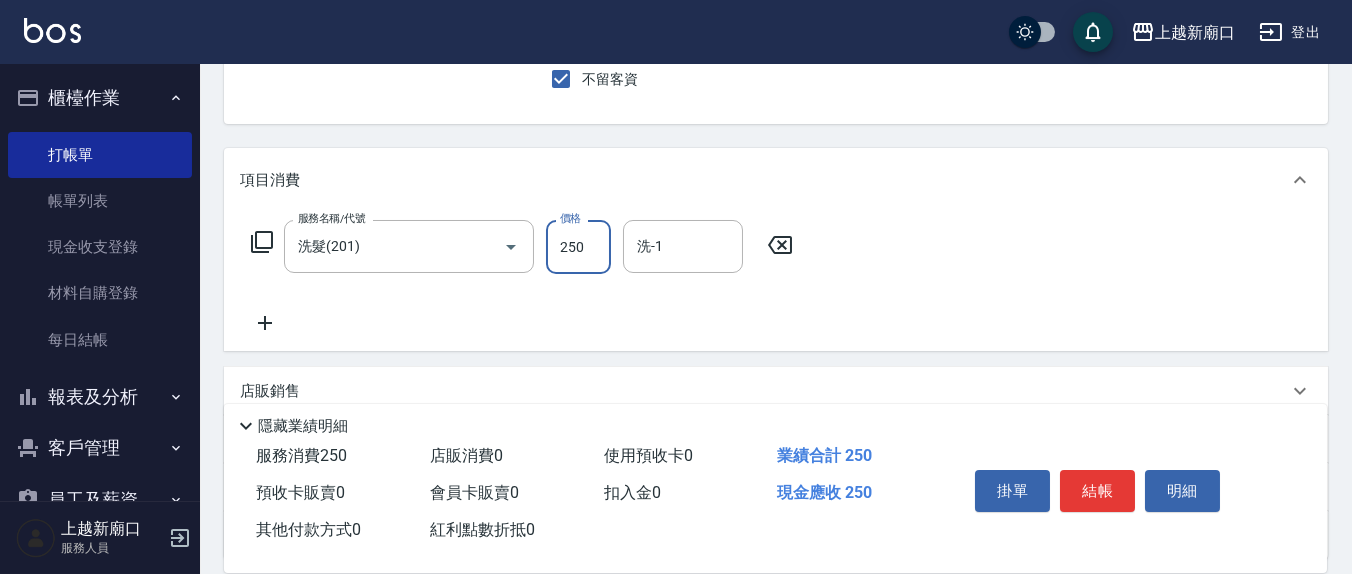 scroll, scrollTop: 208, scrollLeft: 0, axis: vertical 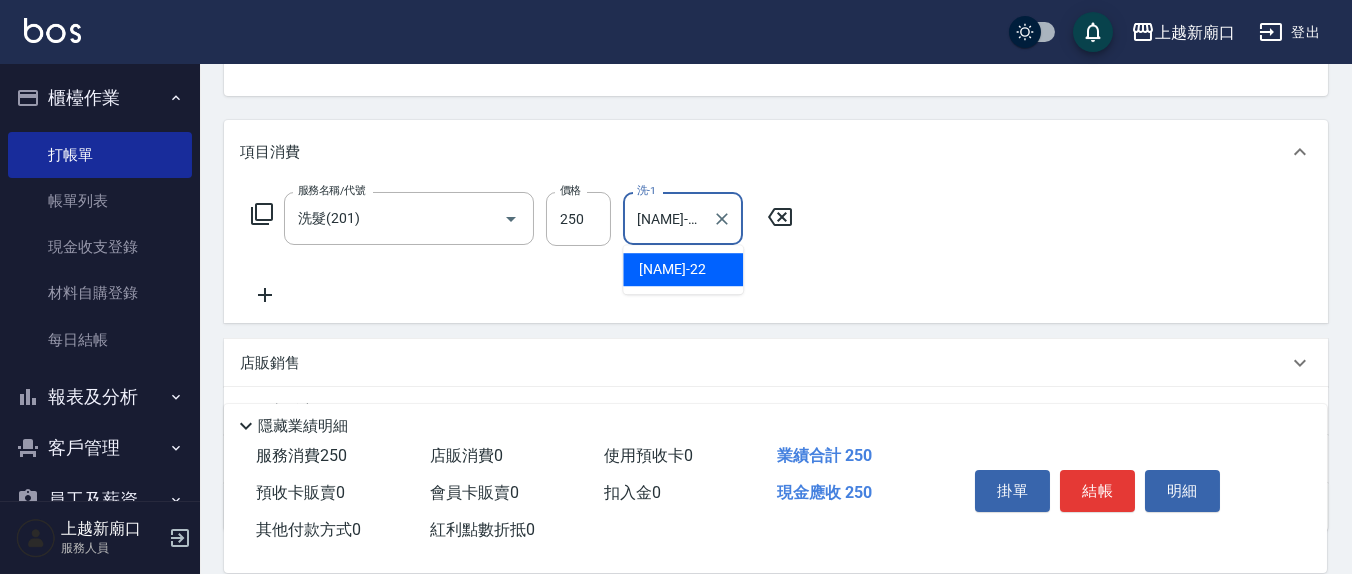 type on "[NAME]-22" 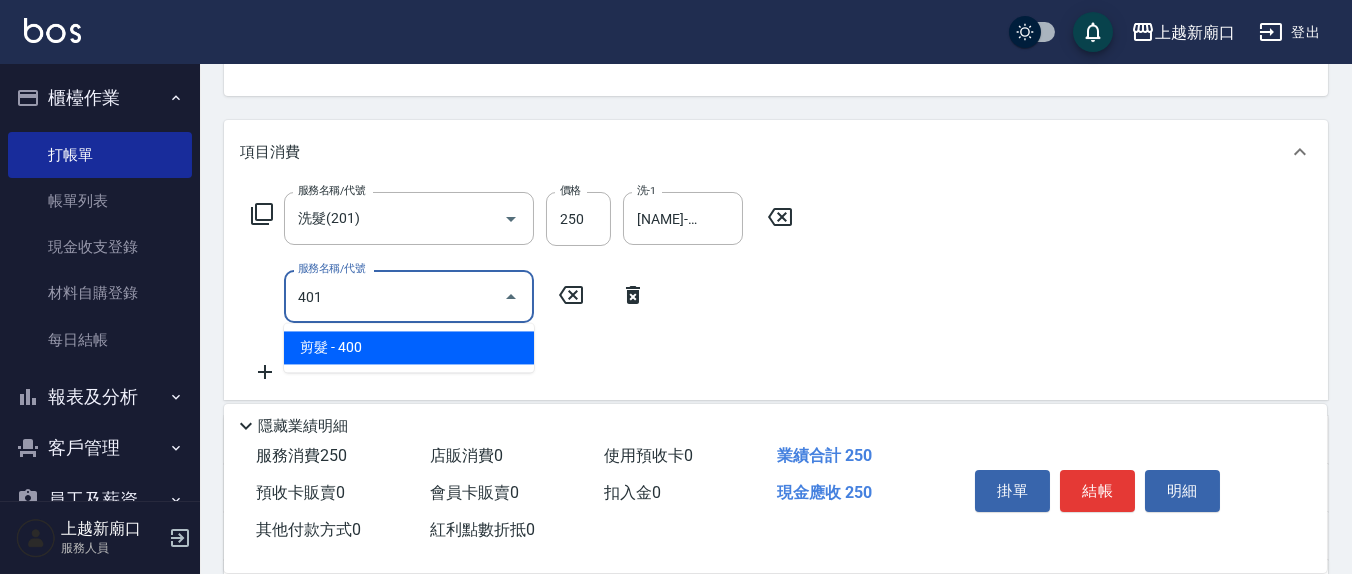 type on "剪髮(401)" 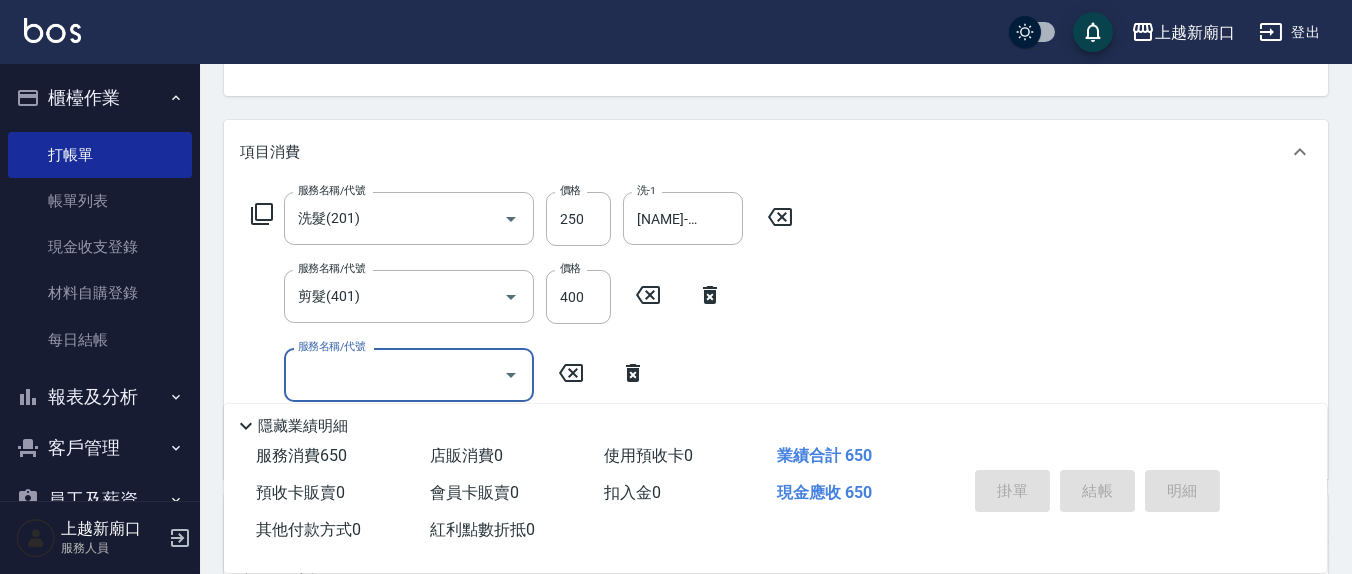 type 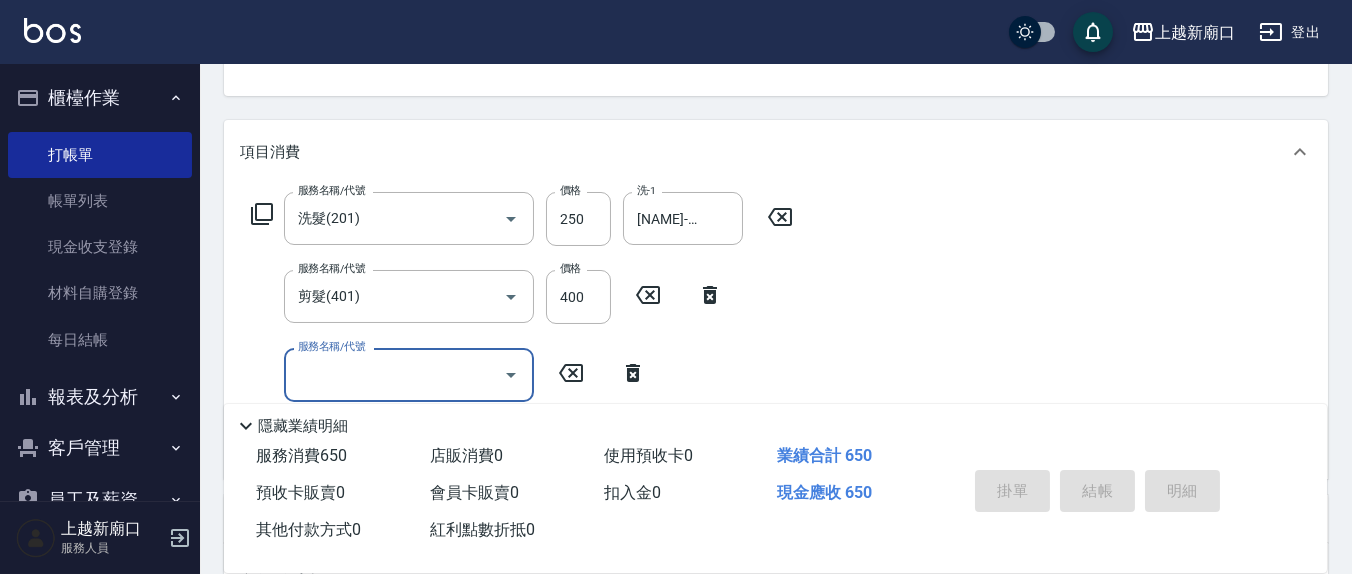 click on "指定" at bounding box center [1088, -4] 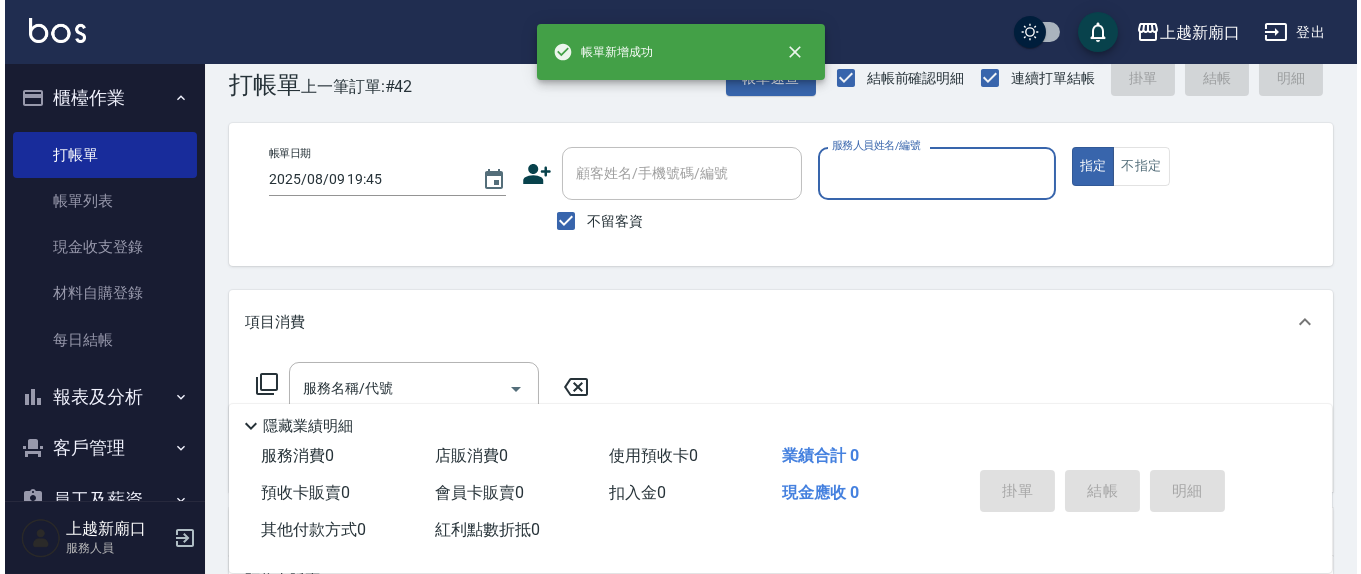 scroll, scrollTop: 0, scrollLeft: 0, axis: both 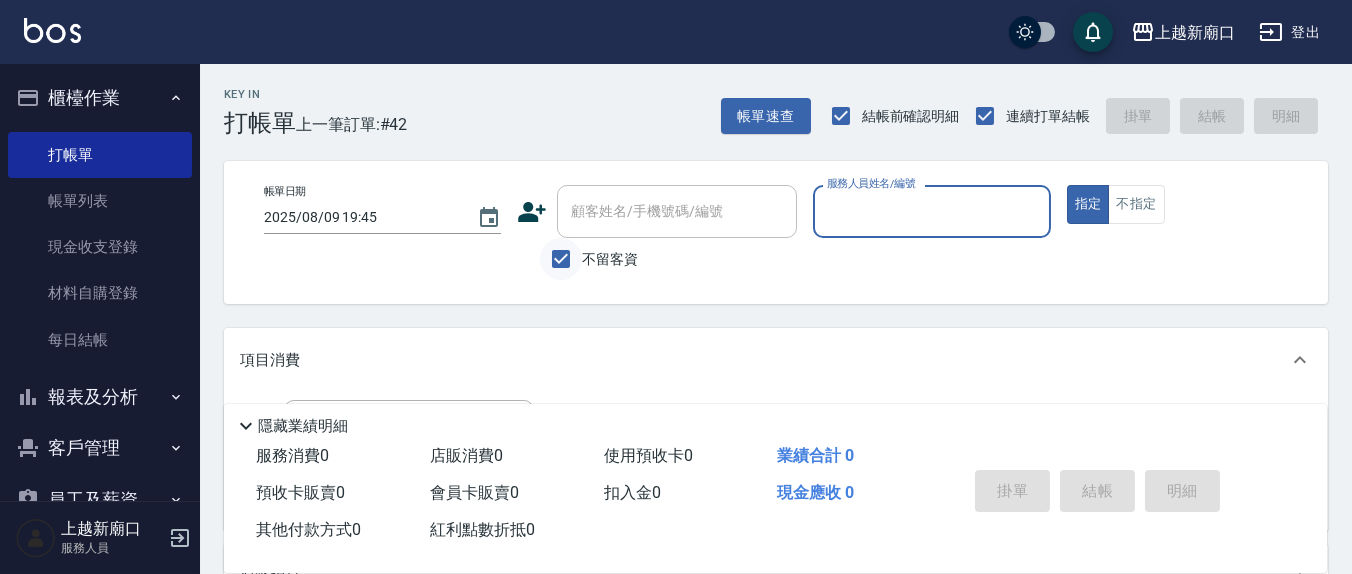 click on "不留客資" at bounding box center (561, 259) 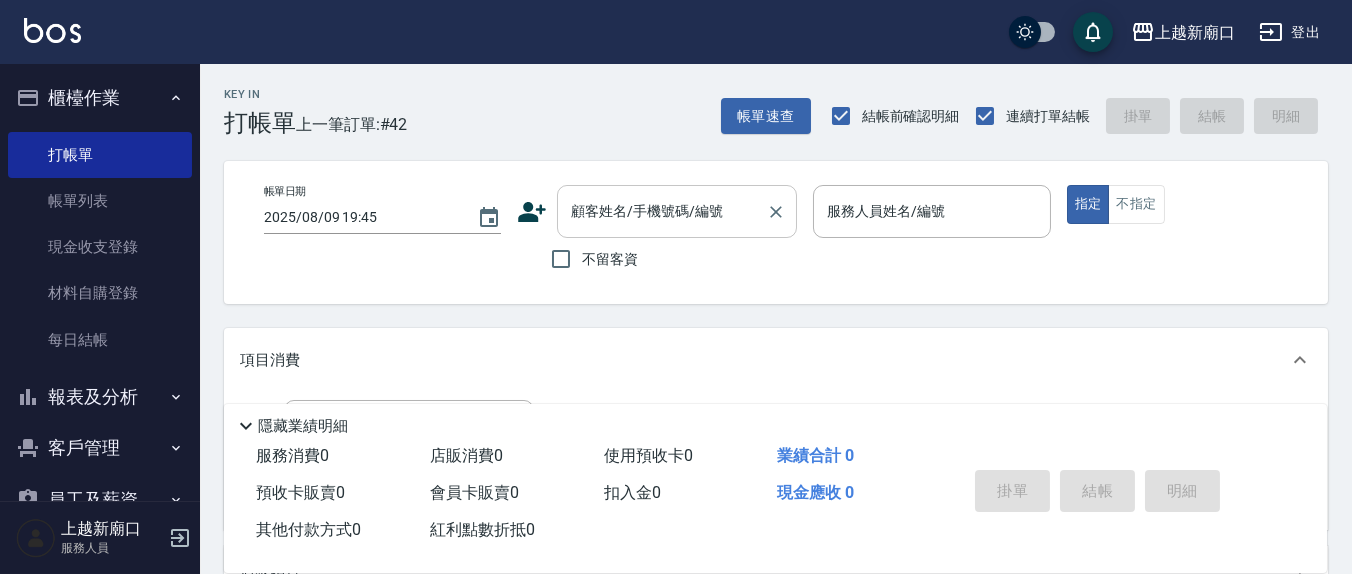 click on "顧客姓名/手機號碼/編號" at bounding box center (662, 211) 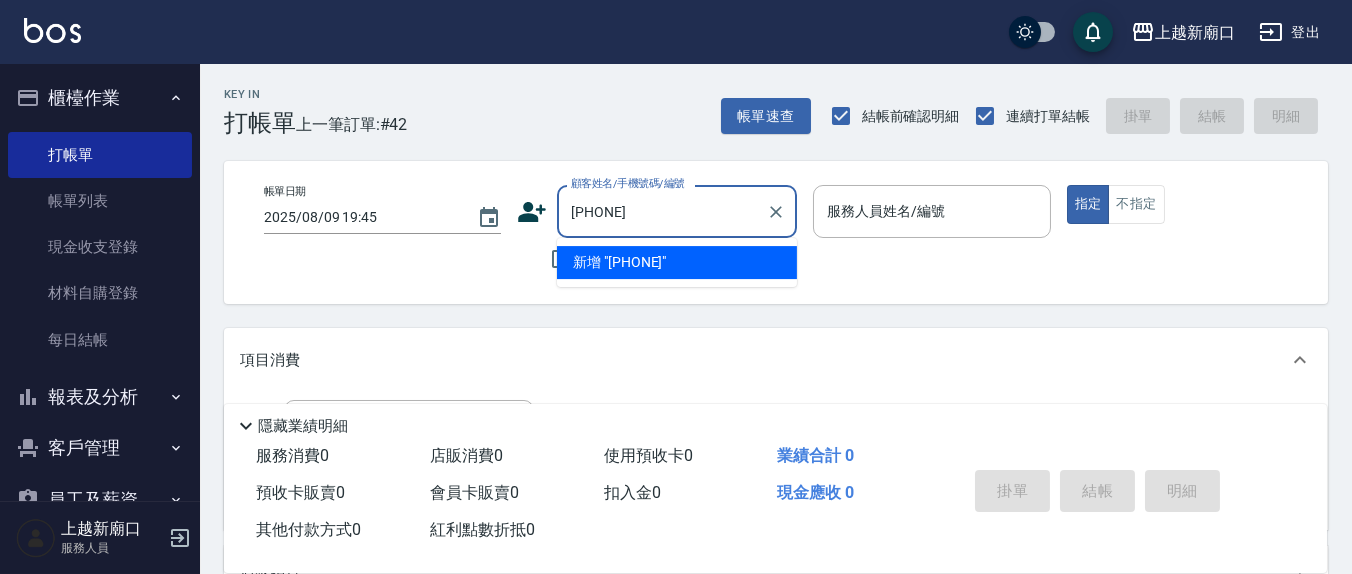 drag, startPoint x: 667, startPoint y: 256, endPoint x: 635, endPoint y: 258, distance: 32.06244 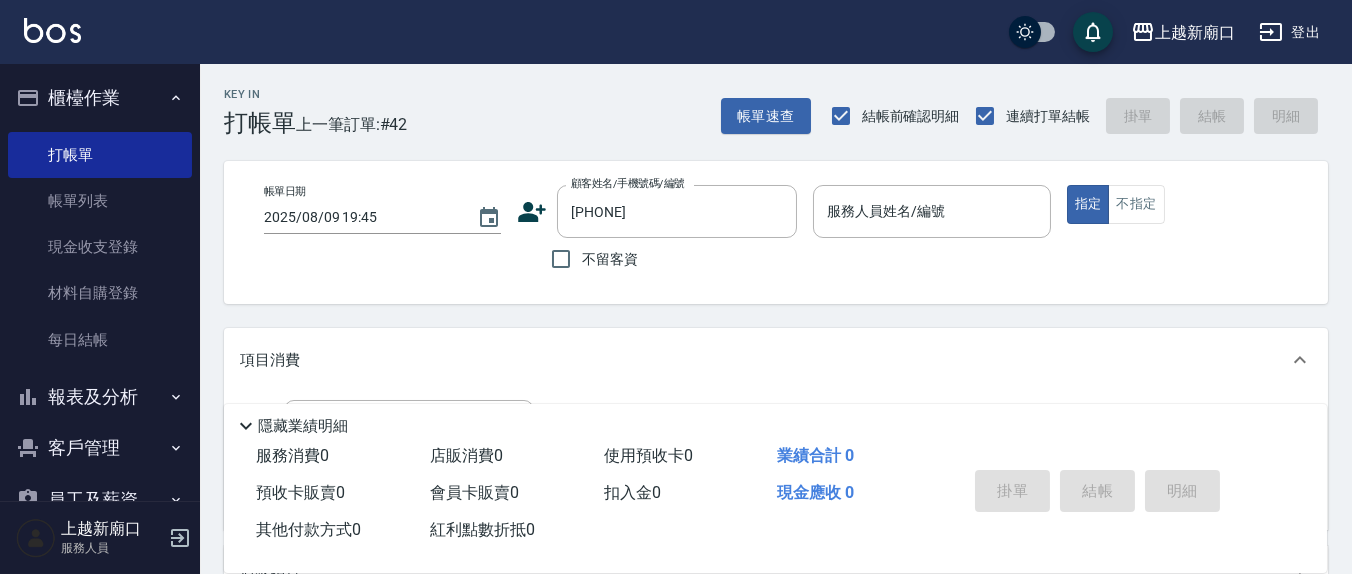 click 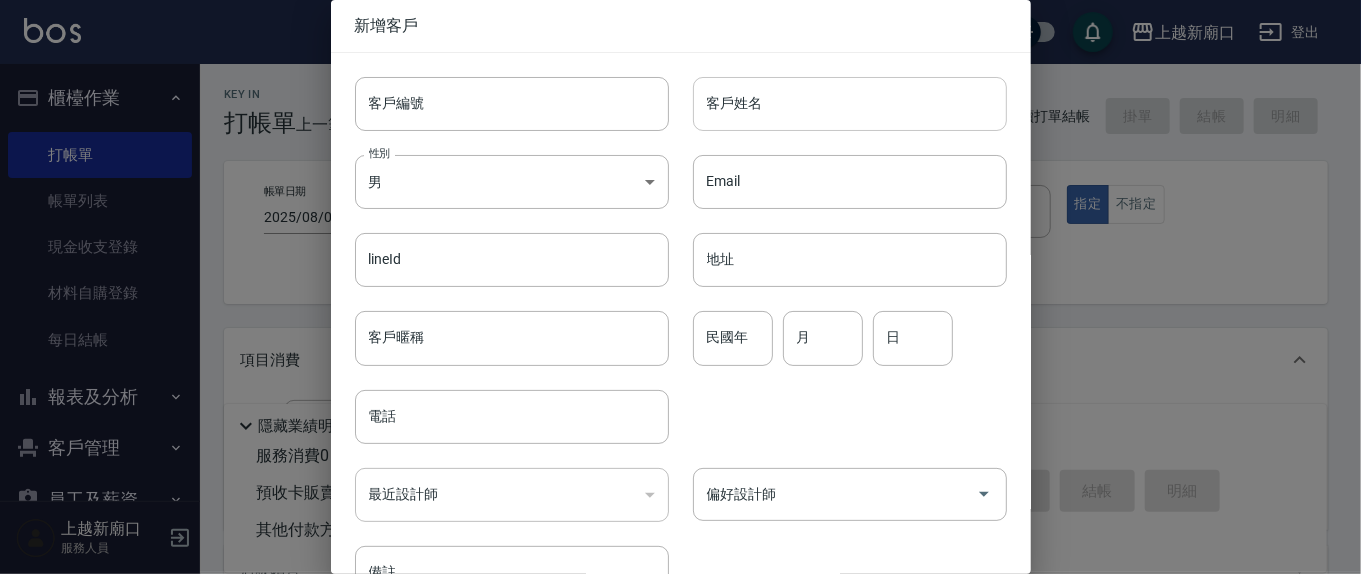 type on "[PHONE]" 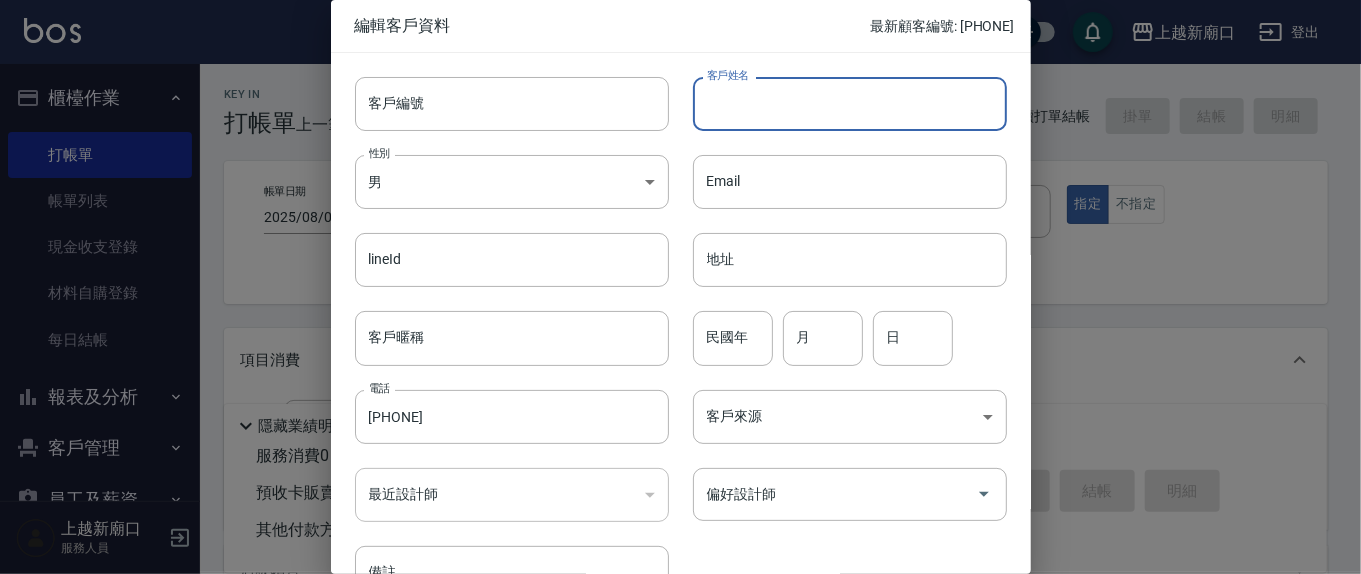 click on "客戶姓名" at bounding box center (850, 104) 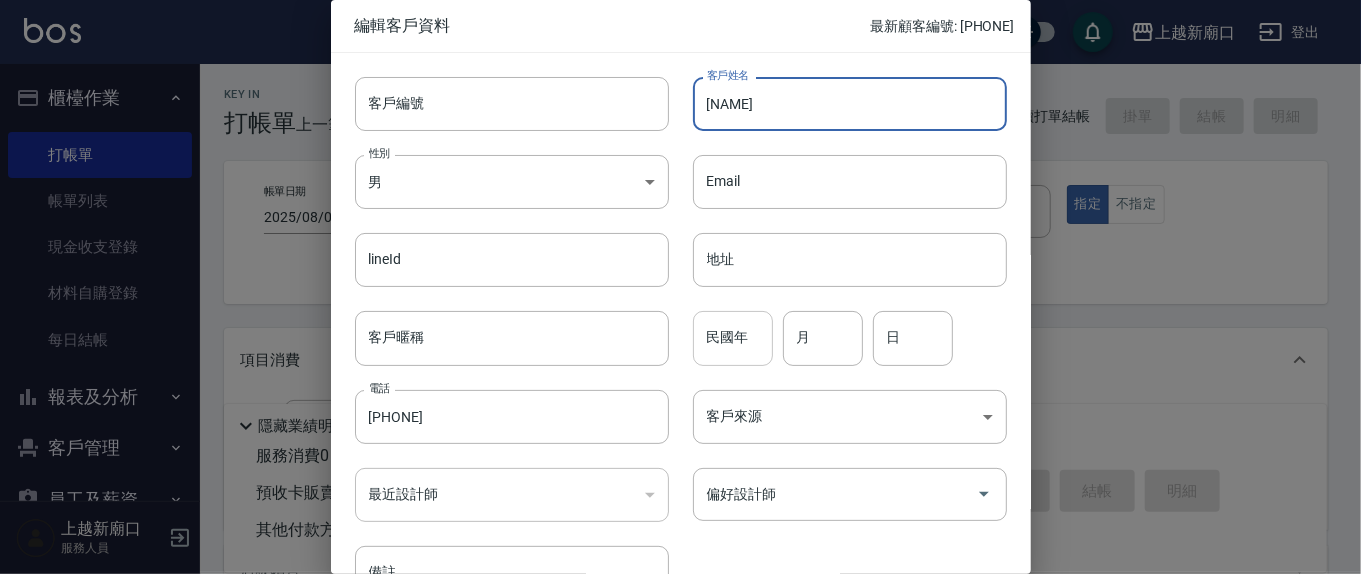 type on "[NAME]" 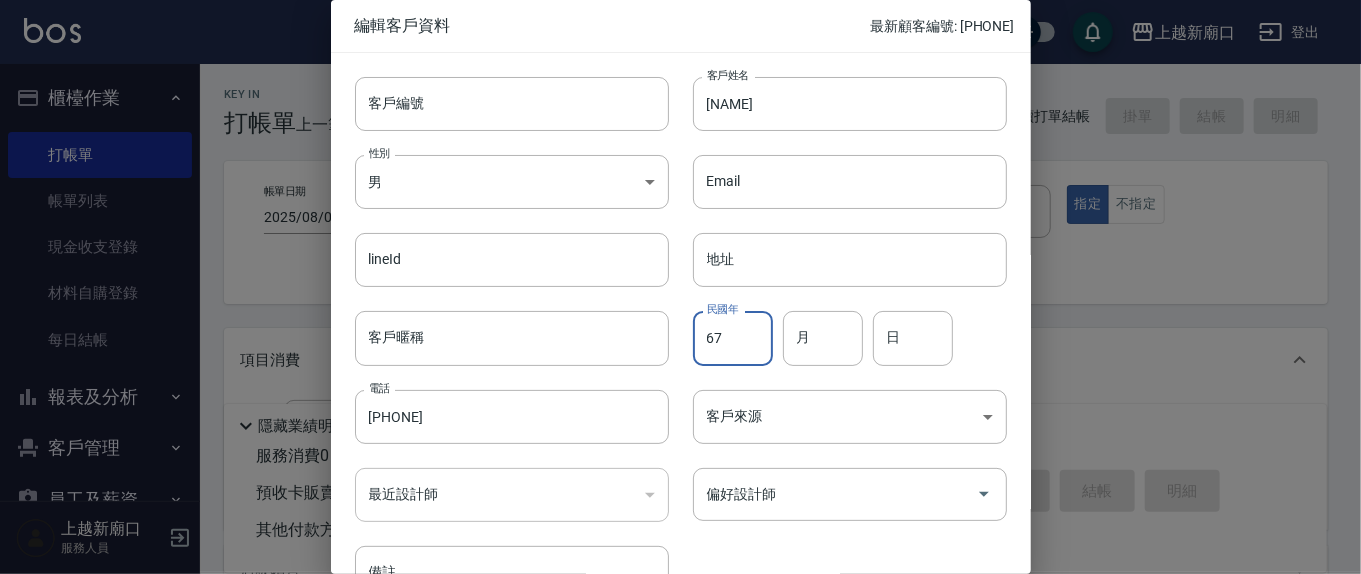type on "67" 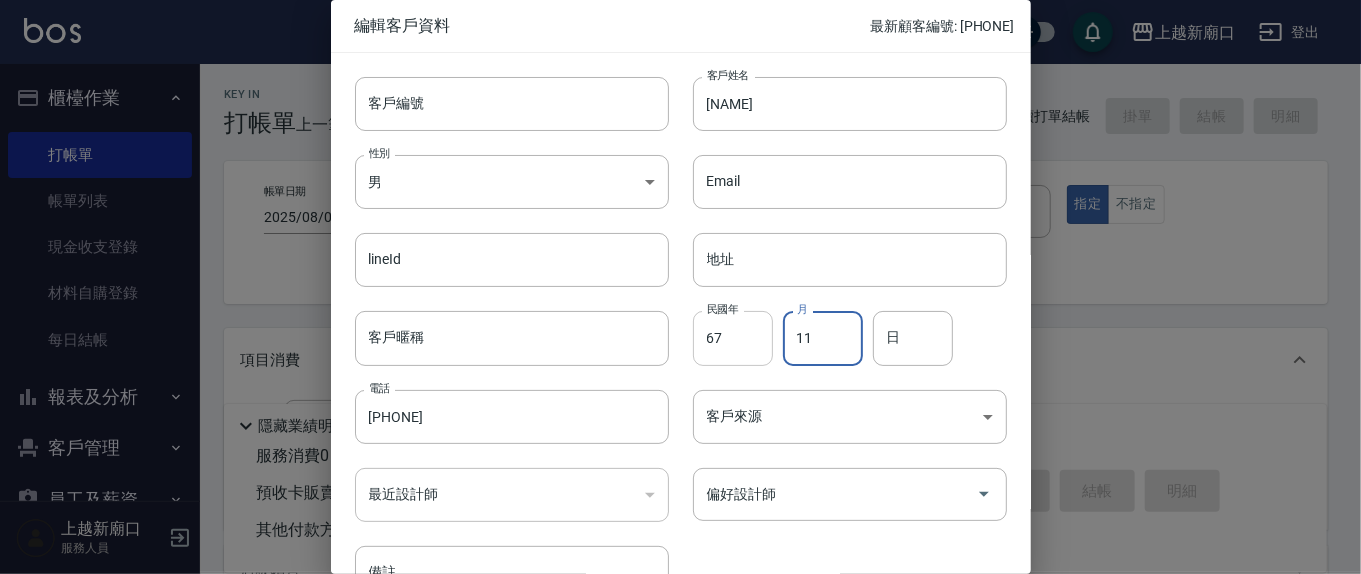 type on "11" 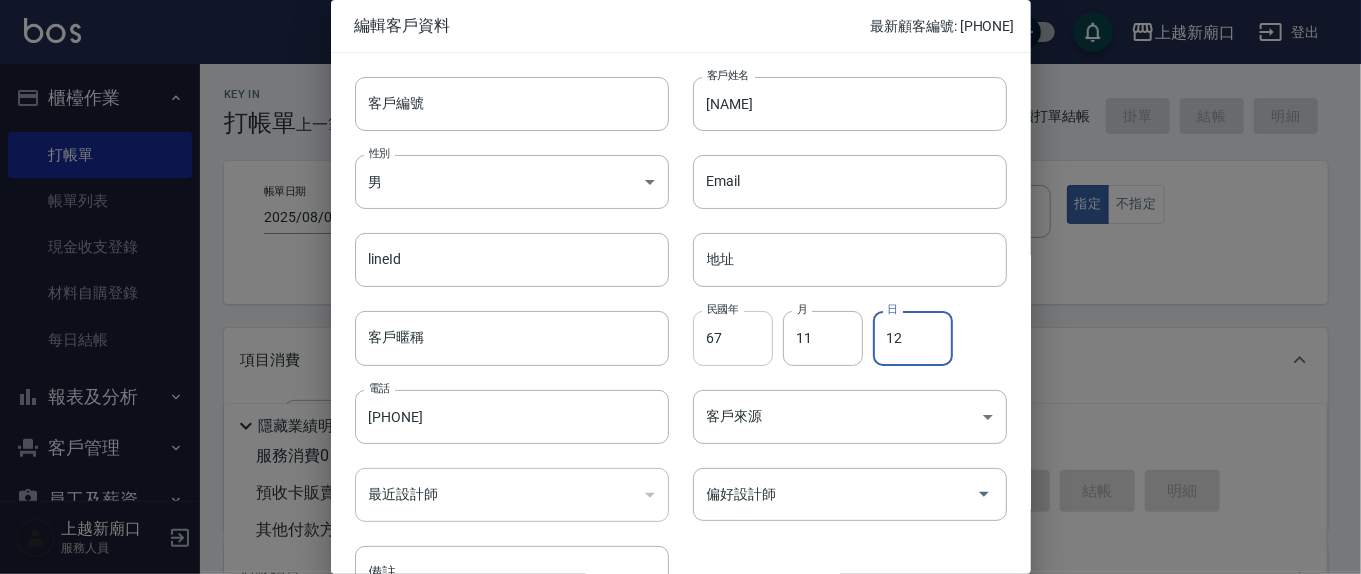 type on "12" 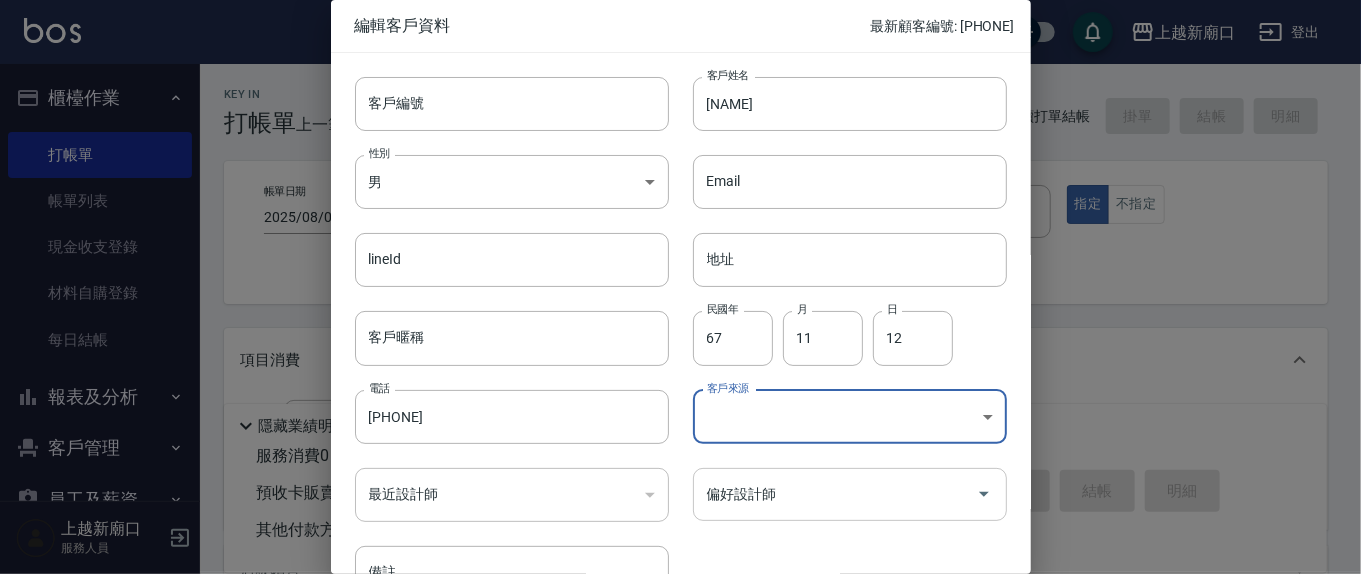 click on "偏好設計師" at bounding box center [835, 494] 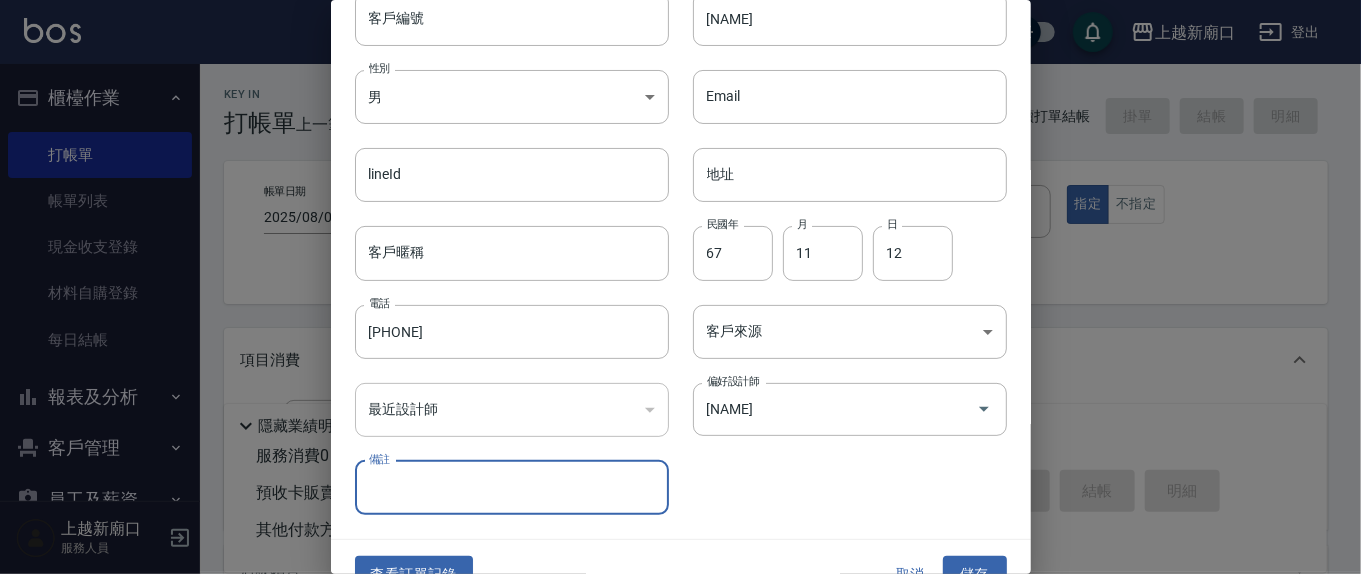 scroll, scrollTop: 118, scrollLeft: 0, axis: vertical 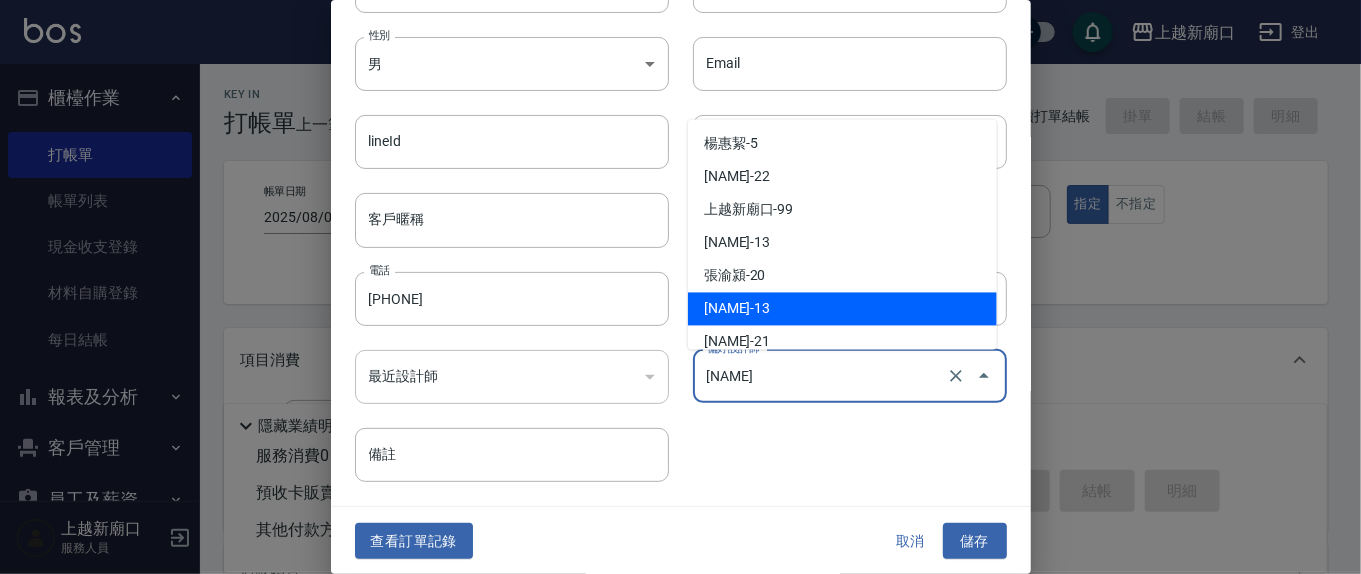 click on "[NAME]" at bounding box center [822, 376] 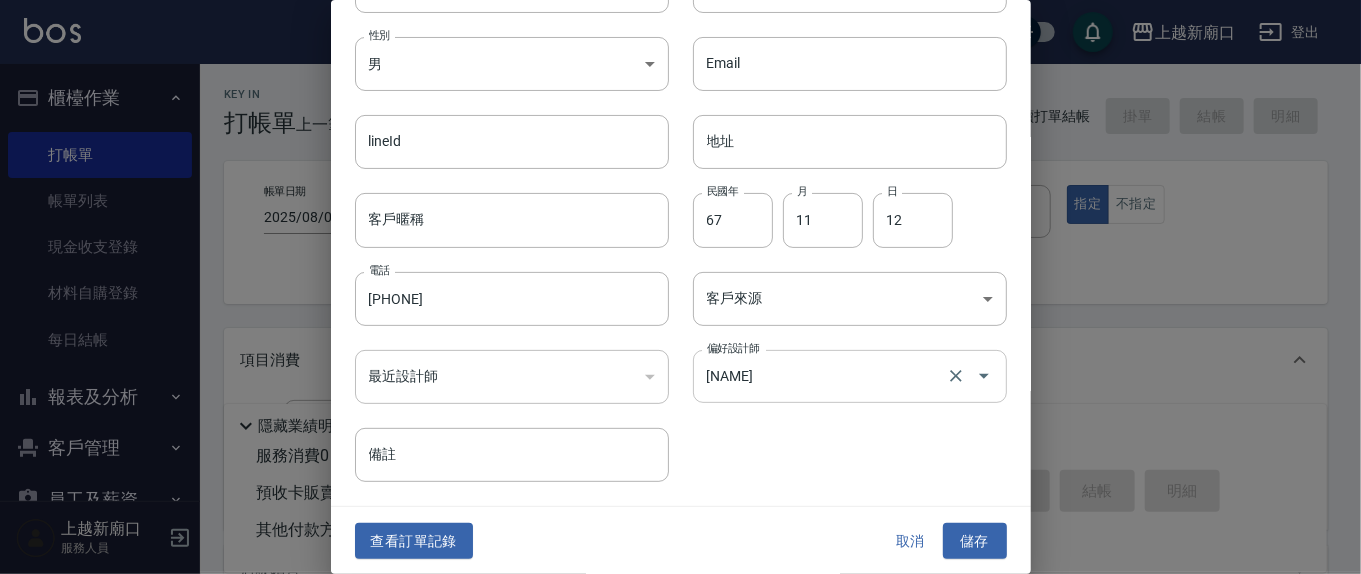 drag, startPoint x: 753, startPoint y: 338, endPoint x: 762, endPoint y: 360, distance: 23.769728 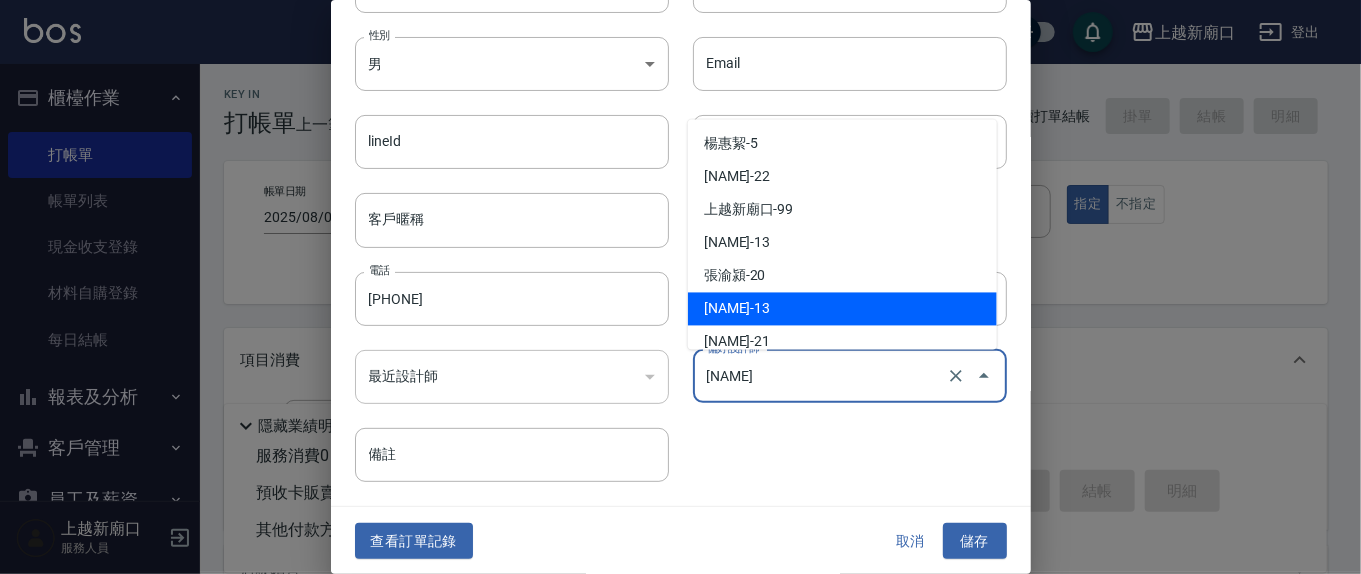 click on "[NAME]" at bounding box center (822, 376) 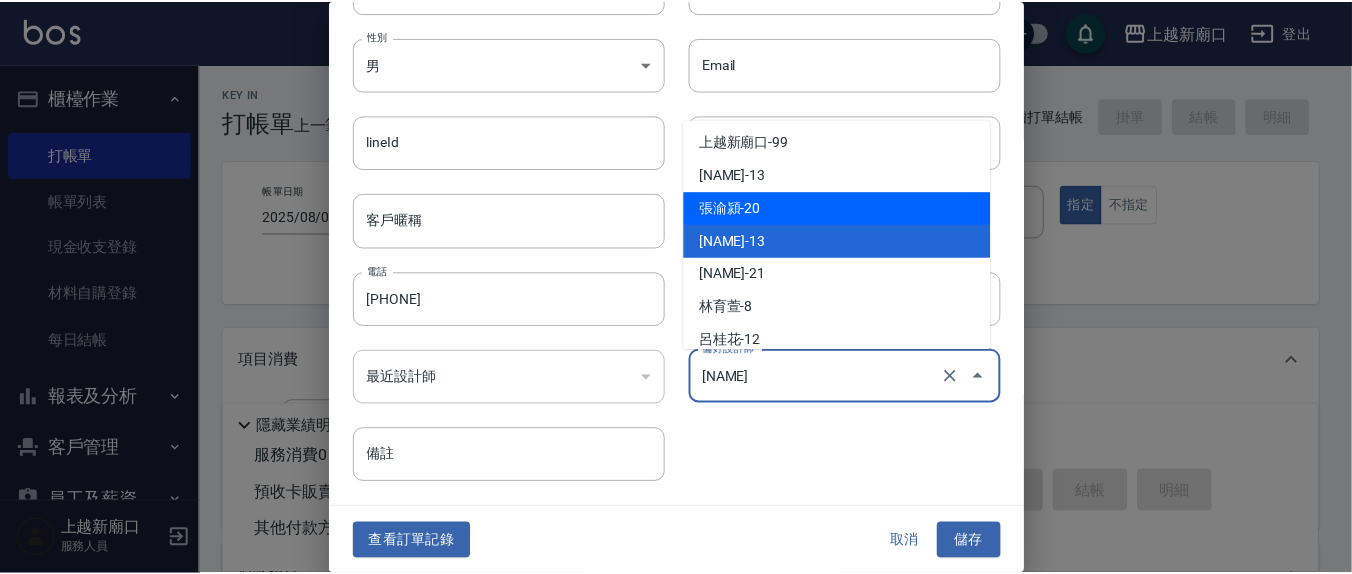 scroll, scrollTop: 116, scrollLeft: 0, axis: vertical 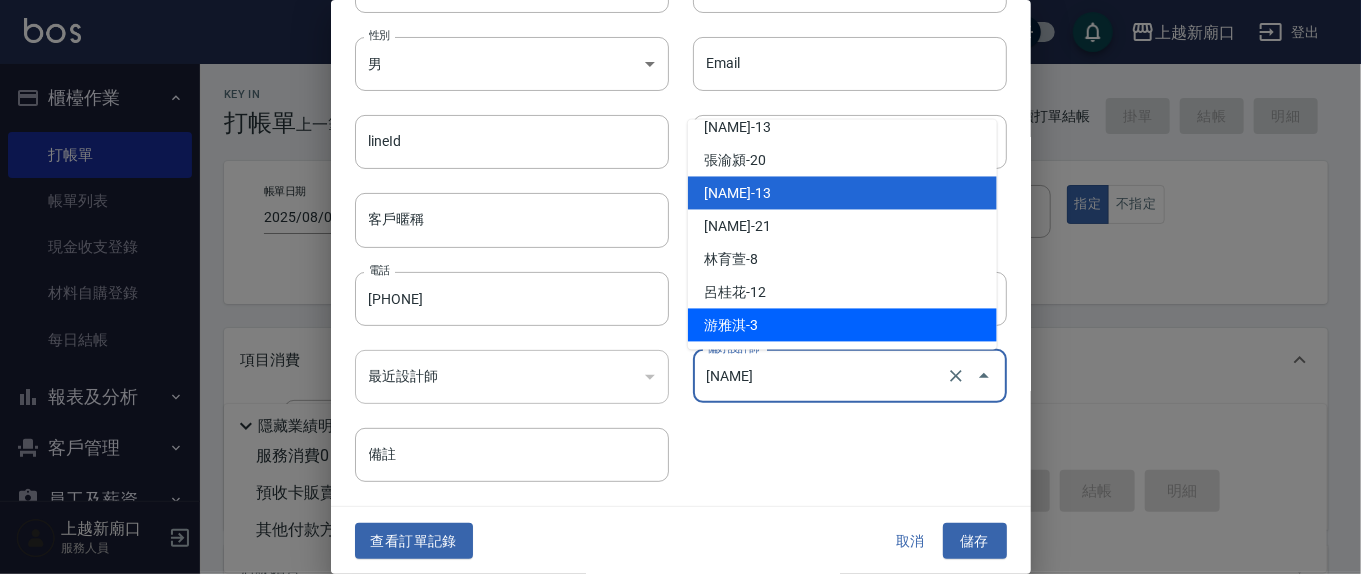 click on "游雅淇-3" at bounding box center (842, 325) 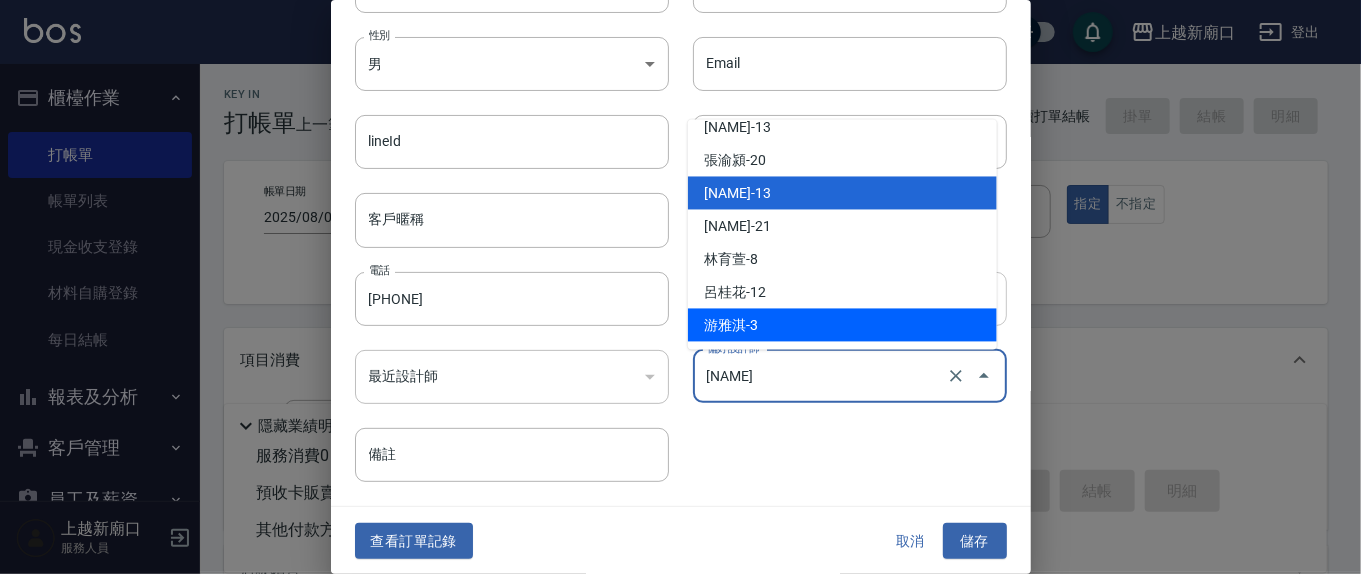 type on "[NAME]" 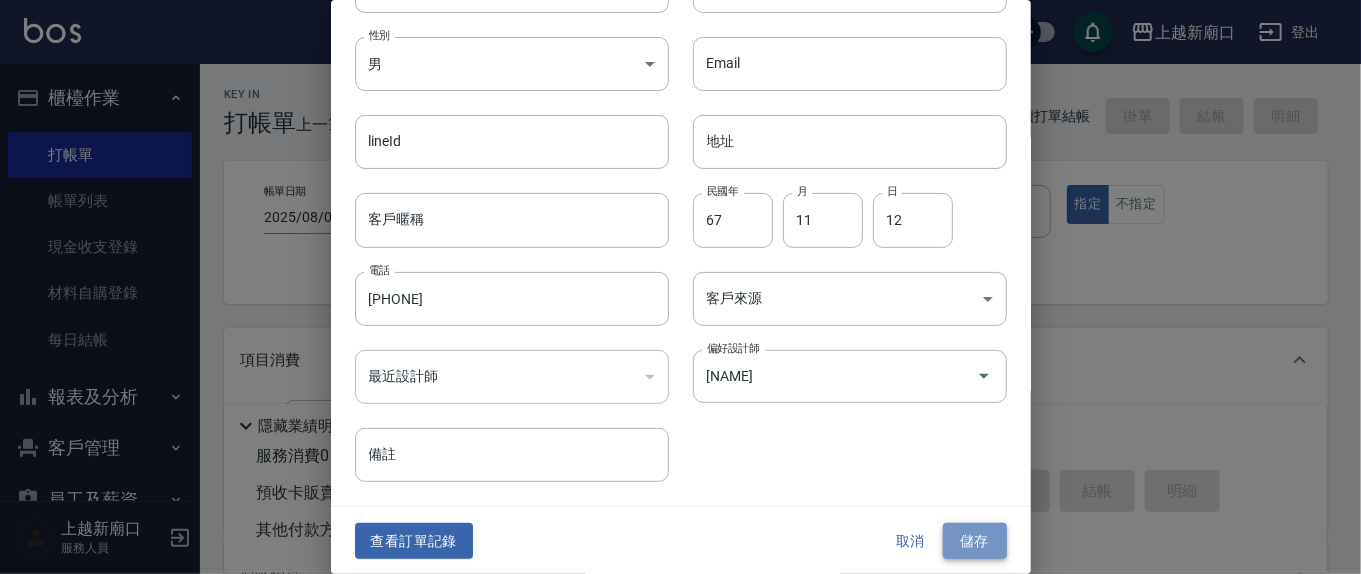 click on "儲存" at bounding box center (975, 541) 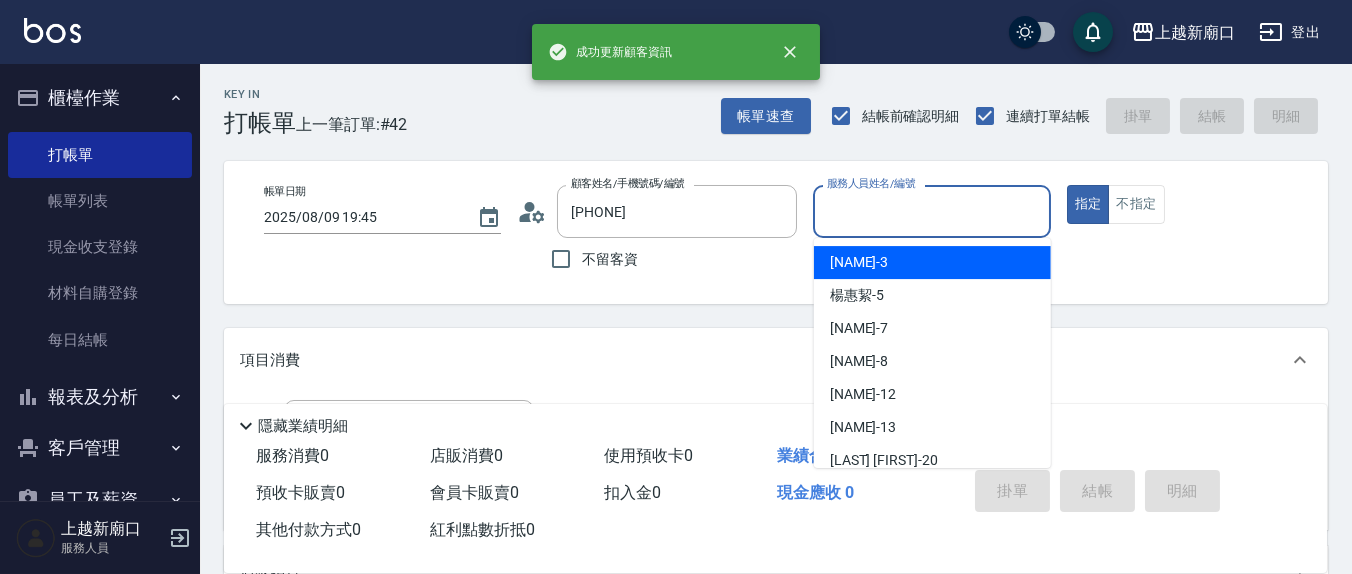 click on "服務人員姓名/編號" at bounding box center [931, 211] 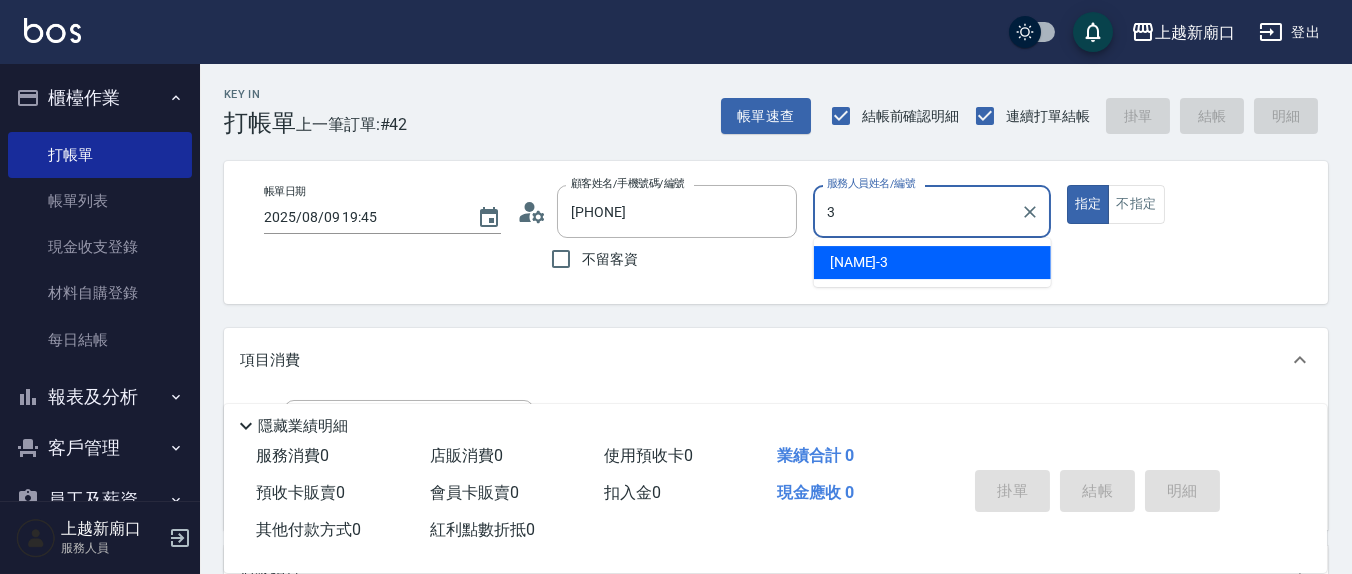 type on "游雅淇-3" 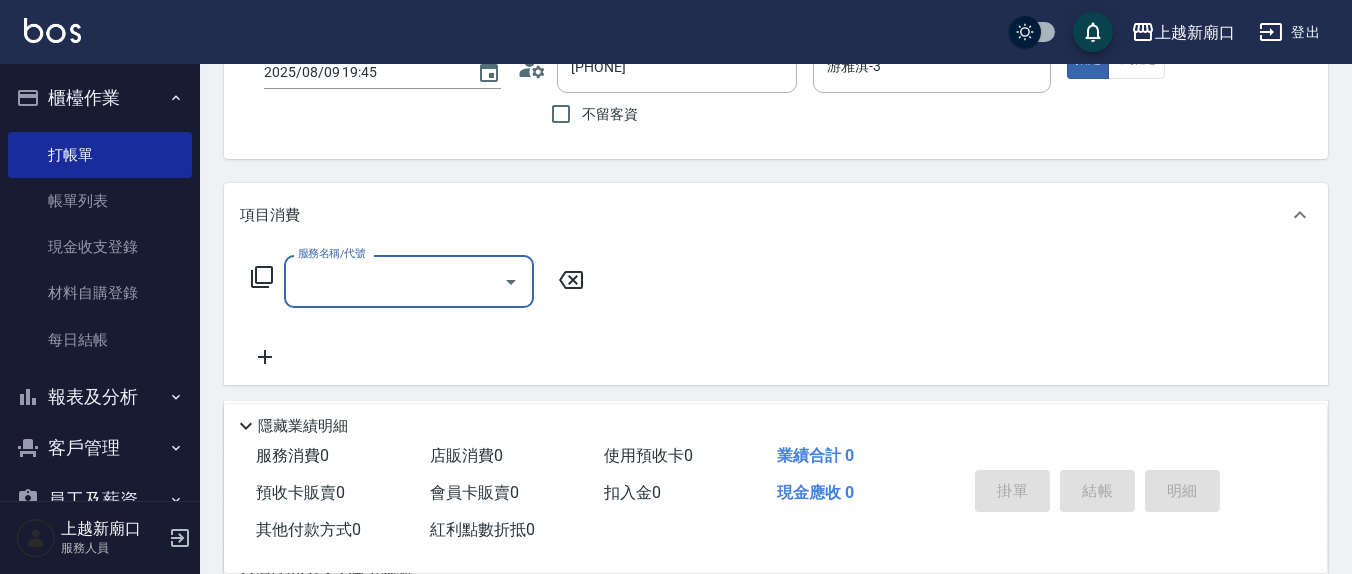scroll, scrollTop: 208, scrollLeft: 0, axis: vertical 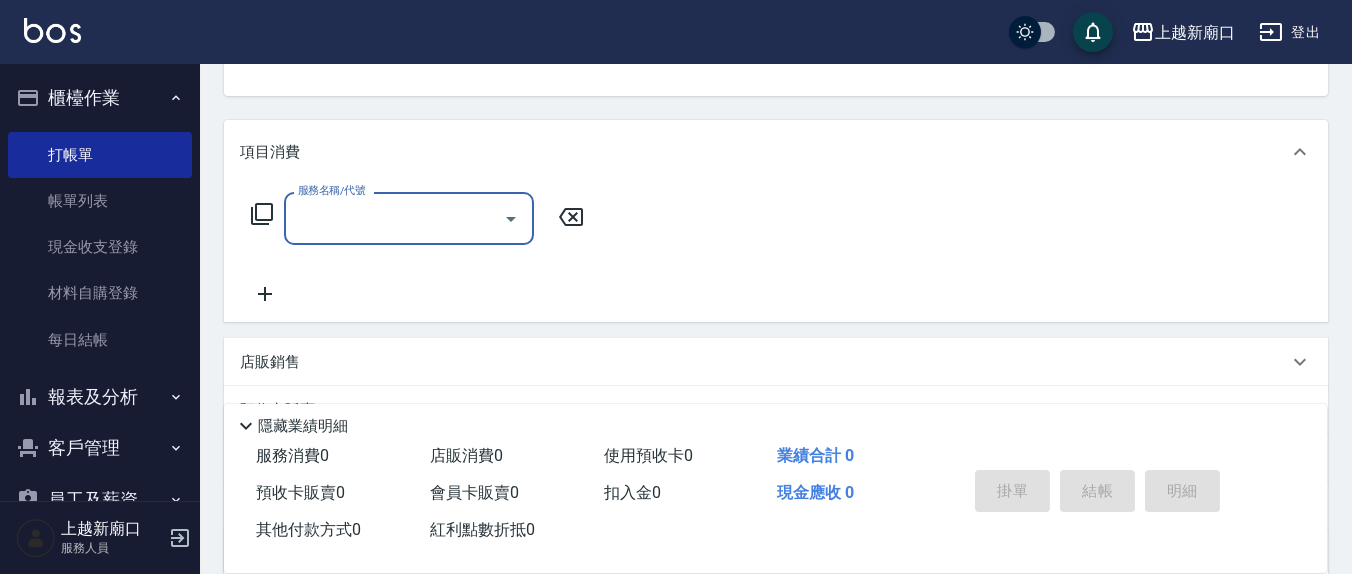 click on "服務名稱/代號" at bounding box center [394, 218] 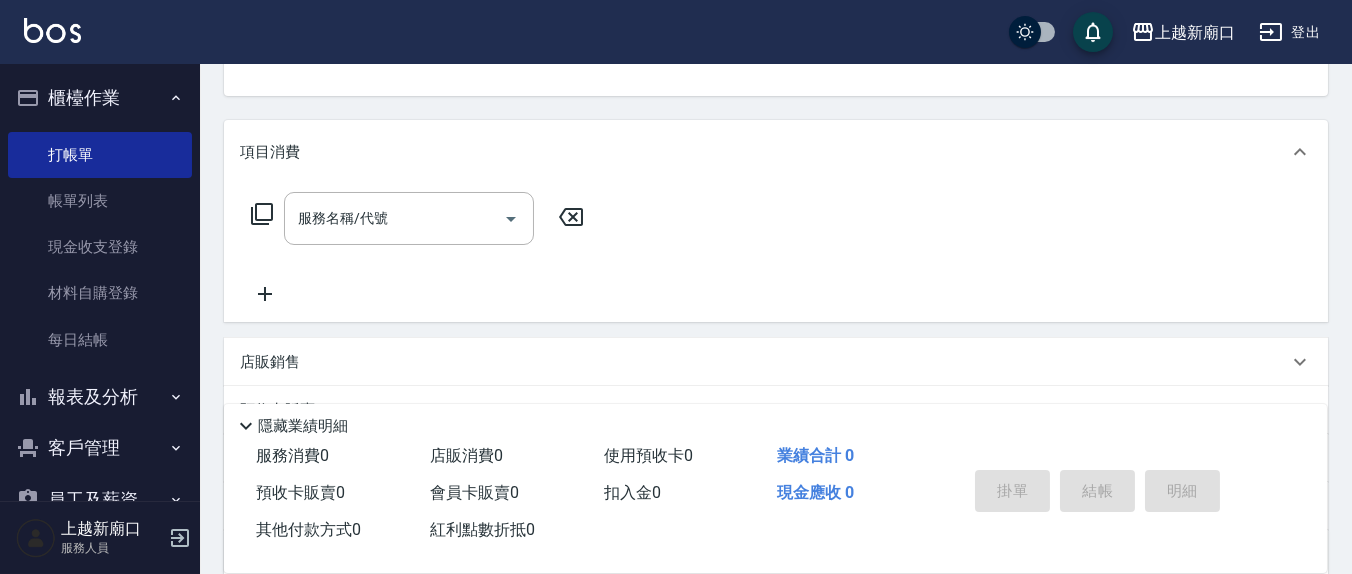 click 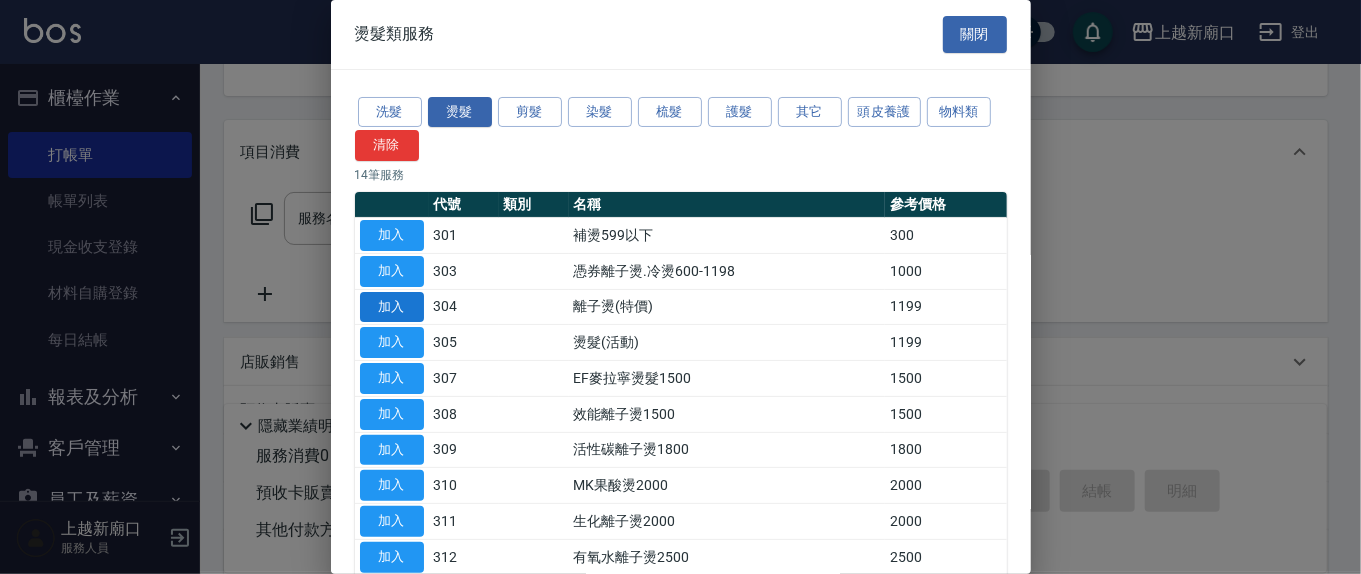 click on "加入" at bounding box center [392, 307] 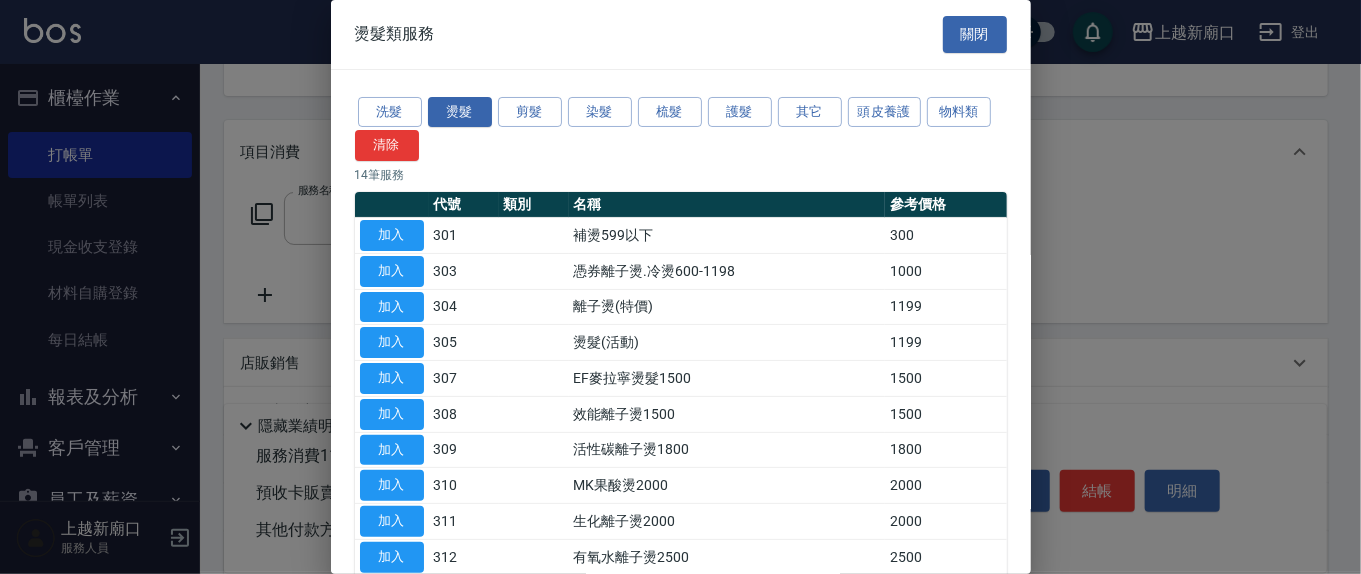 type on "離子燙(特價)(304)" 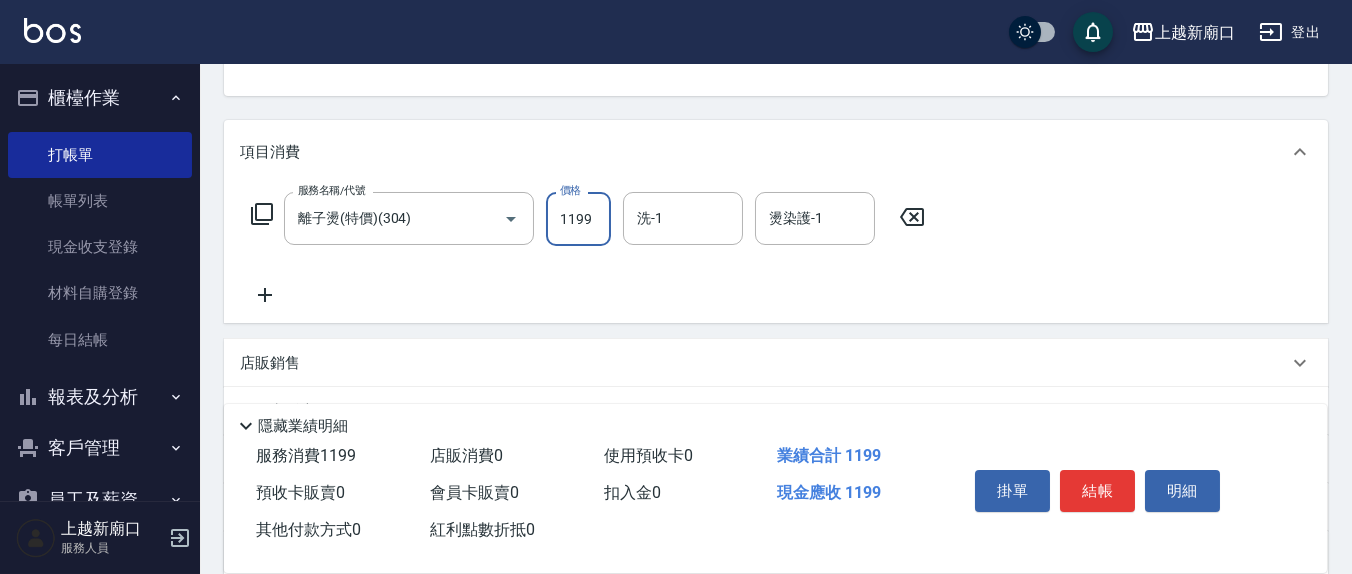 click on "1199" at bounding box center (578, 219) 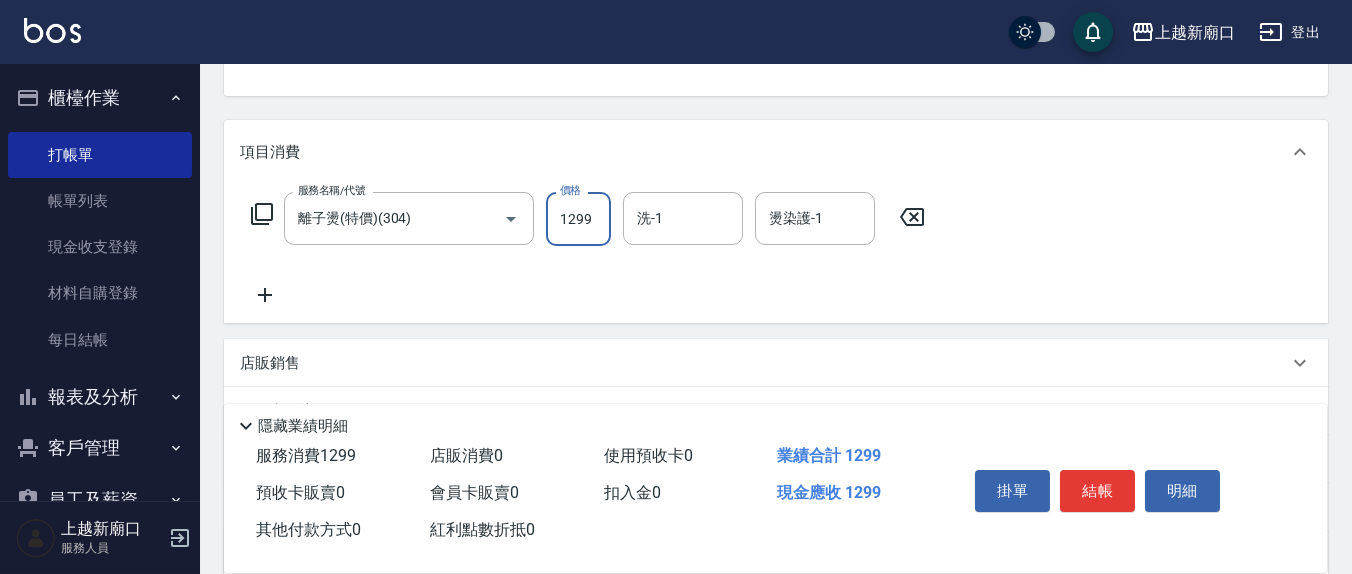 type on "1299" 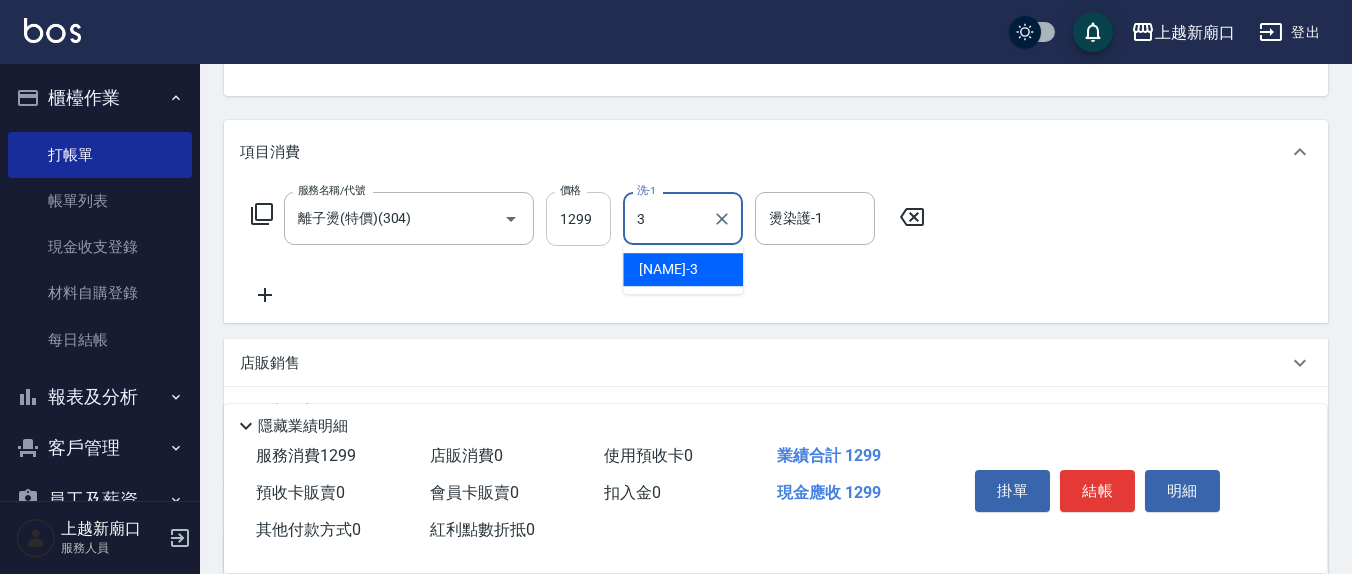 type on "游雅淇-3" 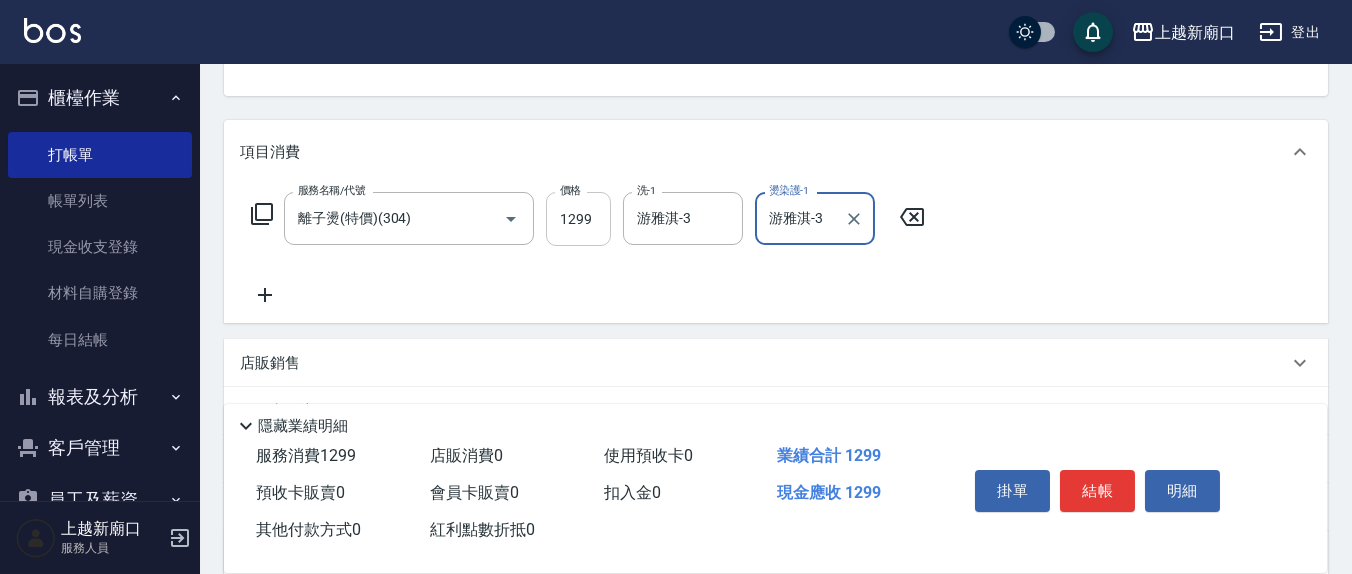 type on "游雅淇-3" 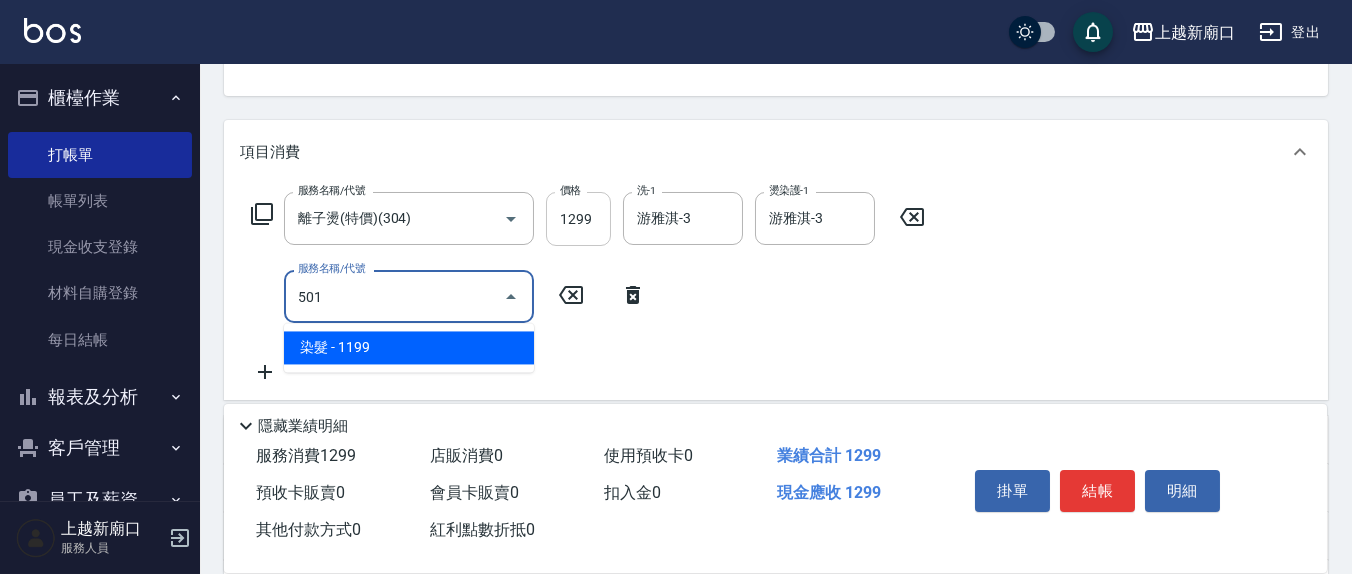 type on "染髮(501)" 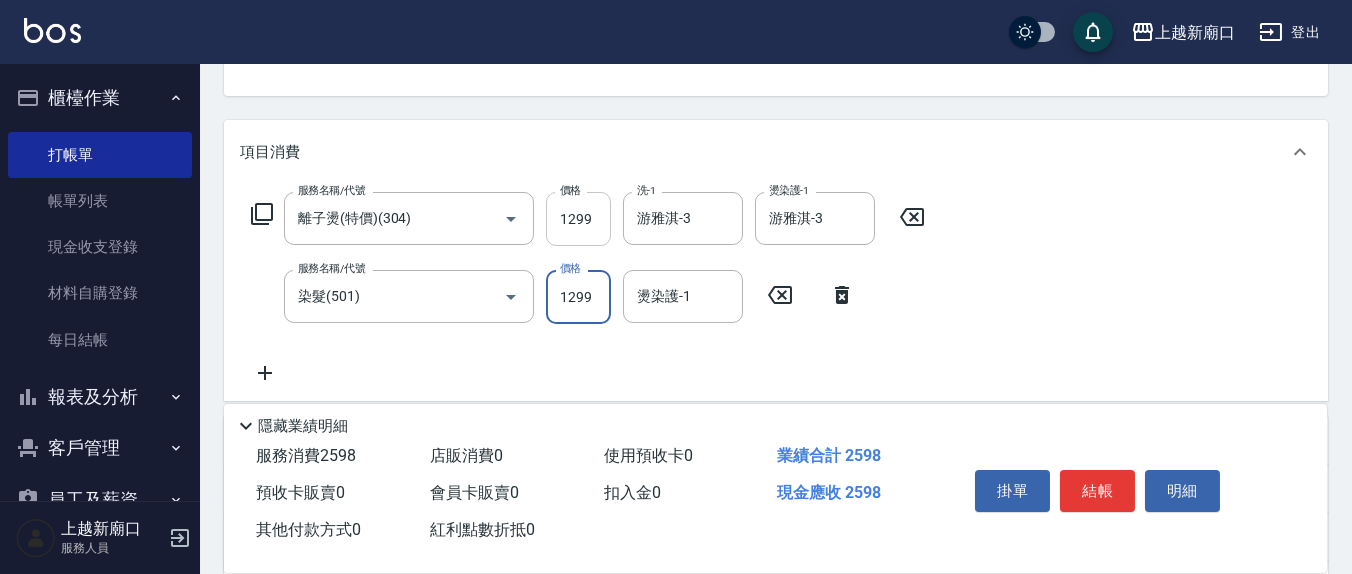 type on "1299" 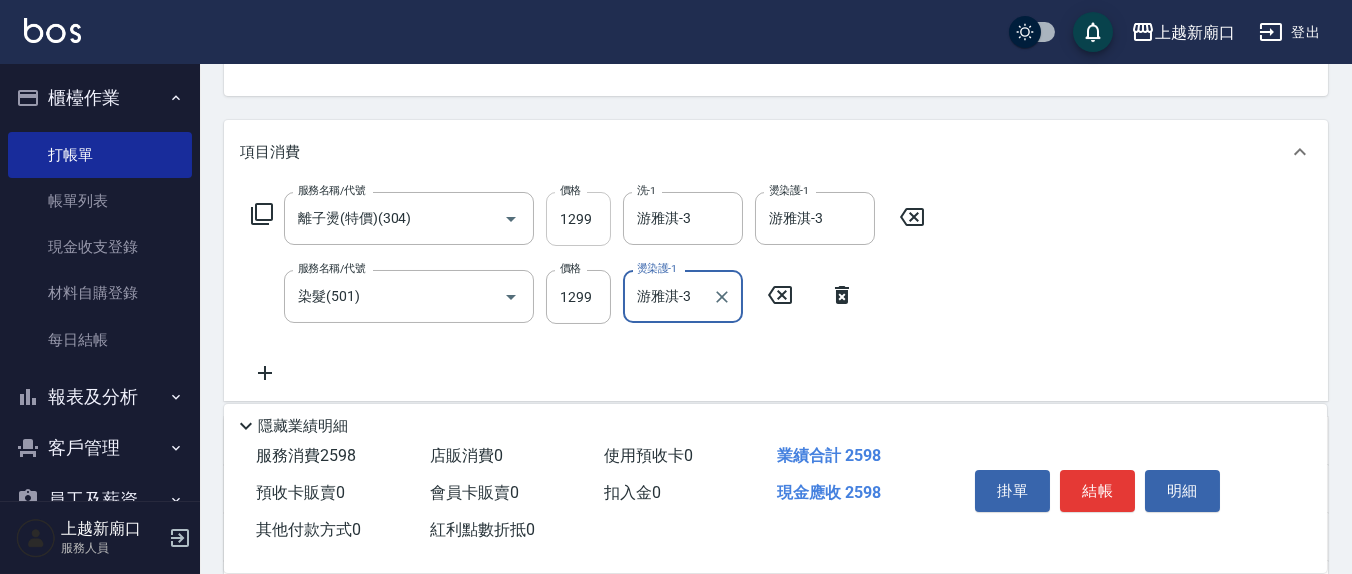 type on "游雅淇-3" 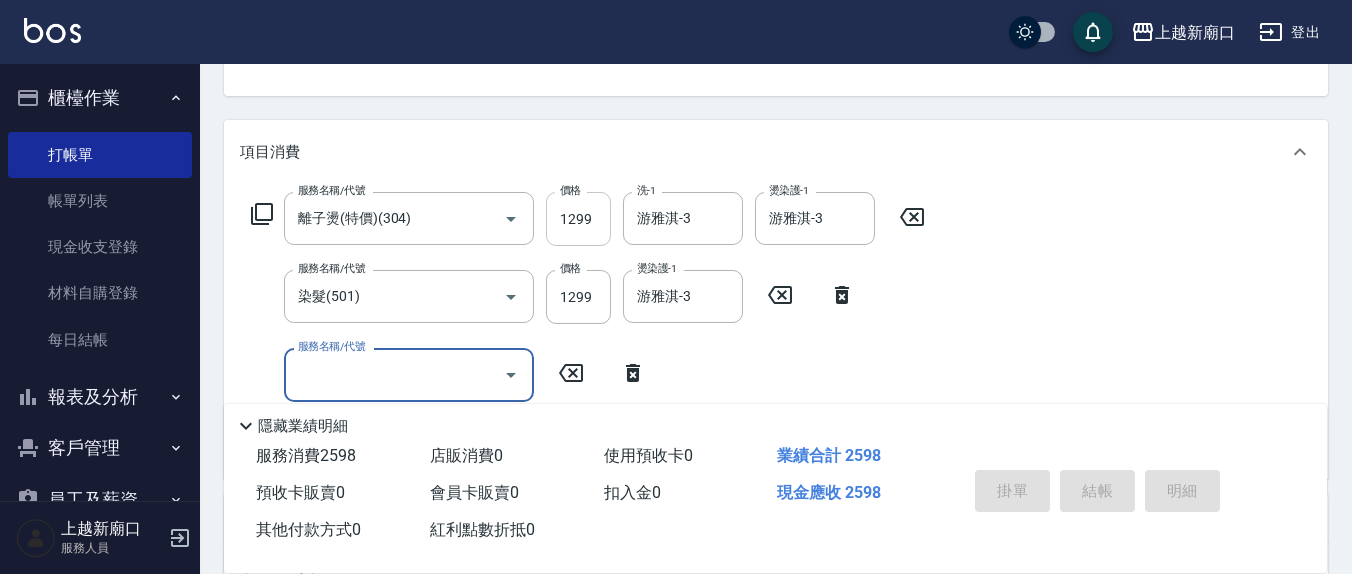 type 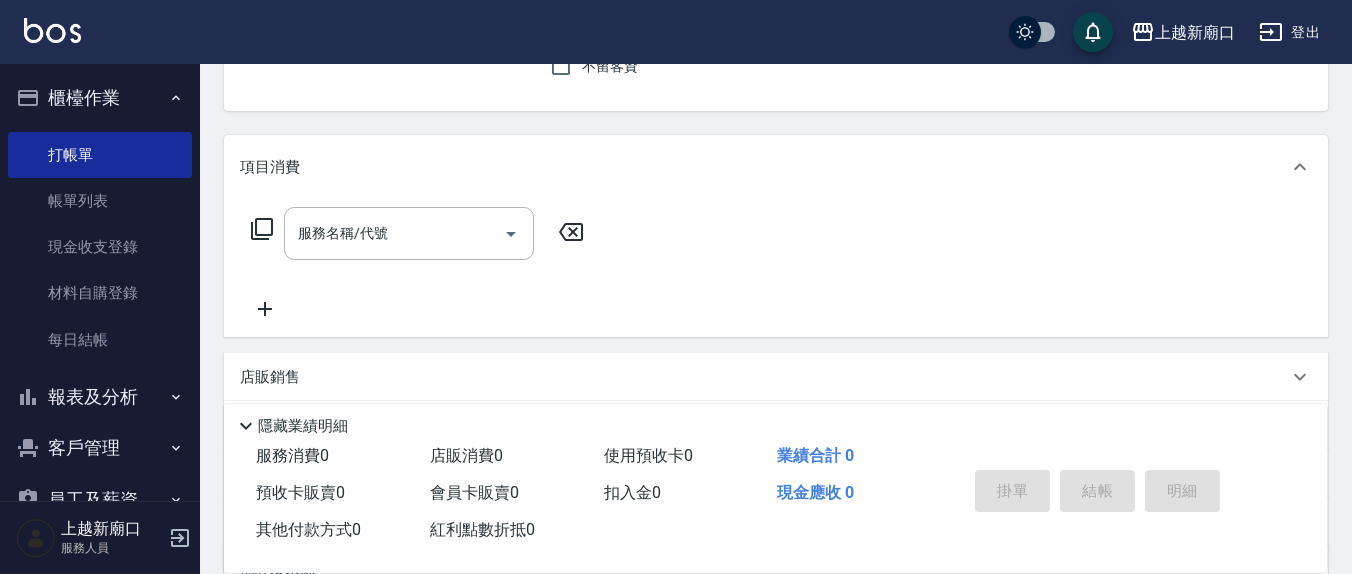 scroll, scrollTop: 0, scrollLeft: 0, axis: both 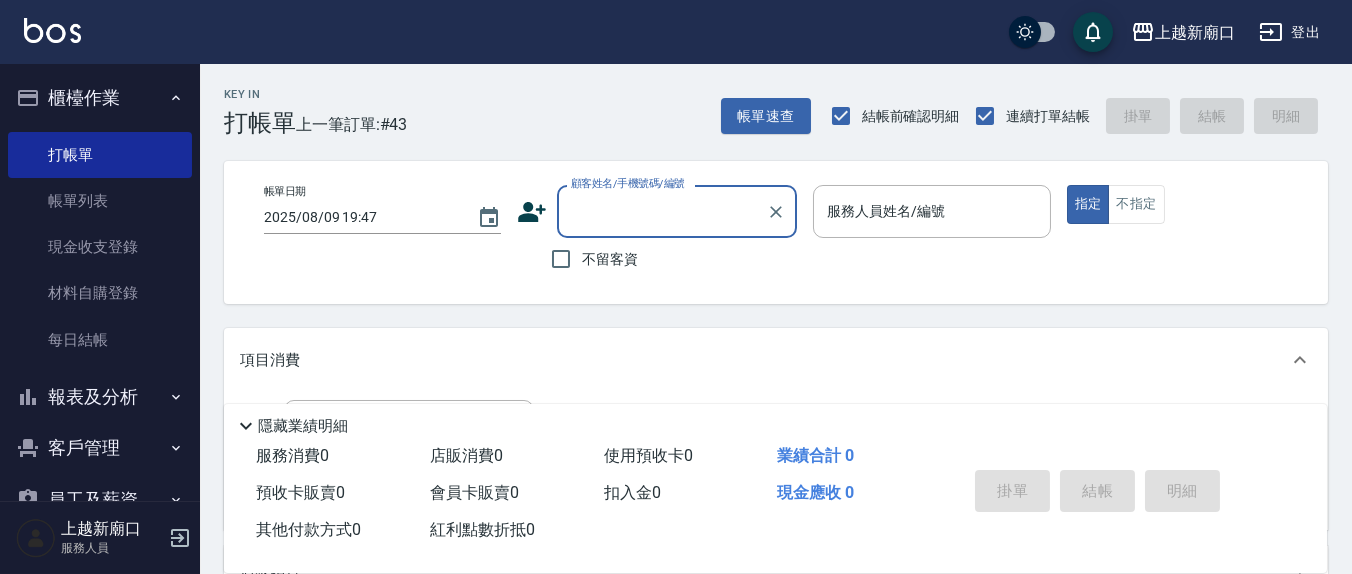click on "顧客姓名/手機號碼/編號" at bounding box center (677, 211) 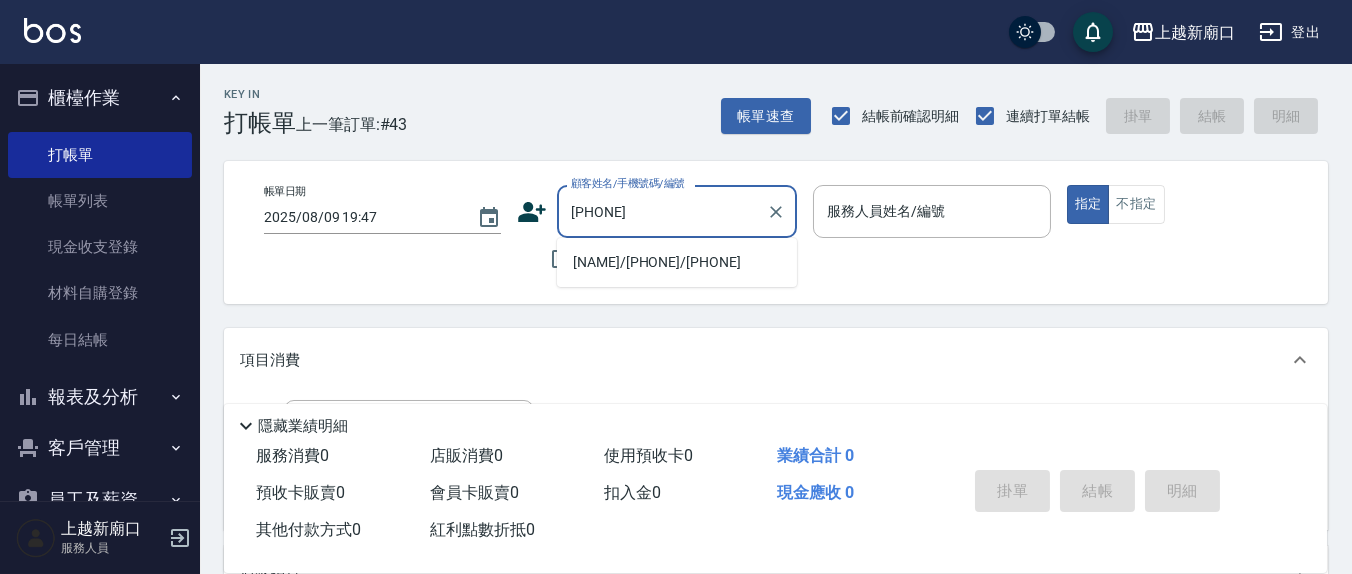 click on "[NAME]/[PHONE]/[PHONE]" at bounding box center (677, 262) 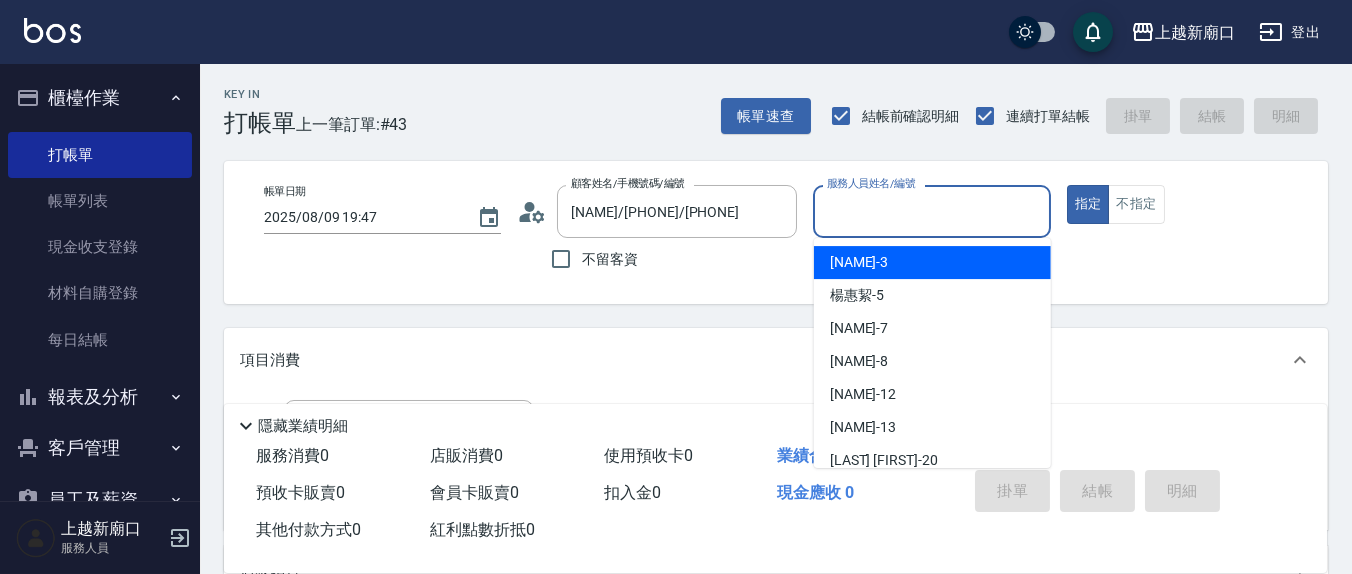 click on "服務人員姓名/編號" at bounding box center [931, 211] 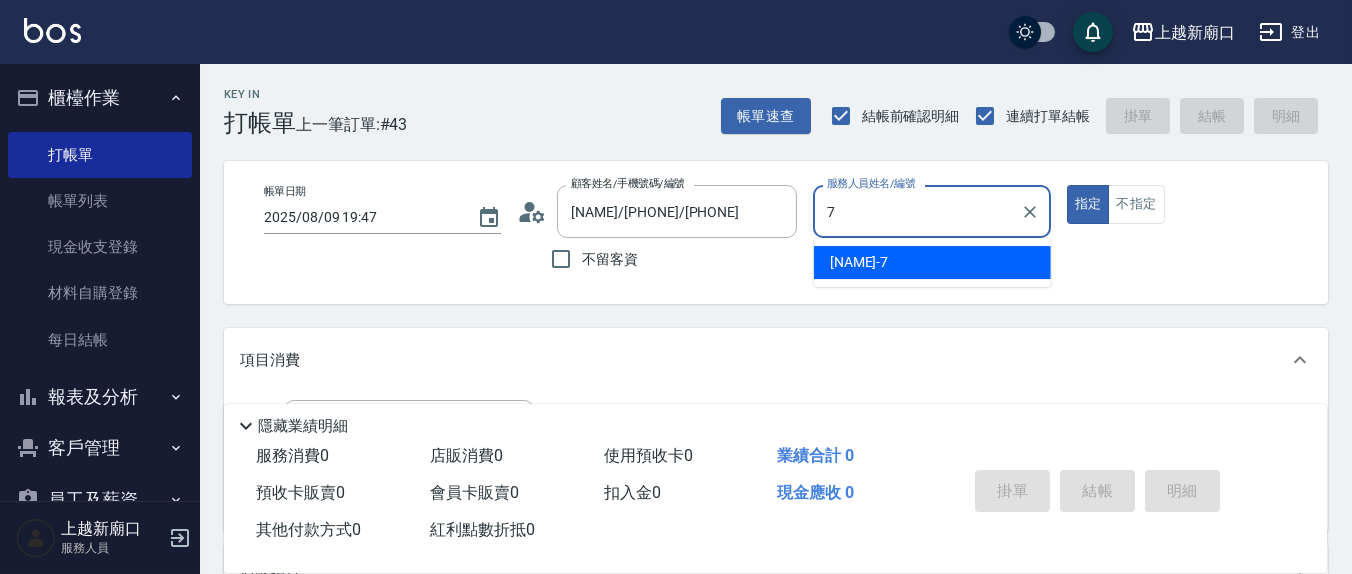 type on "[NAME]-13" 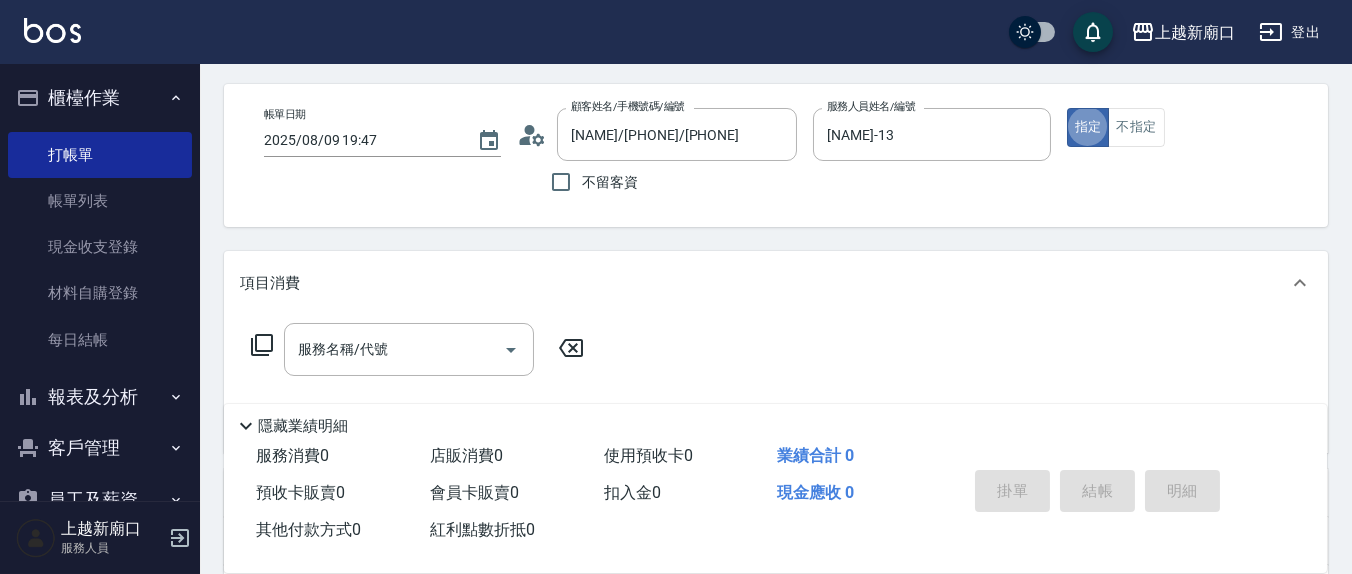 scroll, scrollTop: 208, scrollLeft: 0, axis: vertical 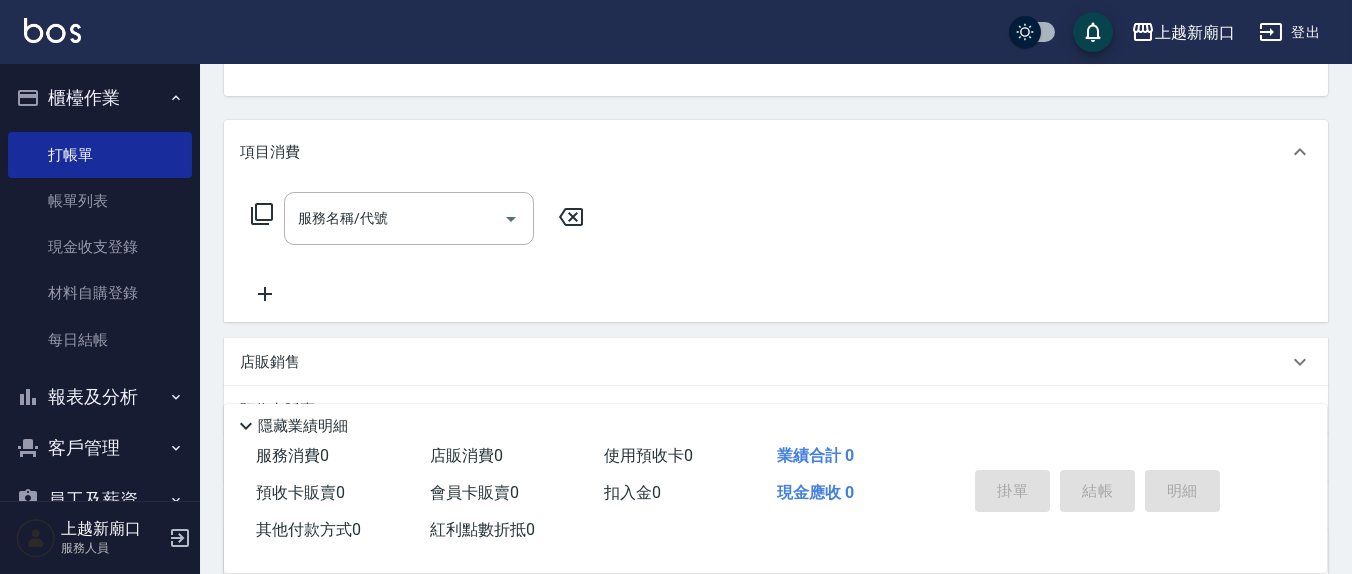 click 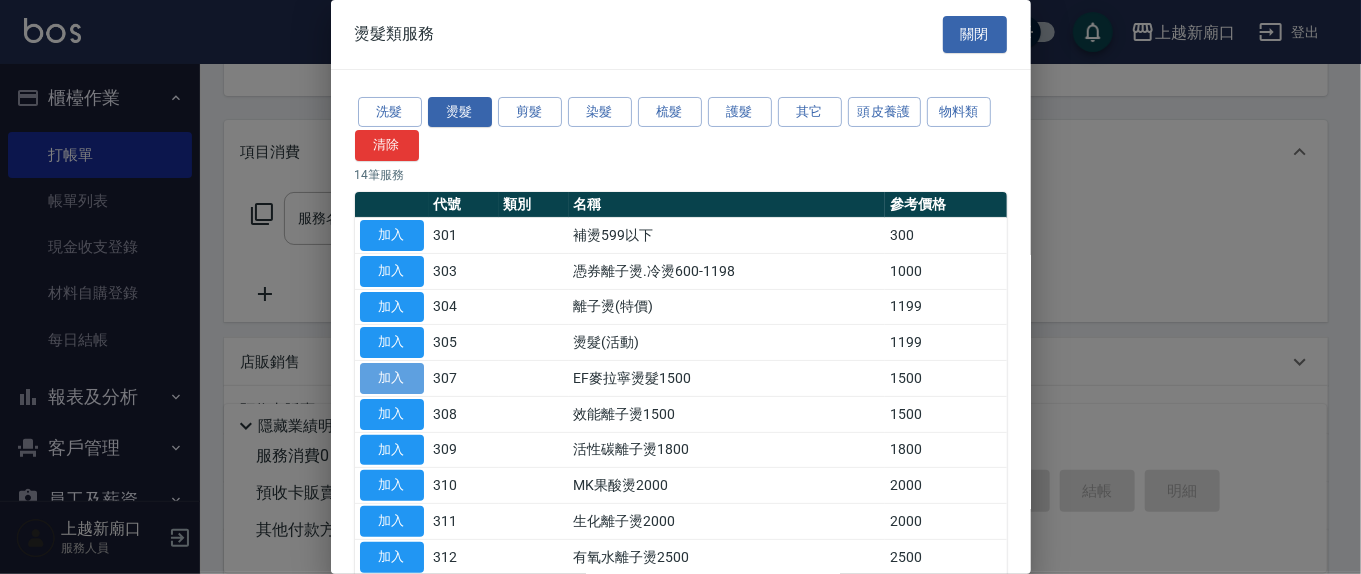 click on "加入" at bounding box center (392, 378) 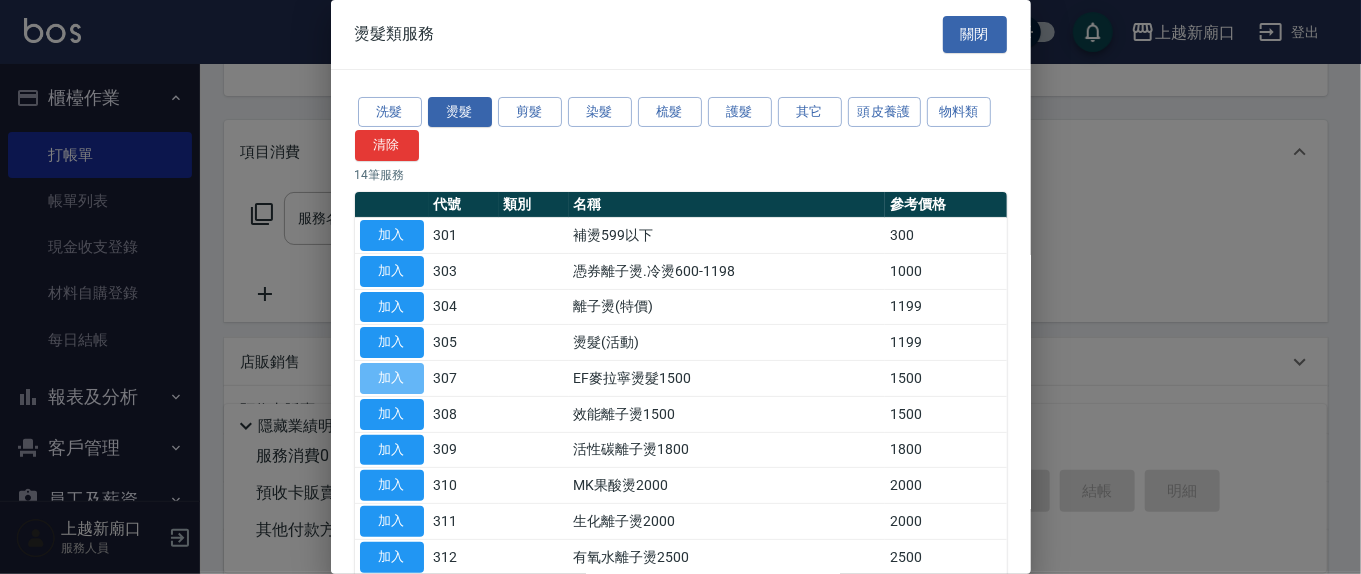 type on "EF麥拉寧燙髮1500(307)" 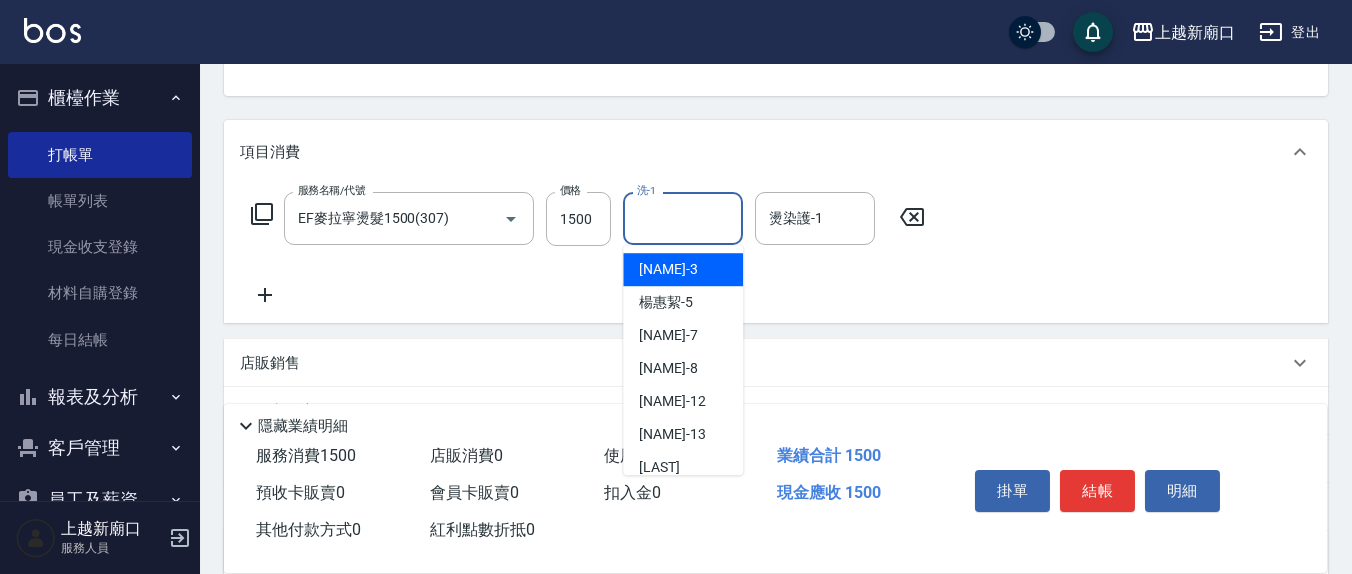 click on "洗-1" at bounding box center (683, 218) 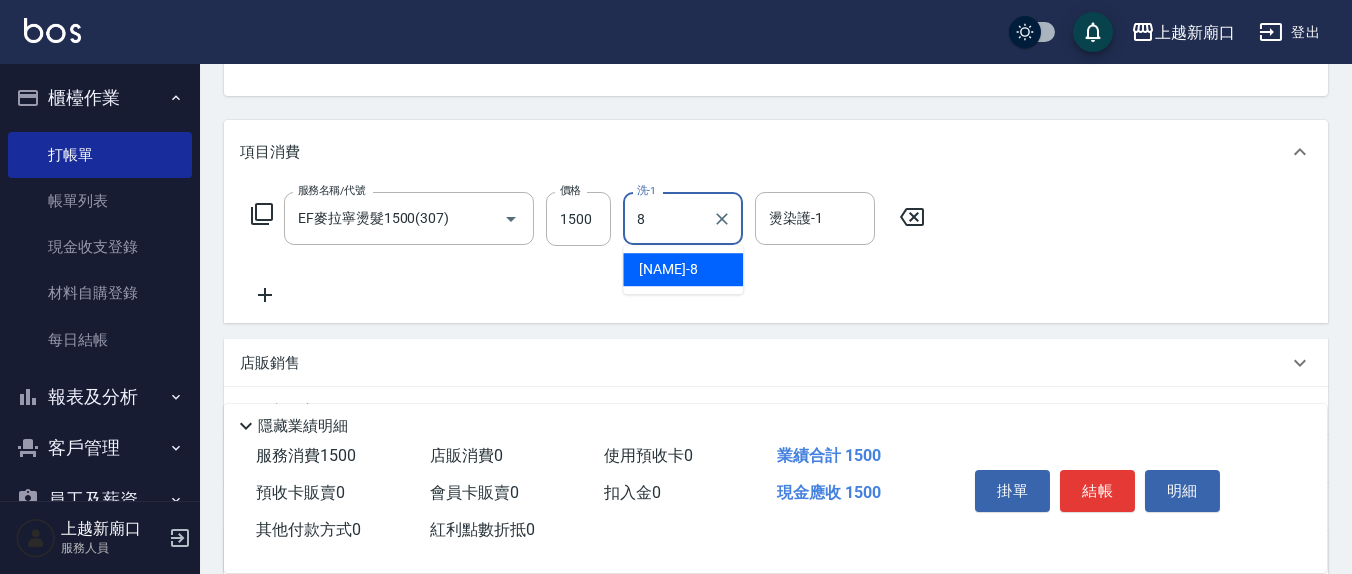 type on "林育萱-8" 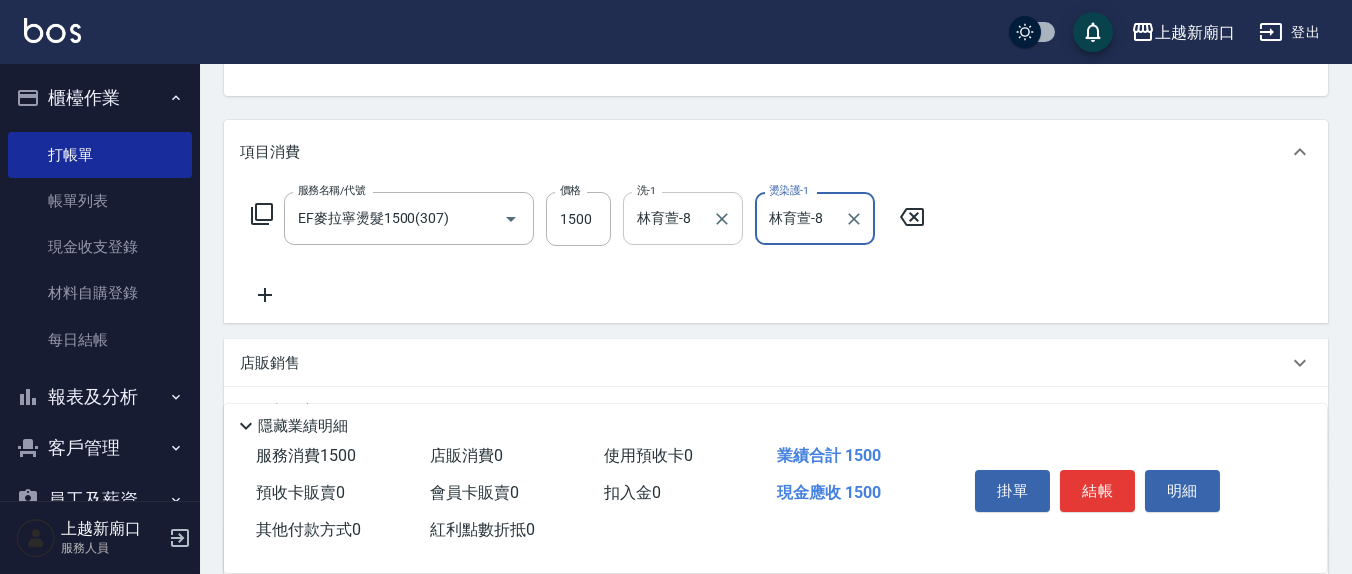 type on "林育萱-8" 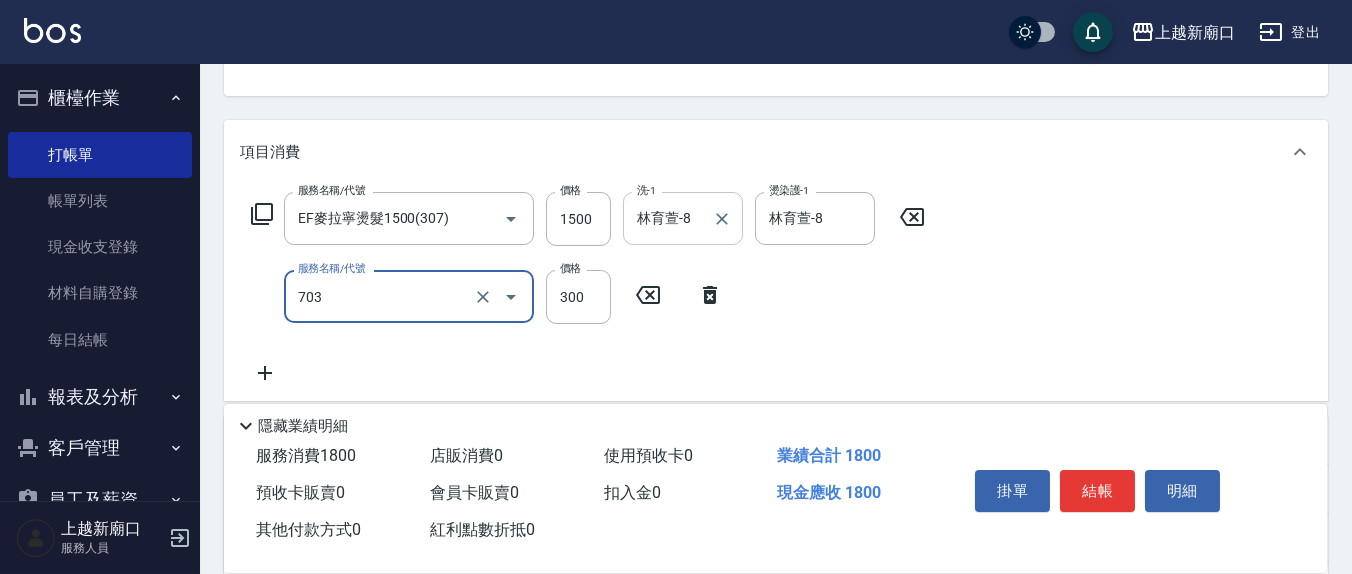 type on "(1236)設計師(703)" 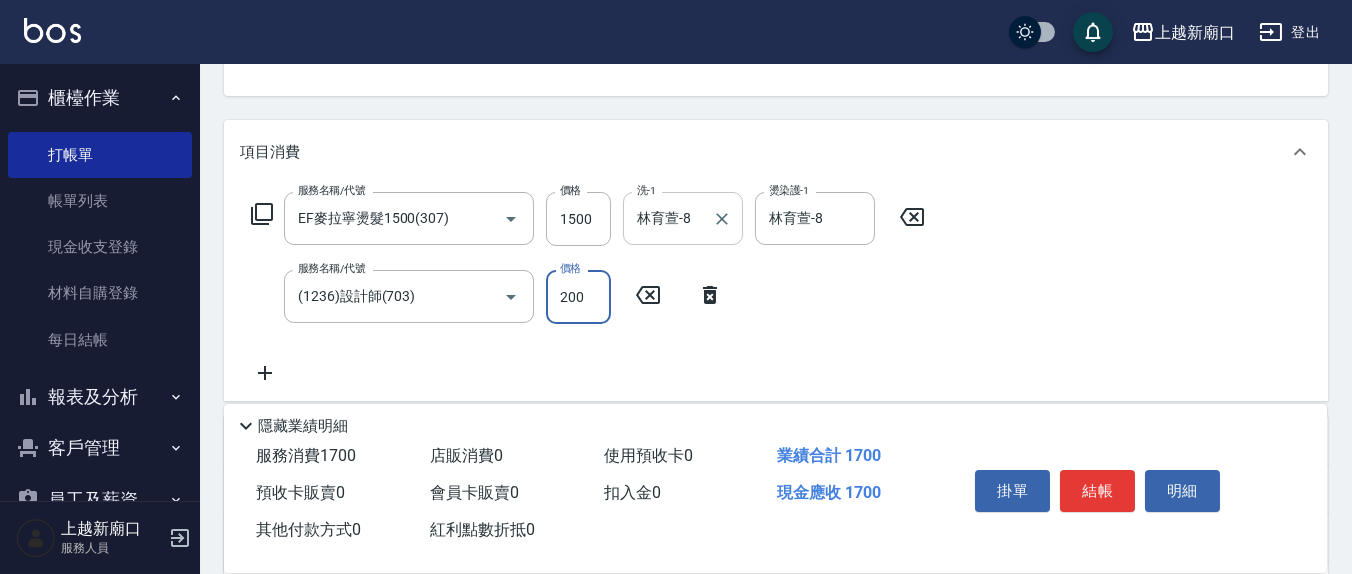 type on "200" 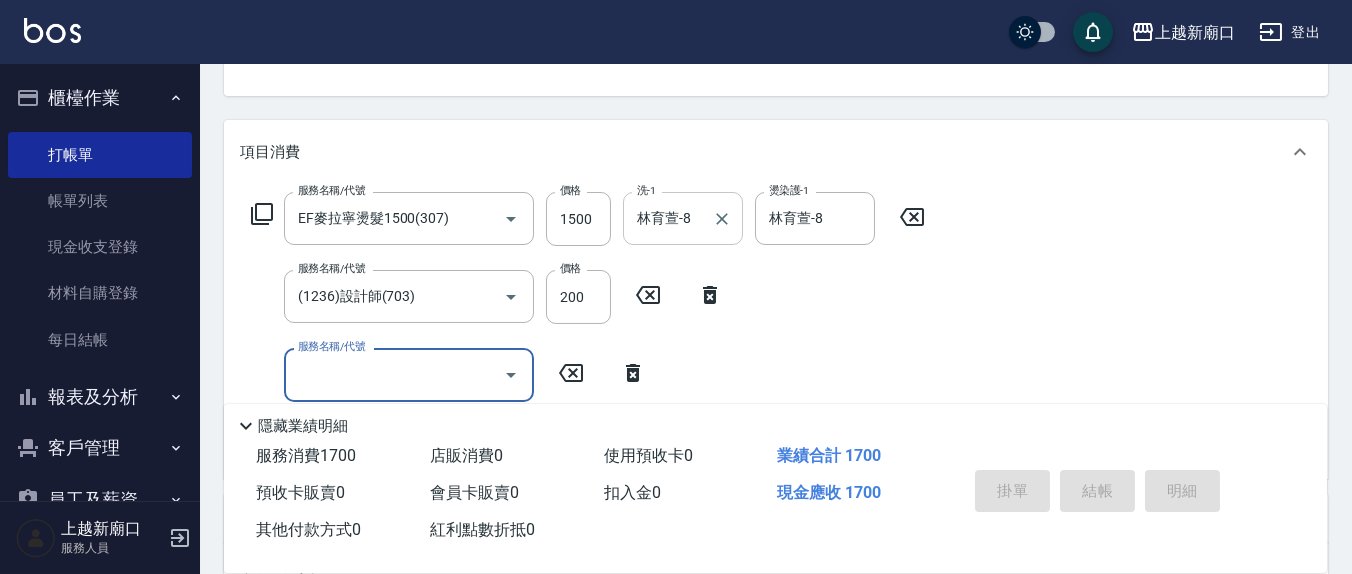 type 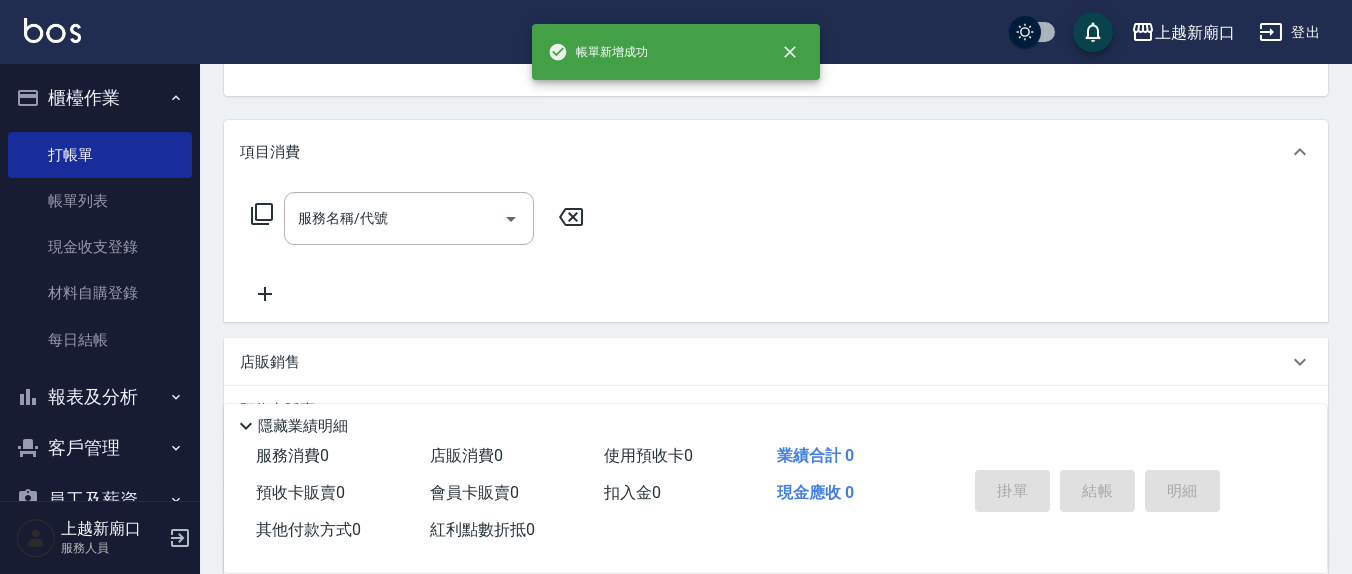 scroll, scrollTop: 193, scrollLeft: 0, axis: vertical 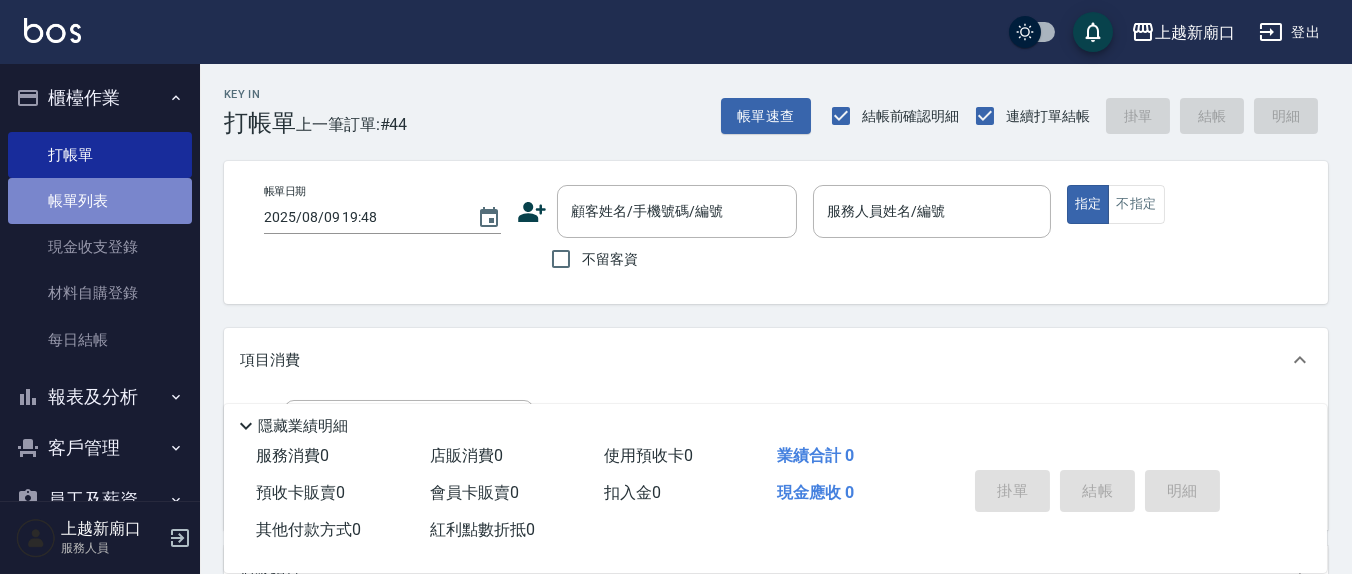 click on "帳單列表" at bounding box center [100, 201] 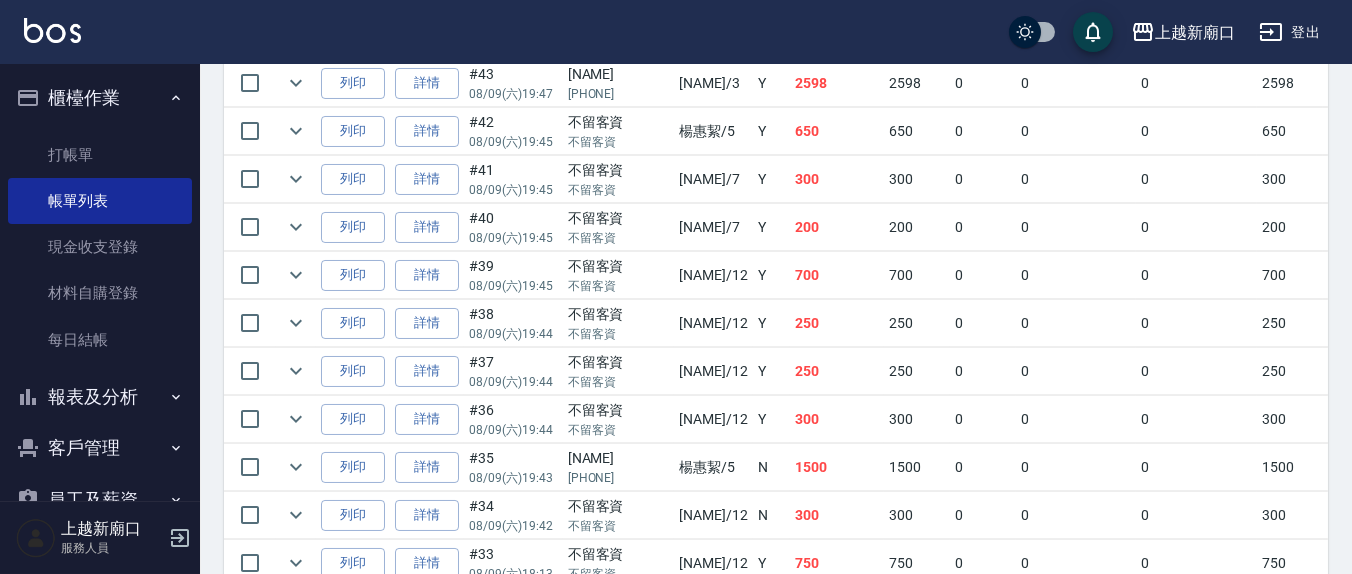 scroll, scrollTop: 618, scrollLeft: 0, axis: vertical 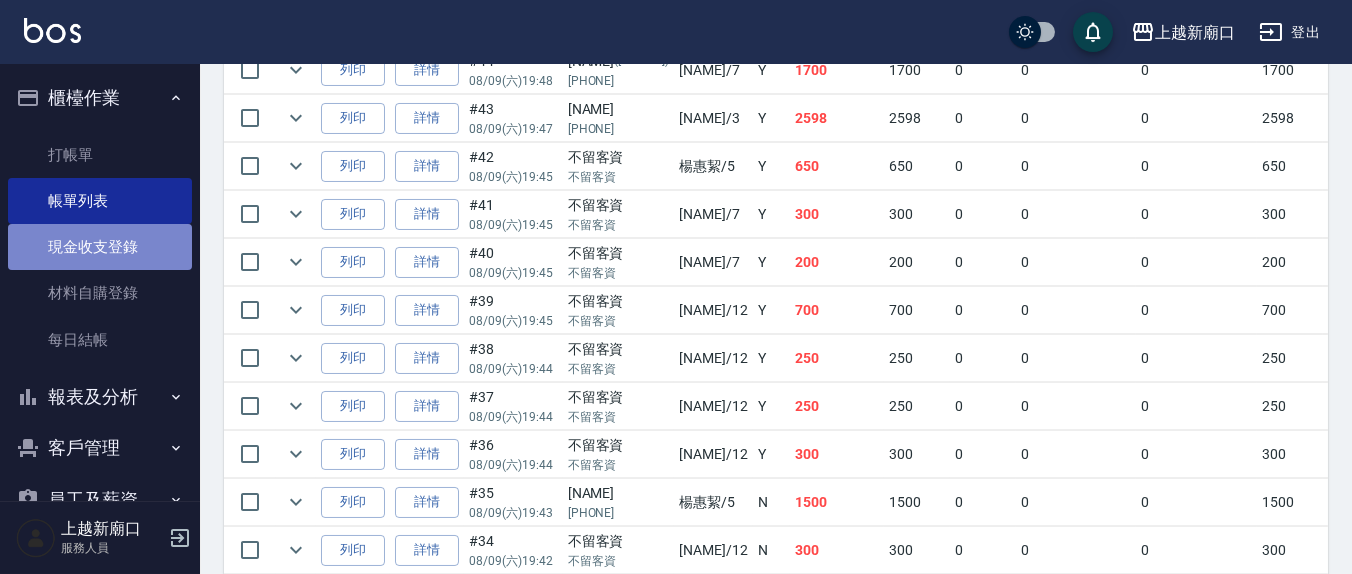 click on "現金收支登錄" at bounding box center (100, 247) 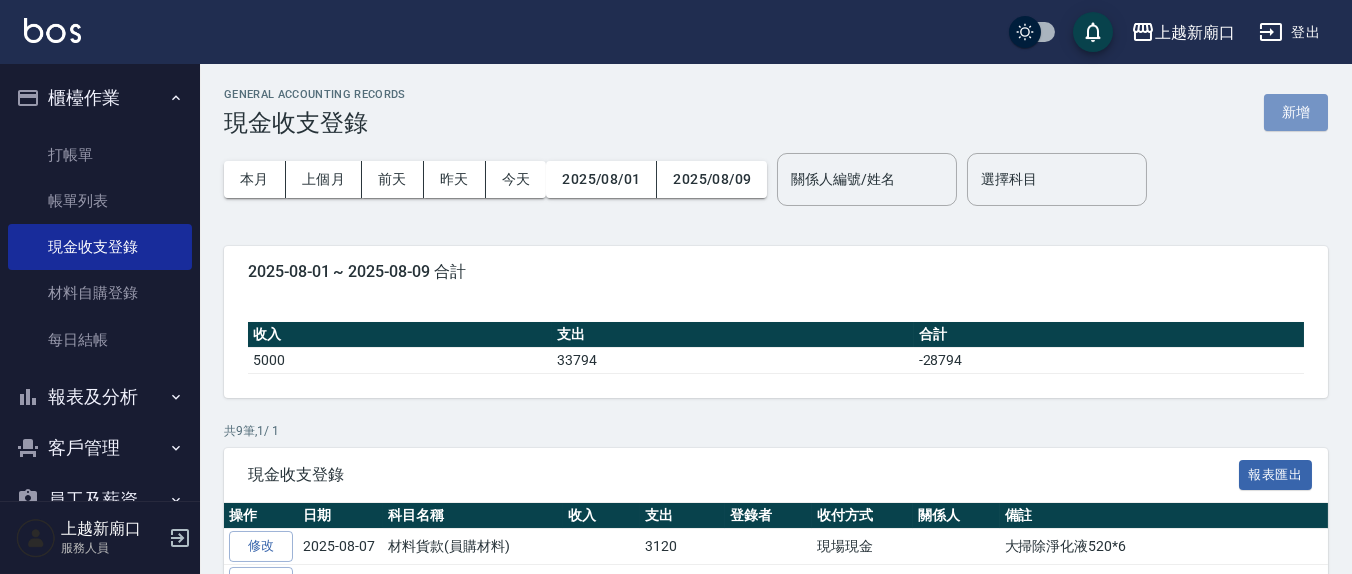 click on "新增" at bounding box center [1296, 112] 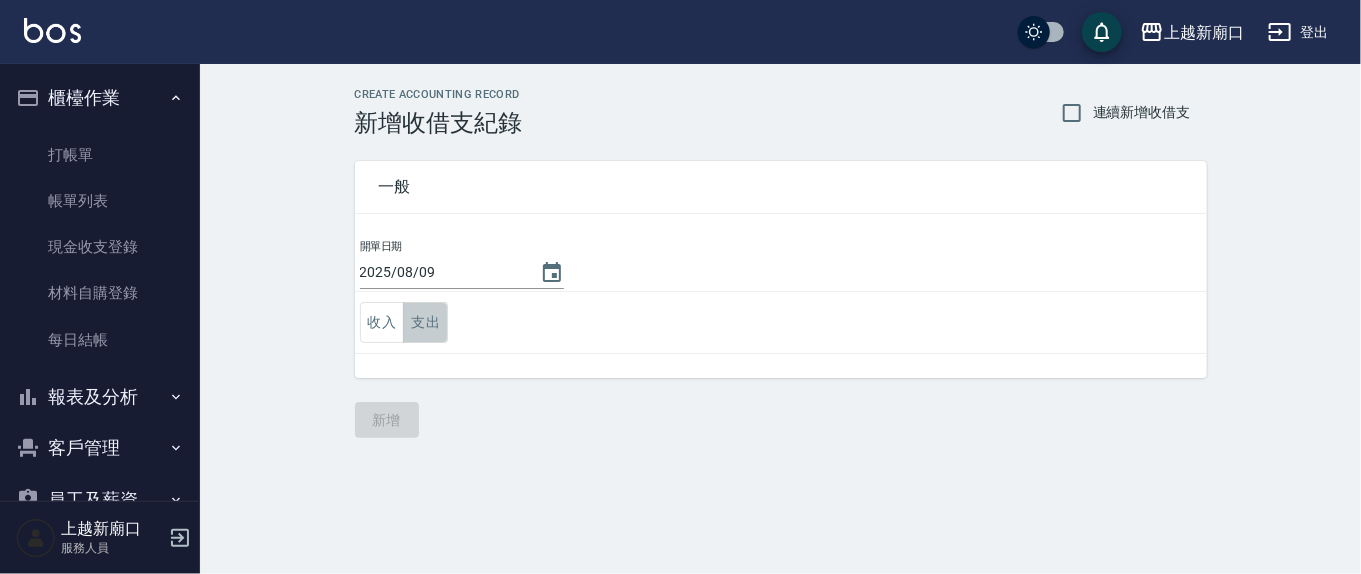 click on "支出" at bounding box center (425, 322) 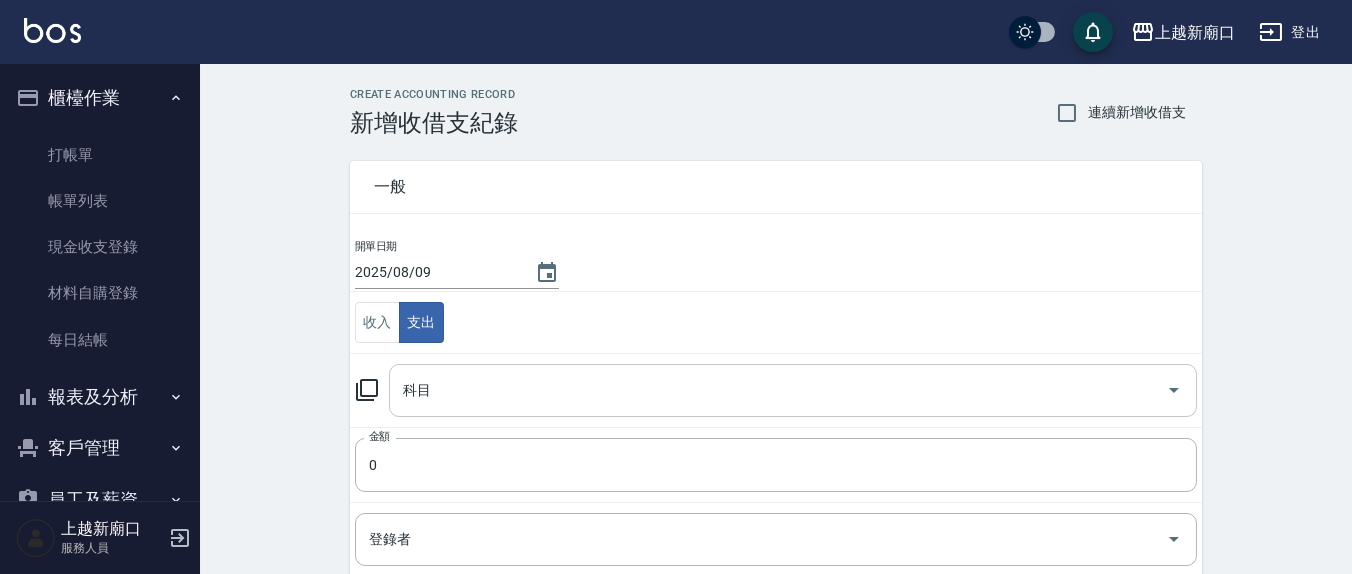 click on "科目" at bounding box center (778, 390) 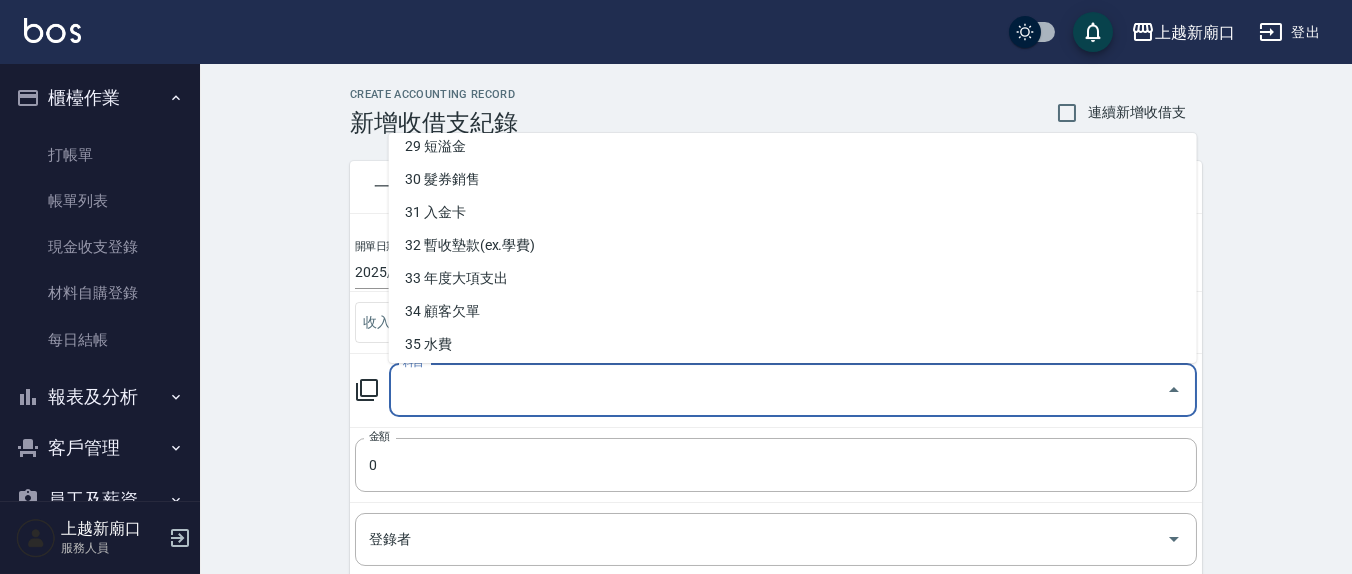 scroll, scrollTop: 1039, scrollLeft: 0, axis: vertical 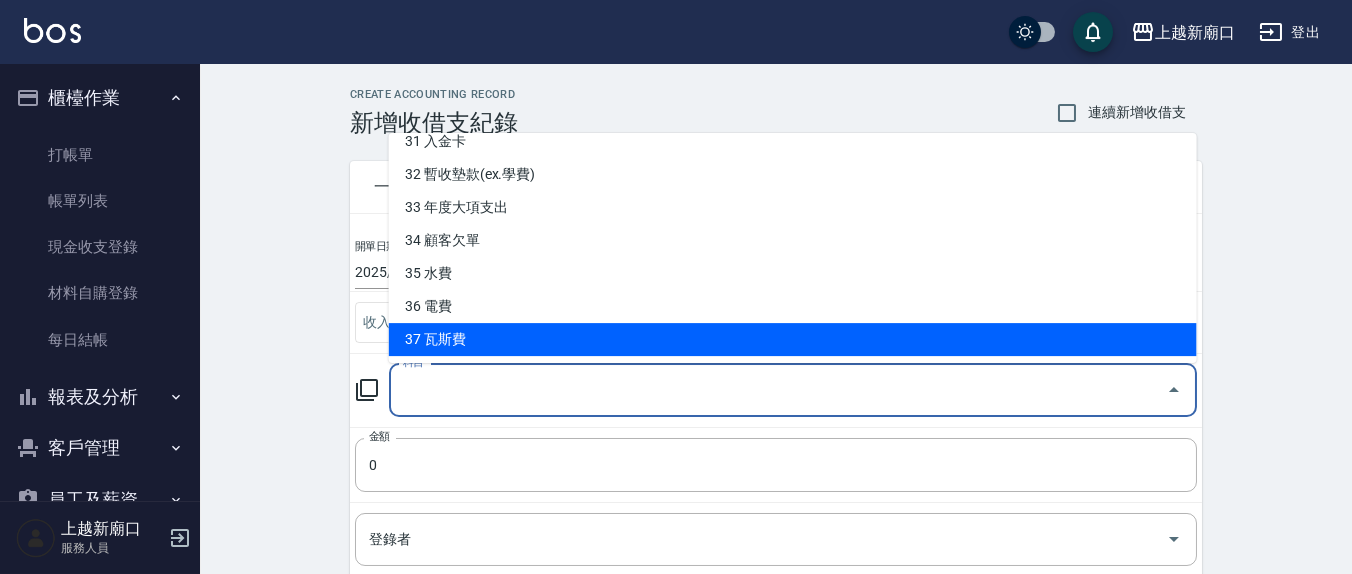click on "37 瓦斯費" at bounding box center [793, 340] 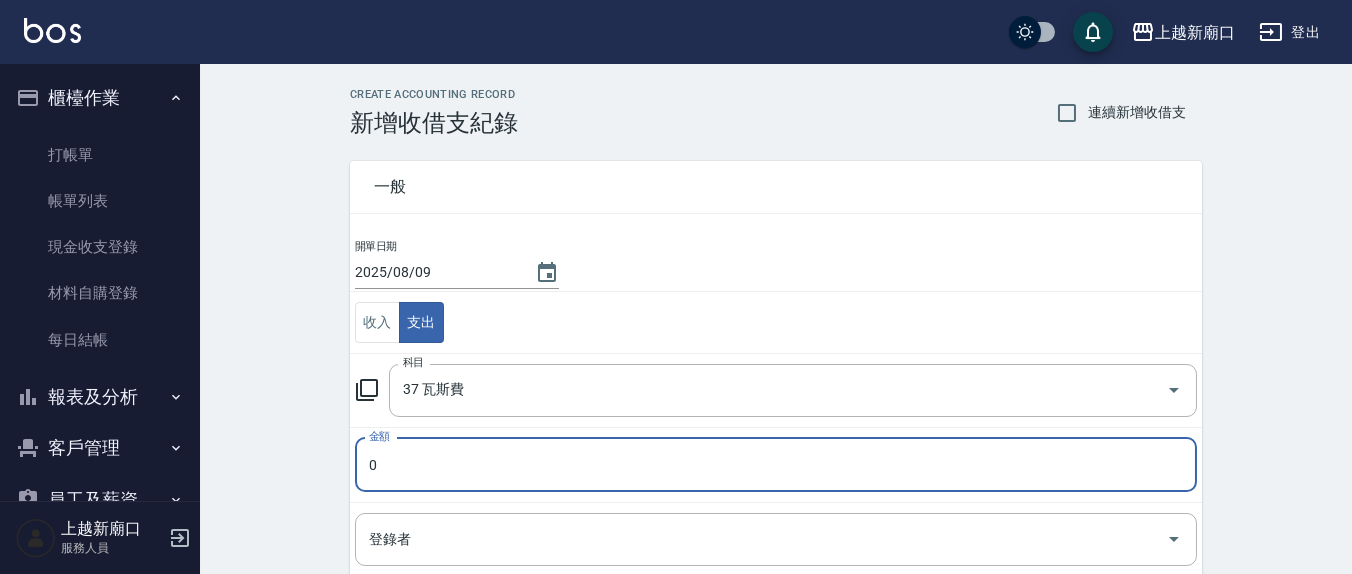 click on "0" at bounding box center [776, 465] 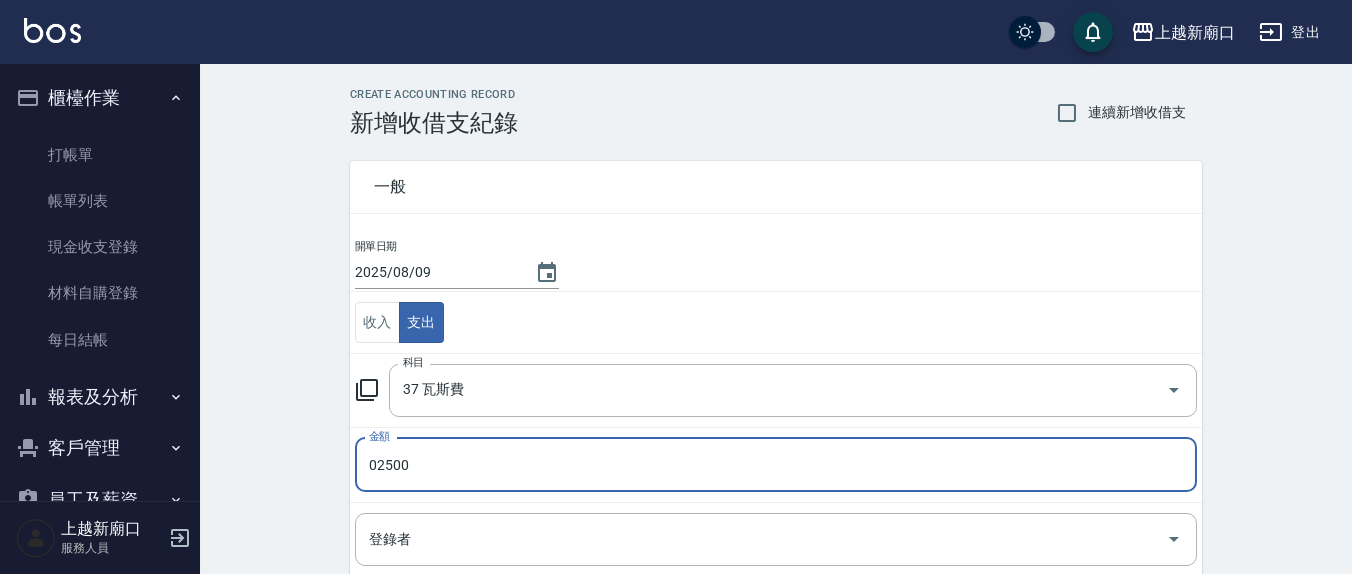 type on "02500" 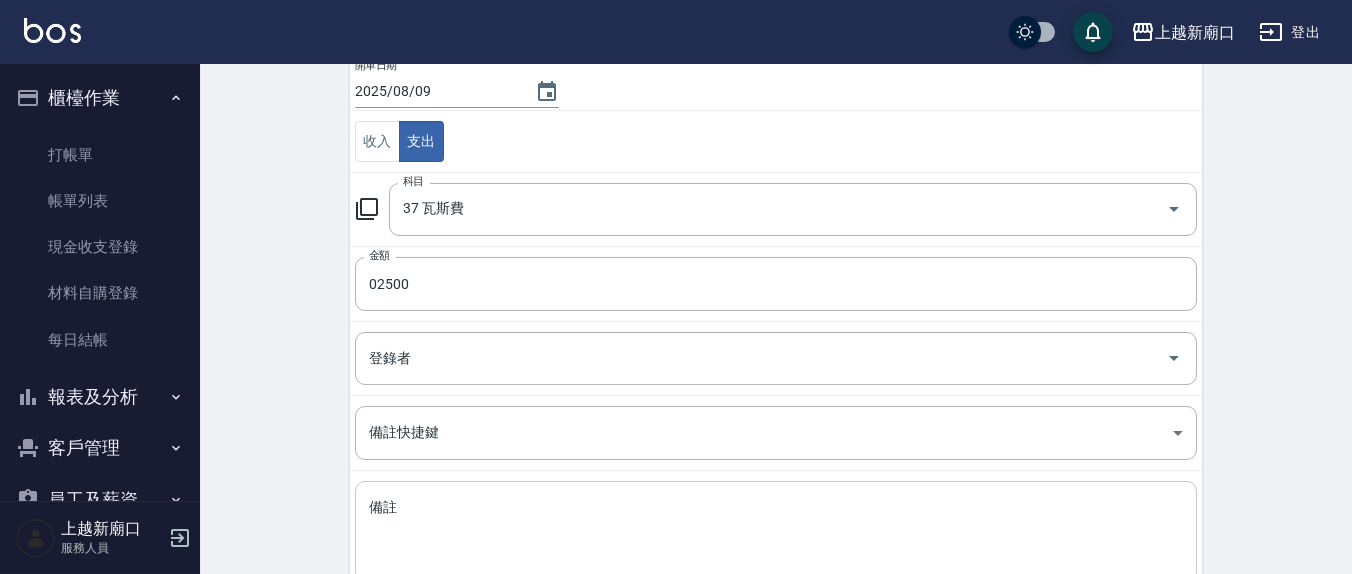 scroll, scrollTop: 306, scrollLeft: 0, axis: vertical 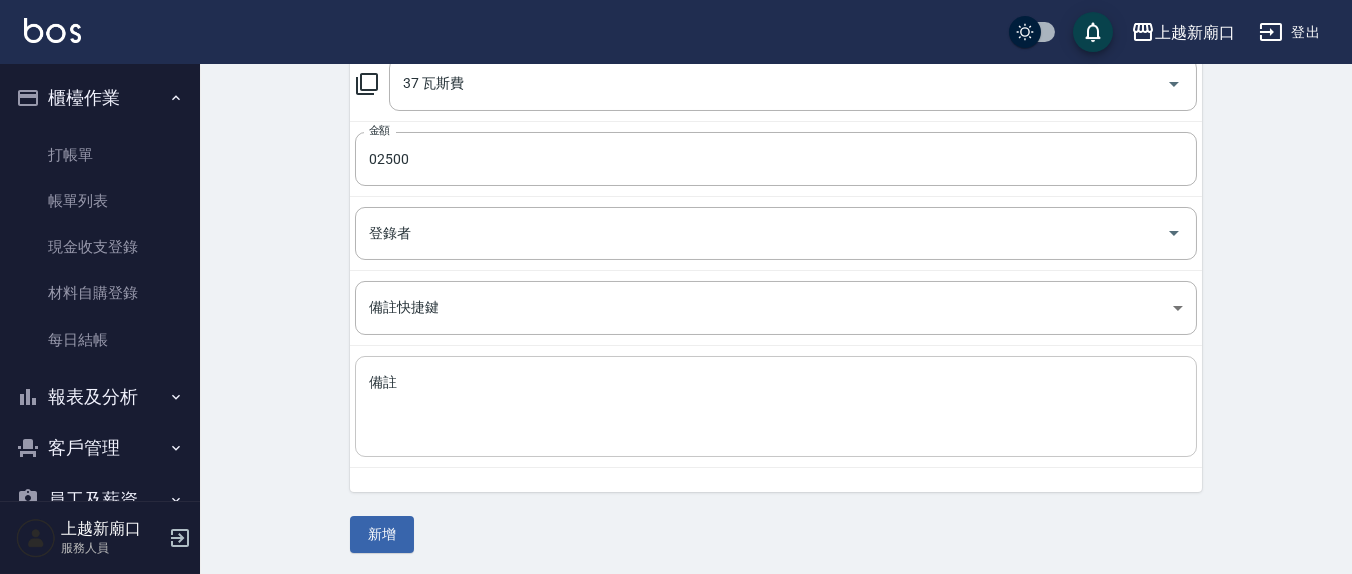 click on "x 備註" at bounding box center [776, 406] 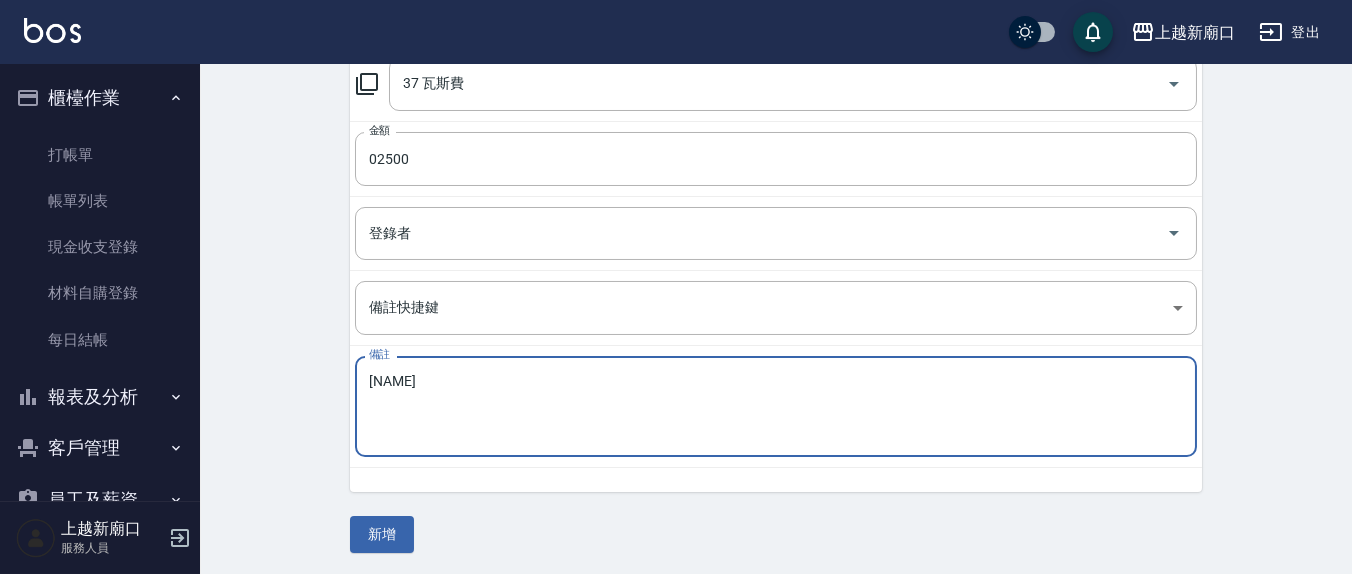 click on "天染" at bounding box center (776, 407) 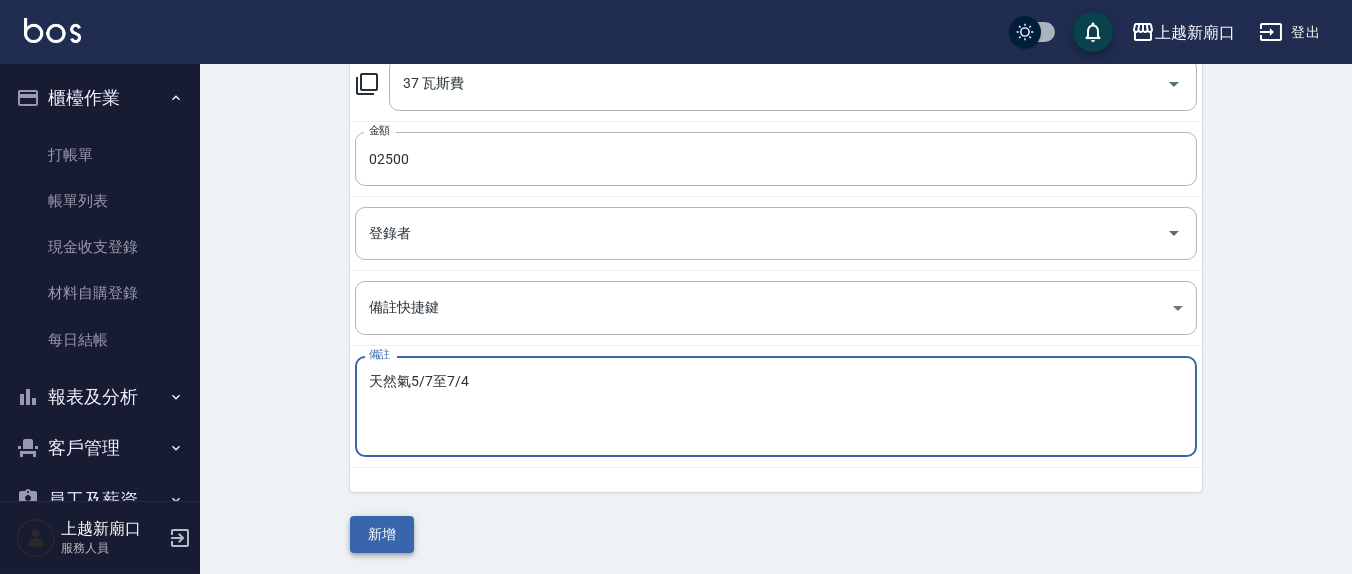 type on "天然氣5/7至7/4" 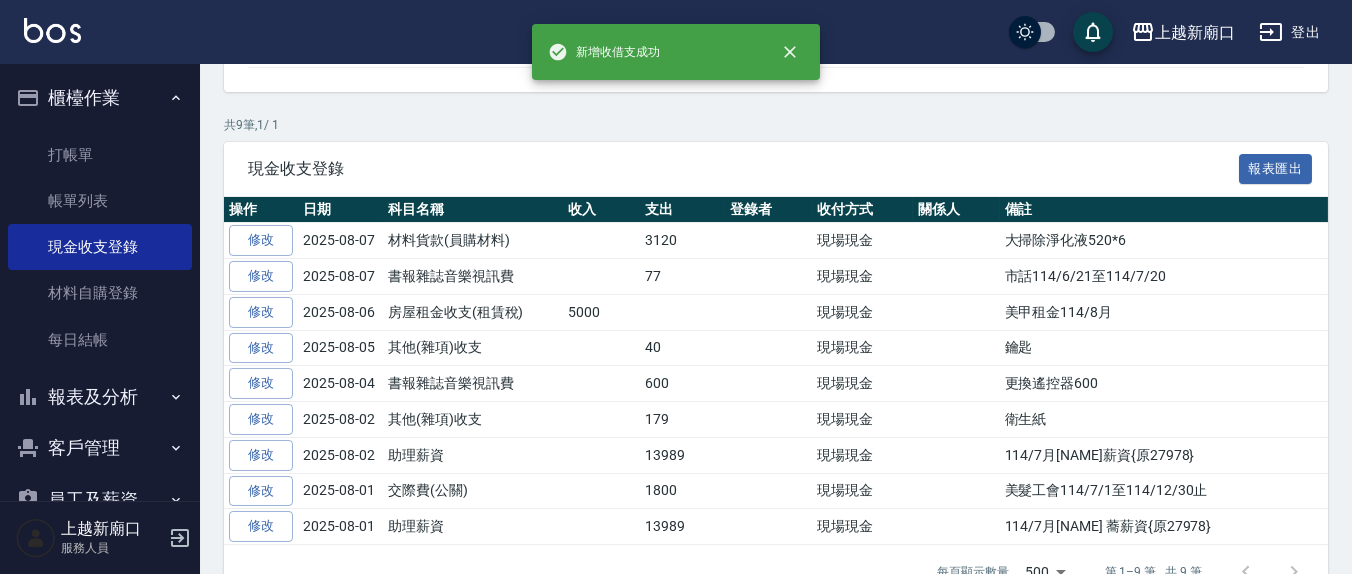 scroll, scrollTop: 0, scrollLeft: 0, axis: both 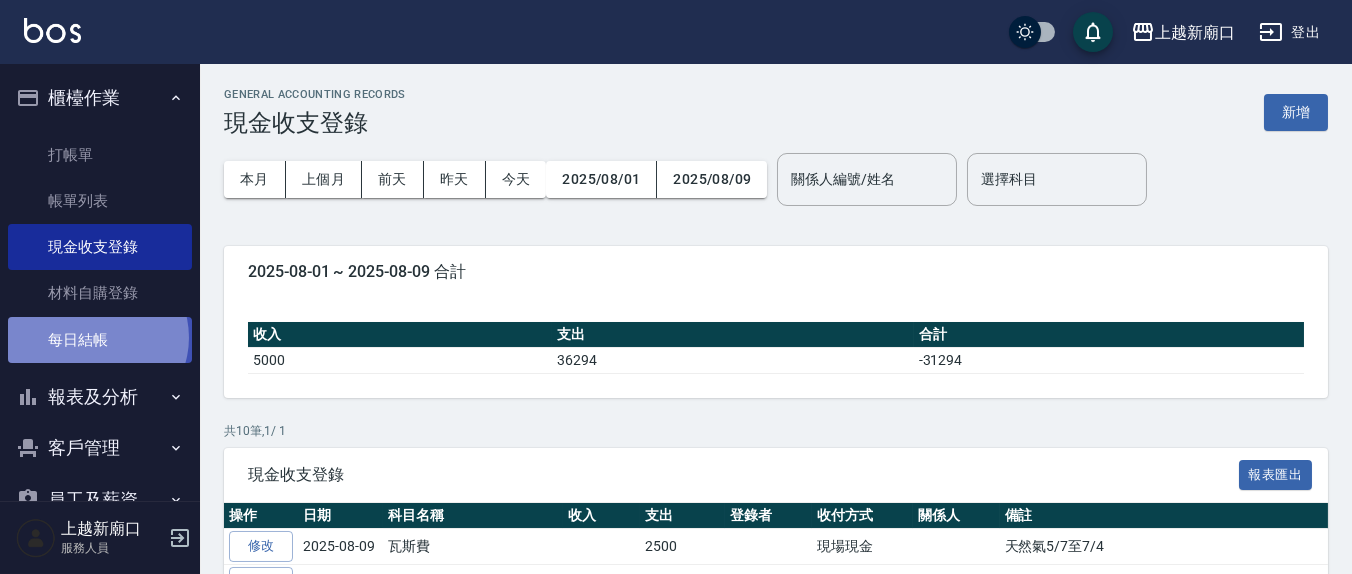 click on "每日結帳" at bounding box center [100, 340] 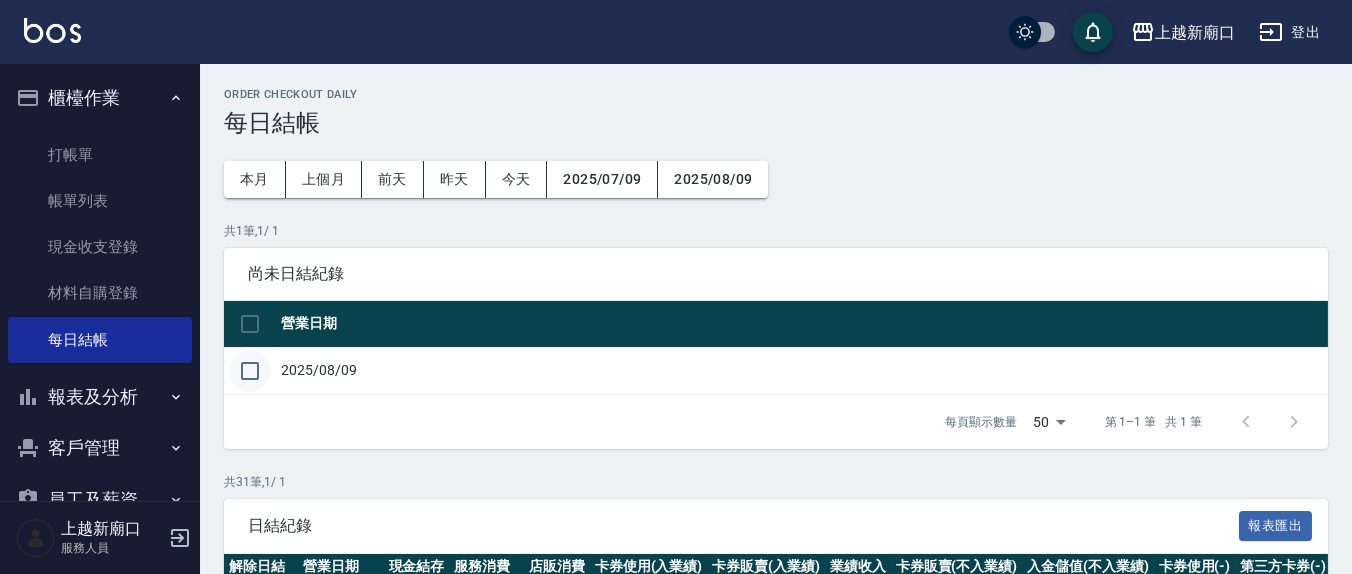 click at bounding box center [250, 371] 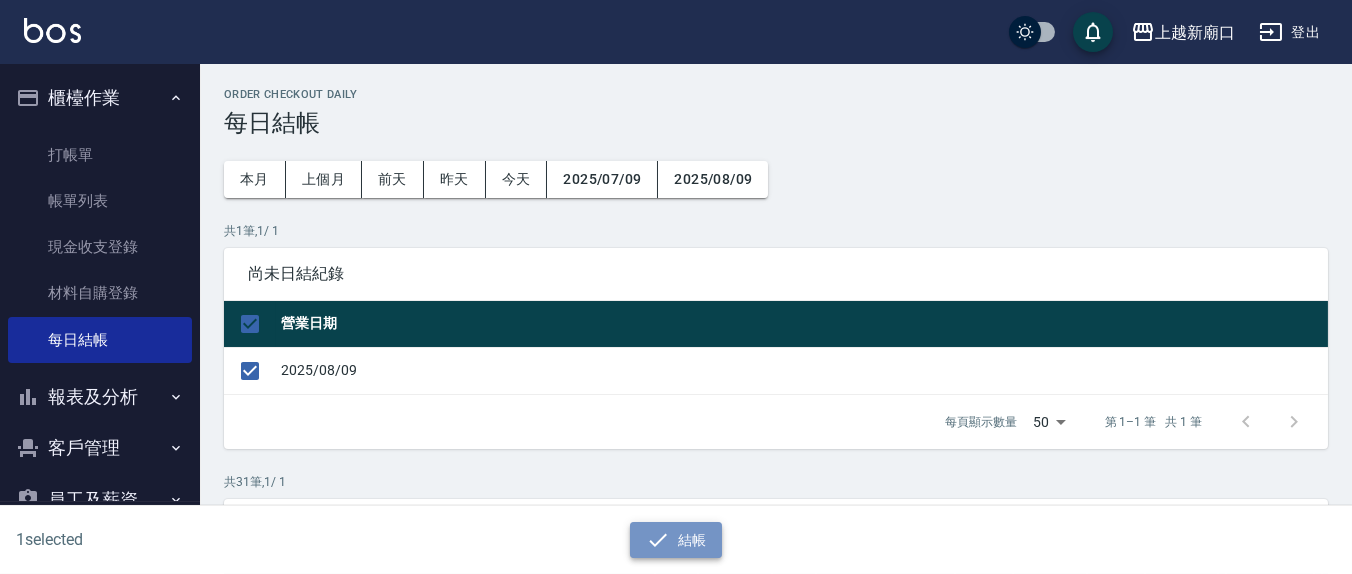 click on "結帳" at bounding box center (676, 540) 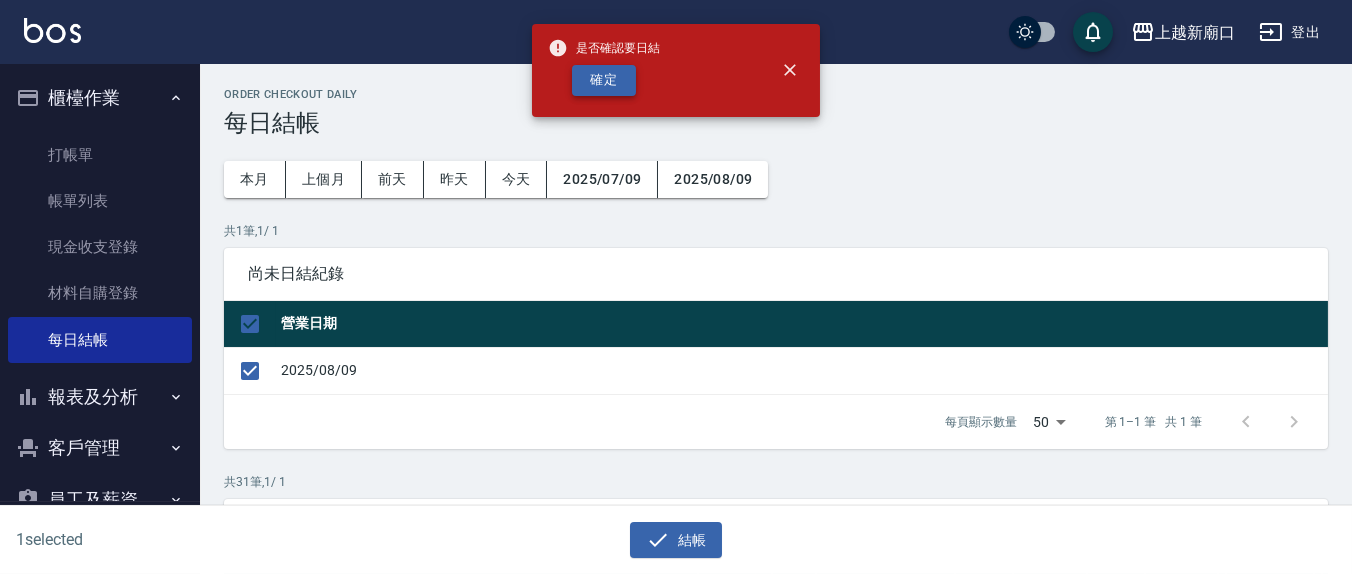 click on "確定" at bounding box center [604, 80] 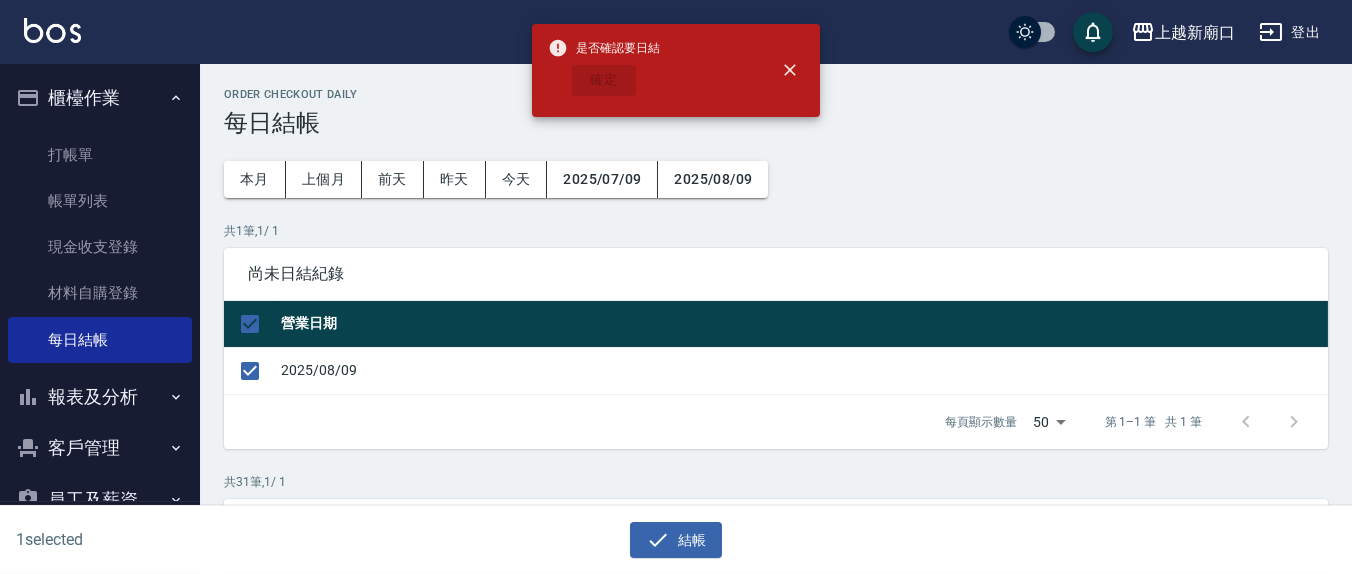 checkbox on "false" 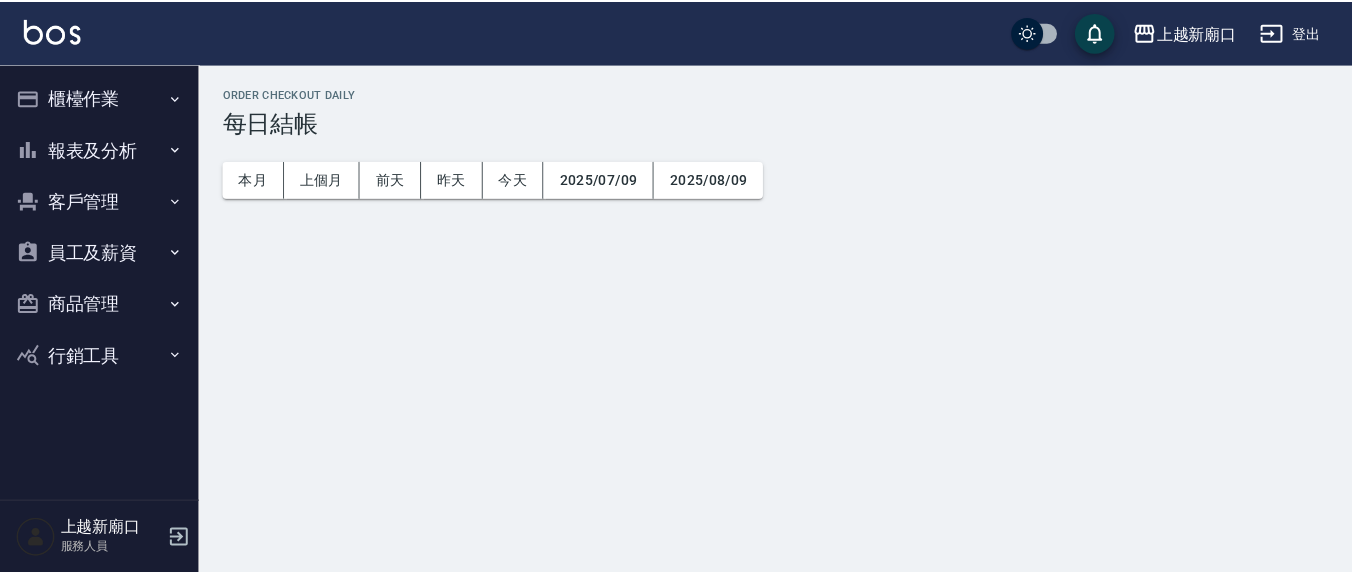 scroll, scrollTop: 0, scrollLeft: 0, axis: both 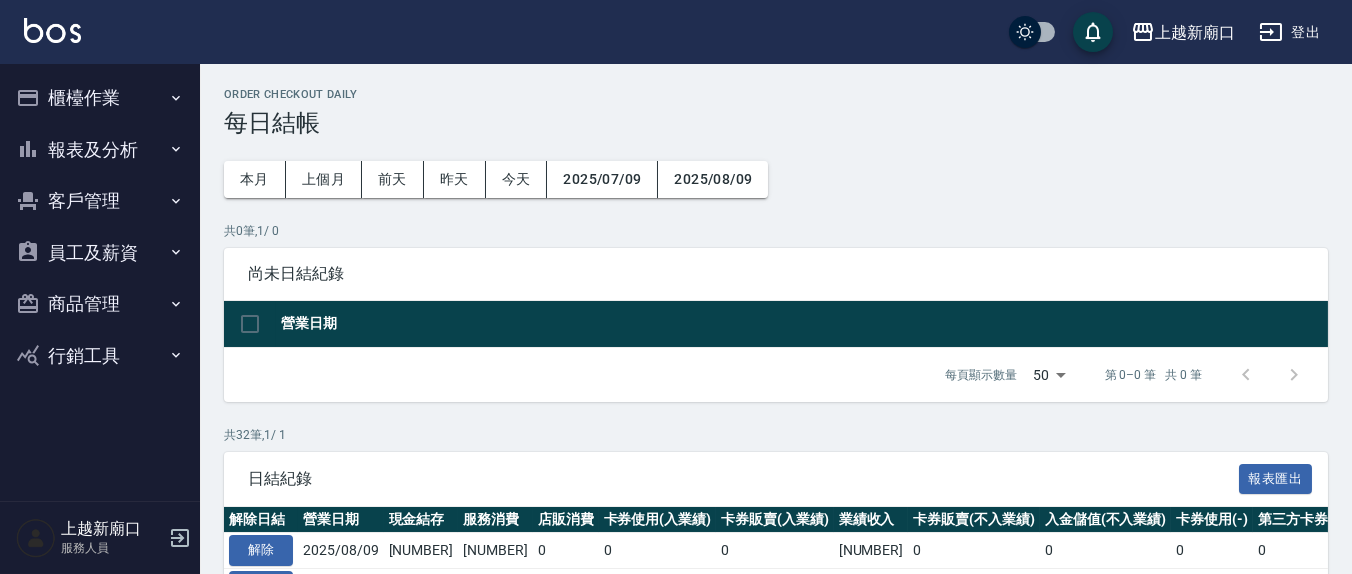 click on "櫃檯作業" at bounding box center (100, 98) 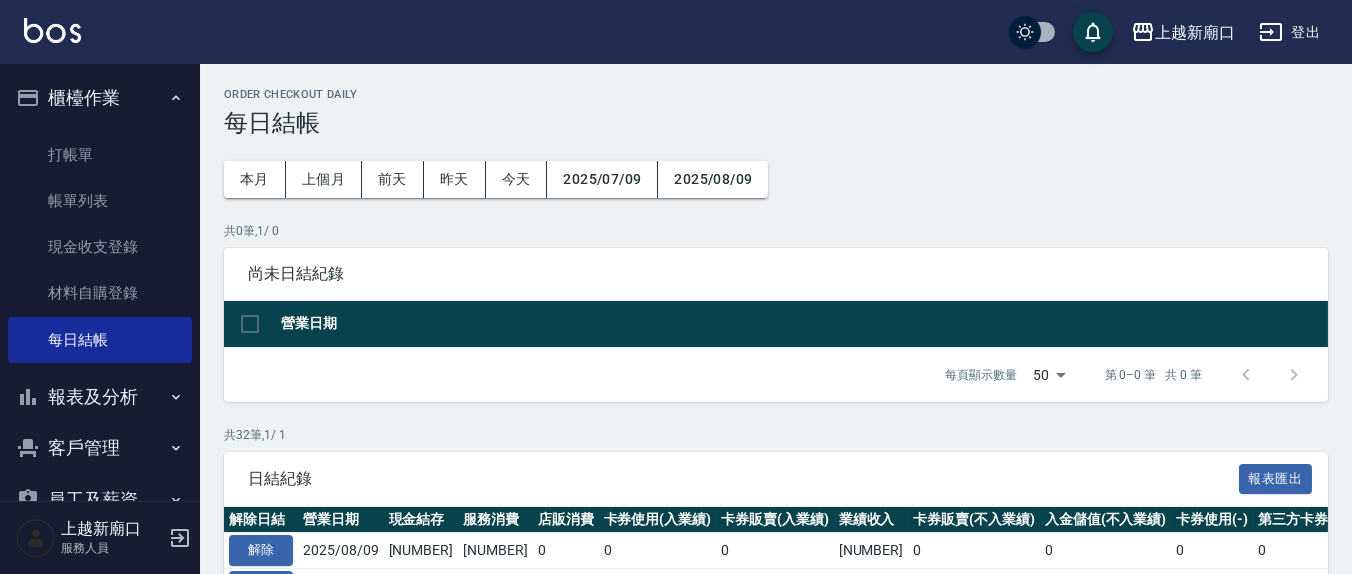 click on "報表及分析" at bounding box center (100, 397) 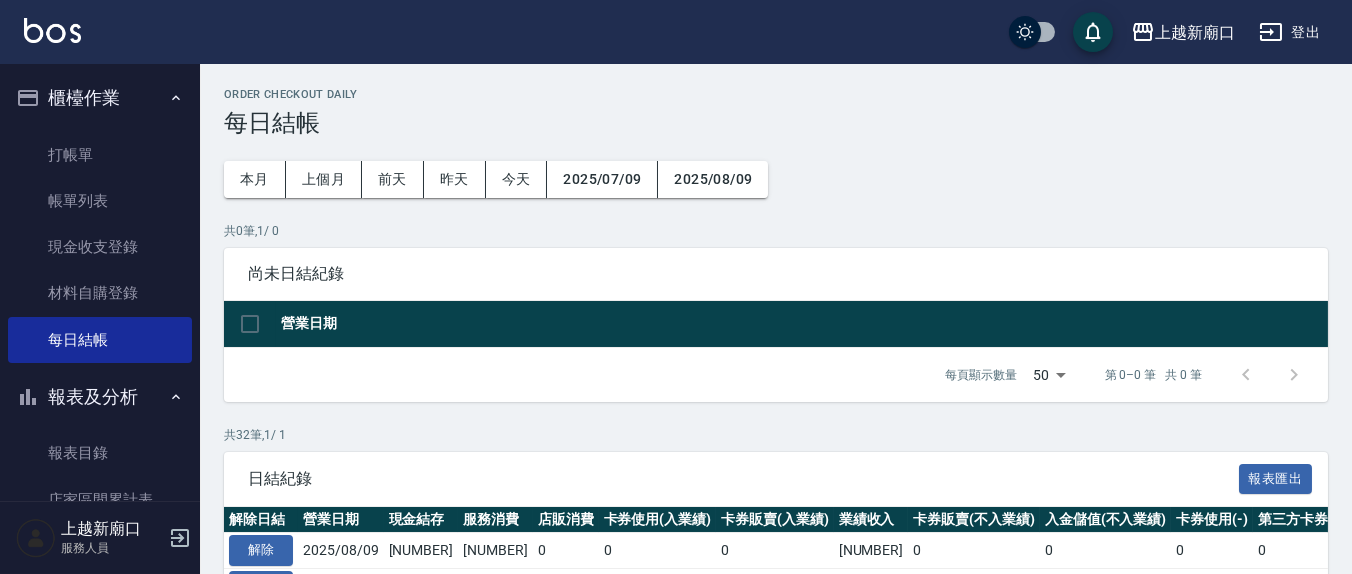 scroll, scrollTop: 208, scrollLeft: 0, axis: vertical 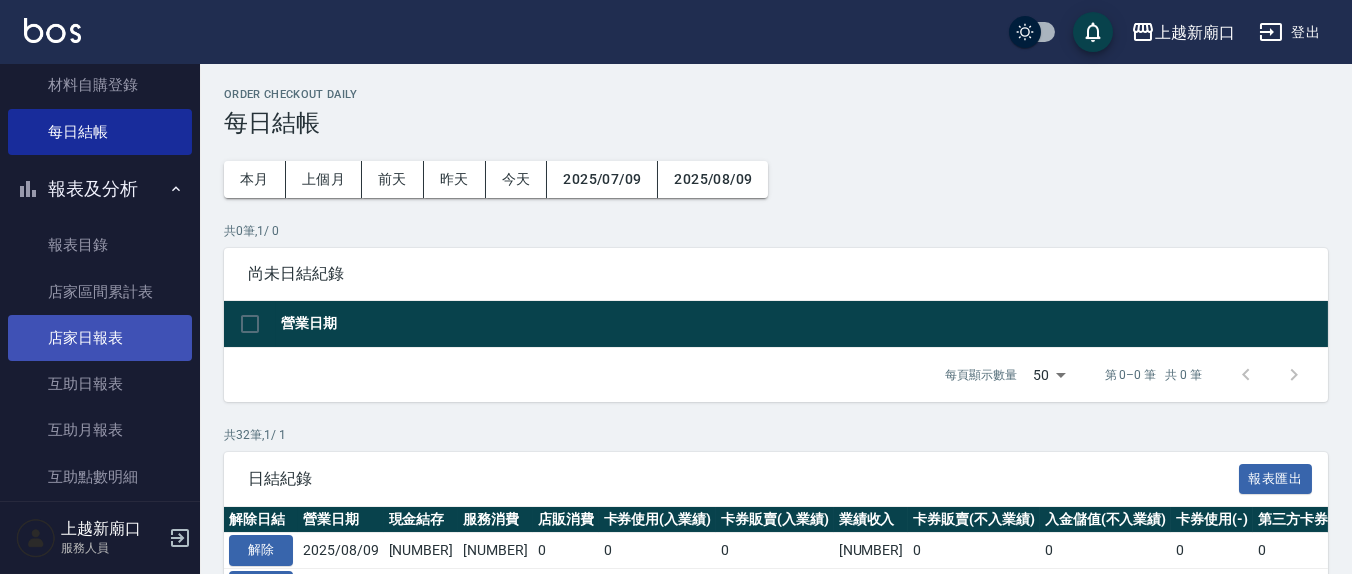 click on "店家日報表" at bounding box center (100, 338) 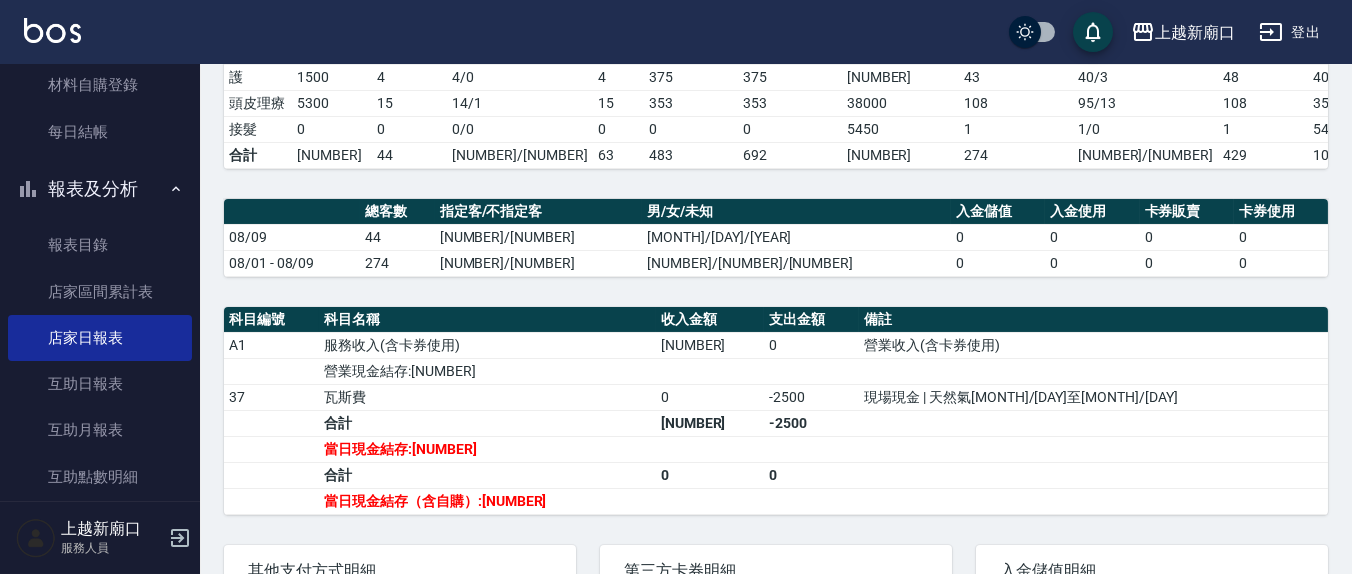 scroll, scrollTop: 0, scrollLeft: 0, axis: both 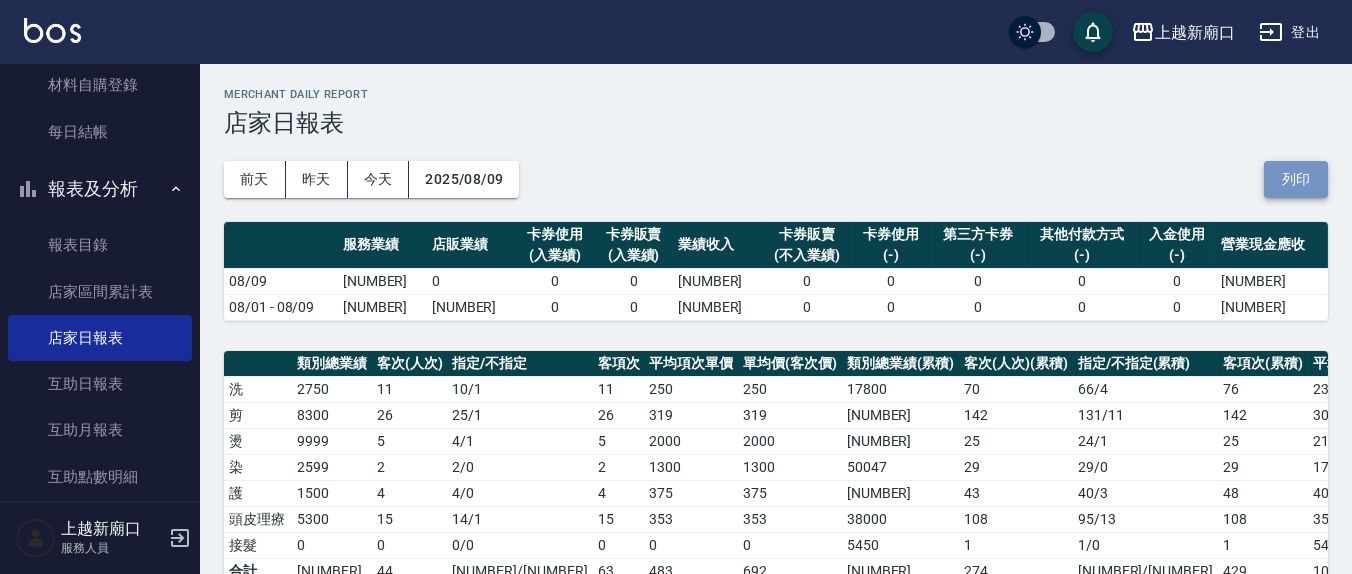 click on "列印" at bounding box center [1296, 179] 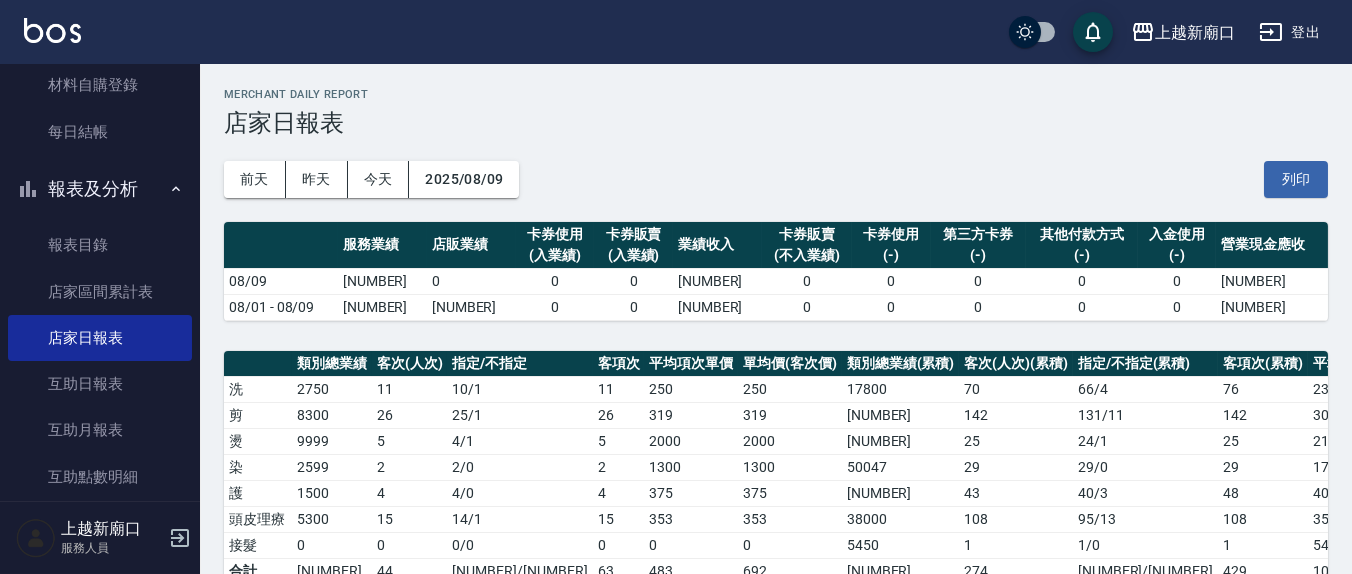 scroll, scrollTop: 625, scrollLeft: 0, axis: vertical 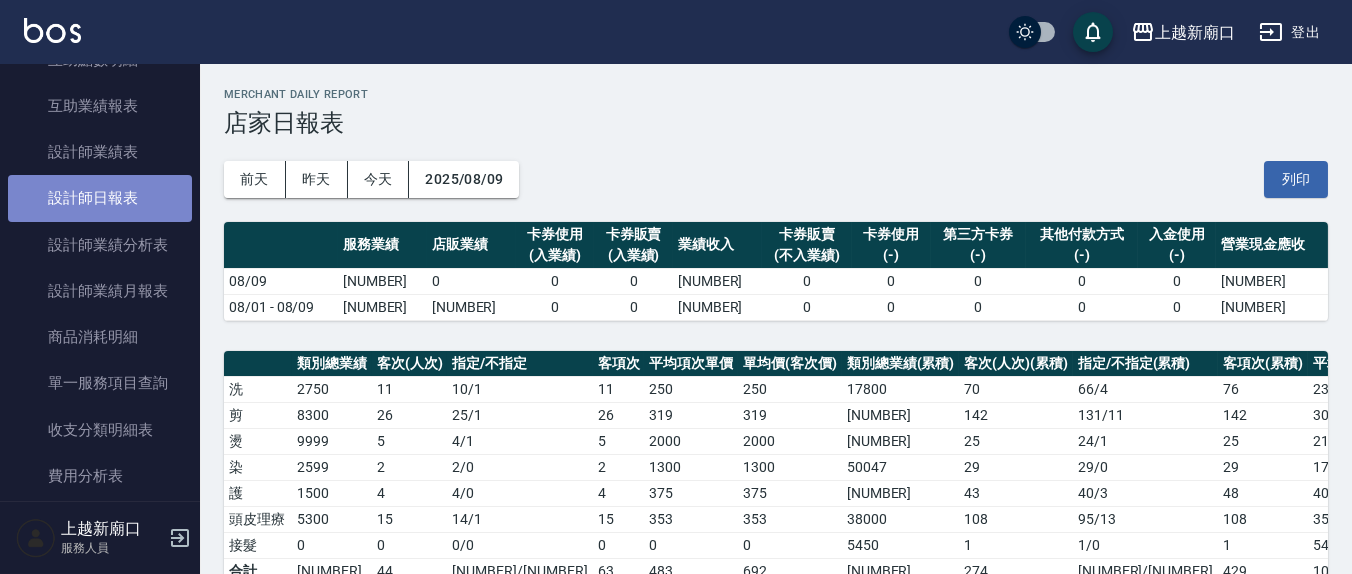 click on "設計師日報表" at bounding box center (100, 198) 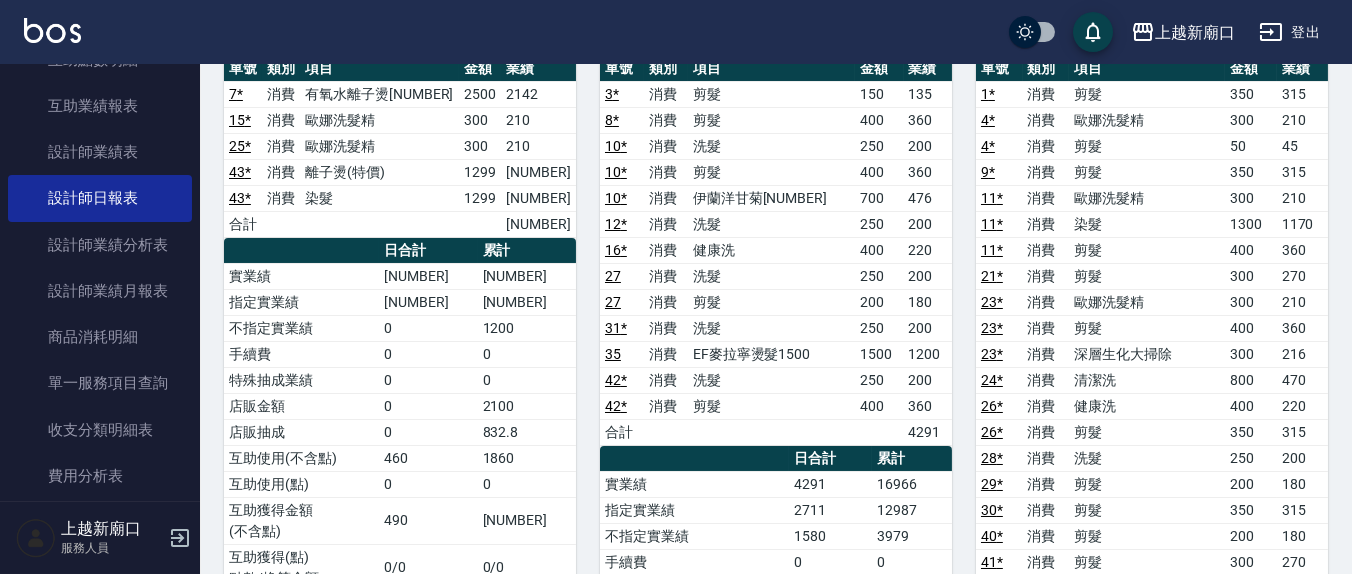 scroll, scrollTop: 0, scrollLeft: 0, axis: both 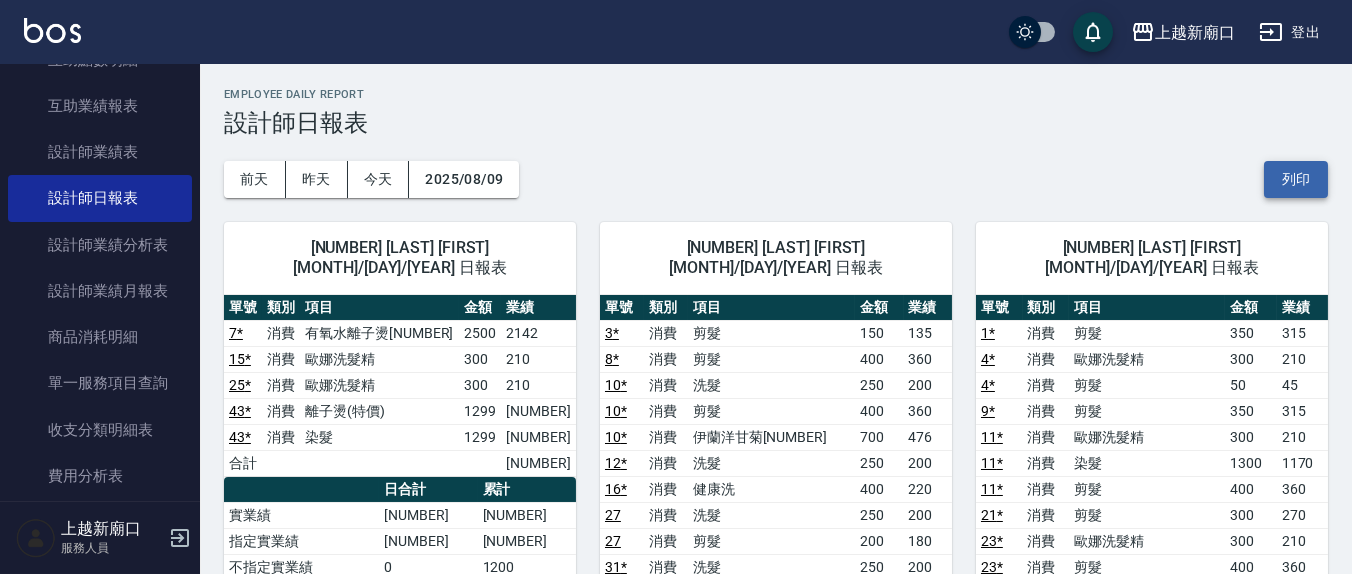 click on "列印" at bounding box center (1296, 179) 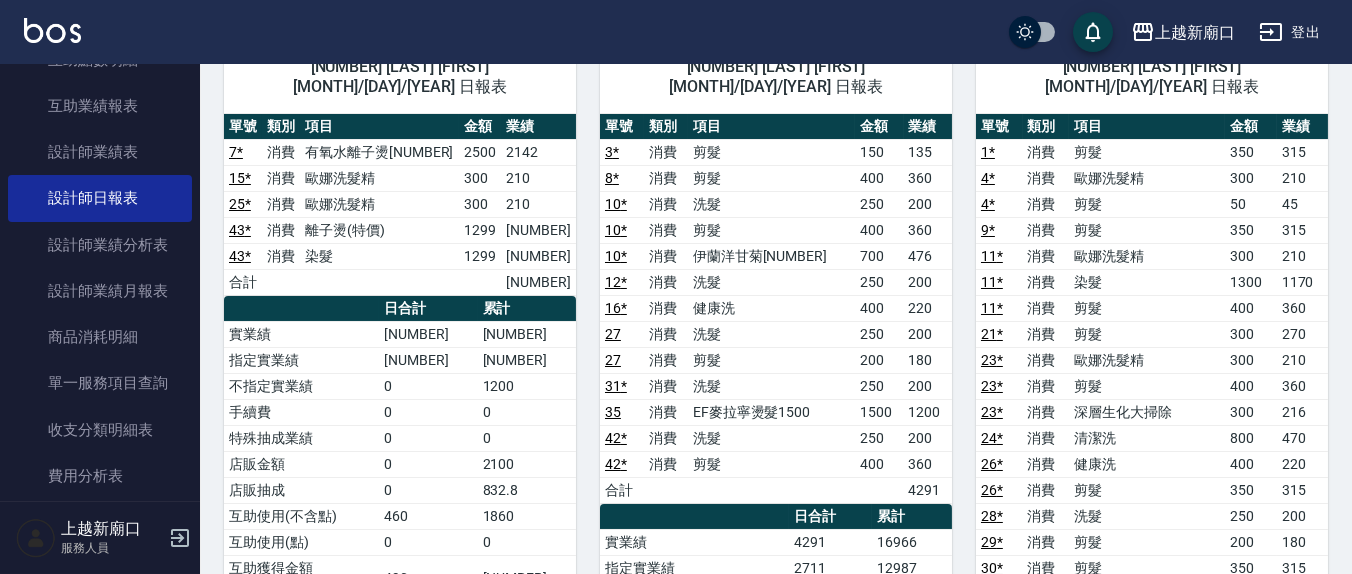 scroll, scrollTop: 208, scrollLeft: 0, axis: vertical 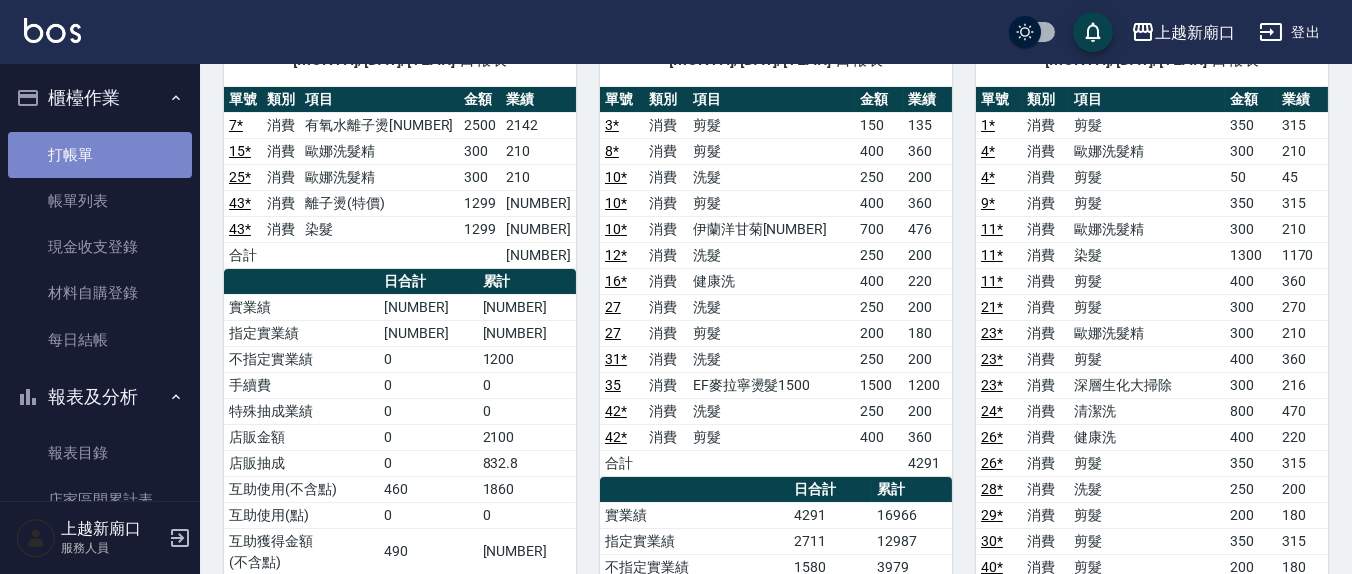 click on "打帳單" at bounding box center (100, 155) 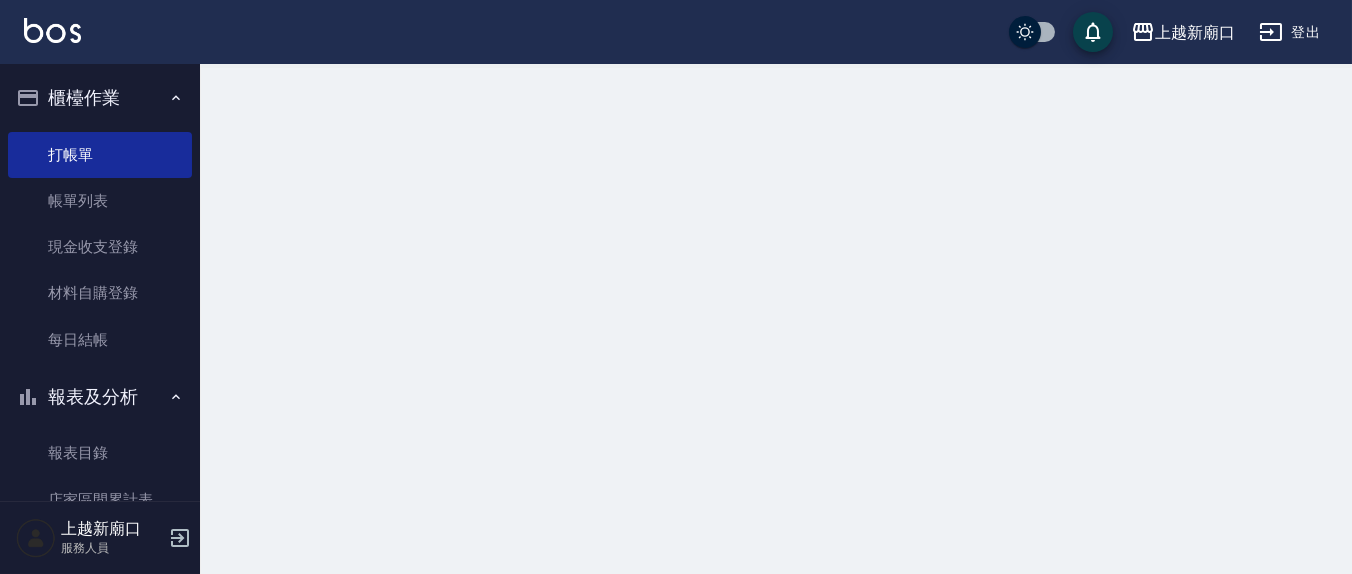 scroll, scrollTop: 0, scrollLeft: 0, axis: both 